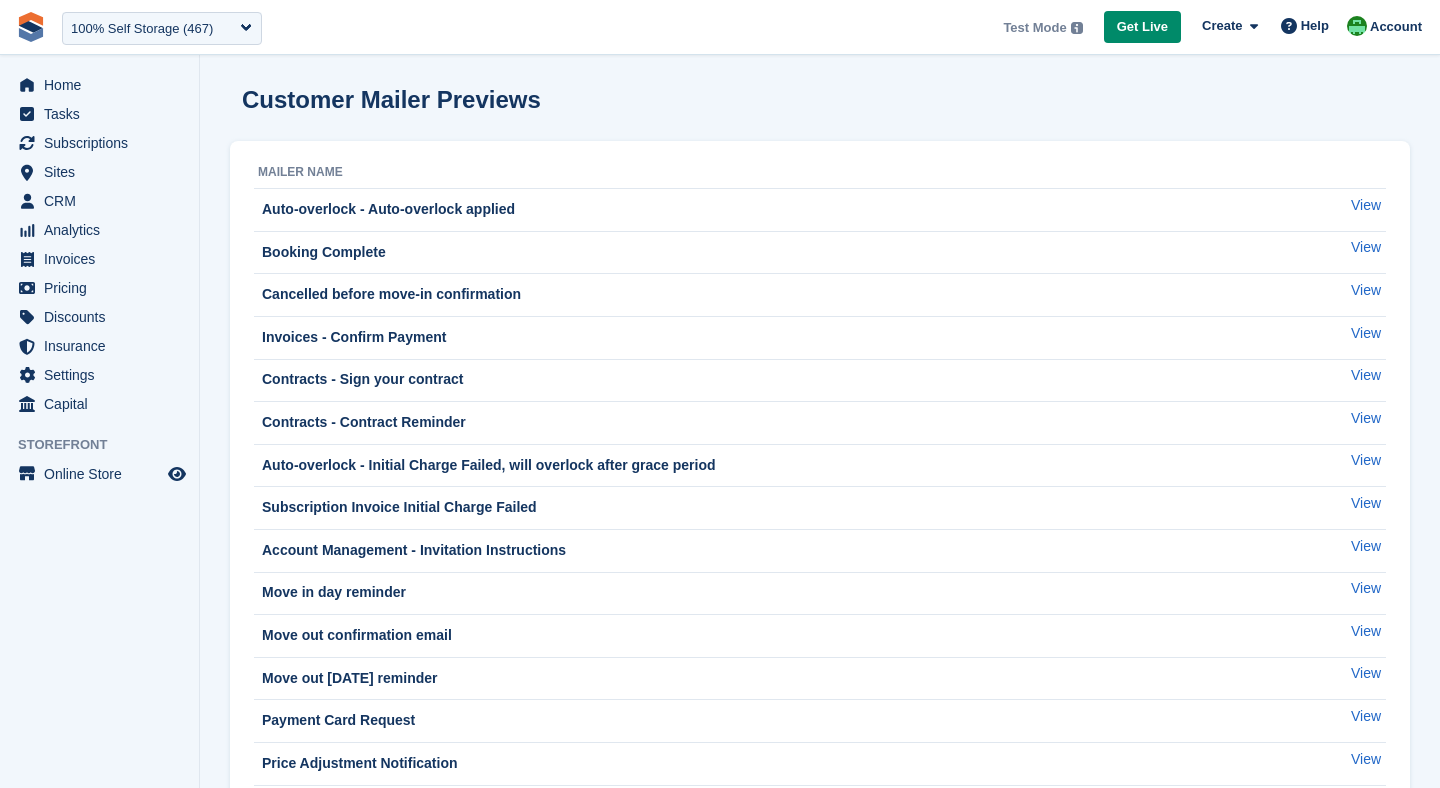 scroll, scrollTop: 0, scrollLeft: 0, axis: both 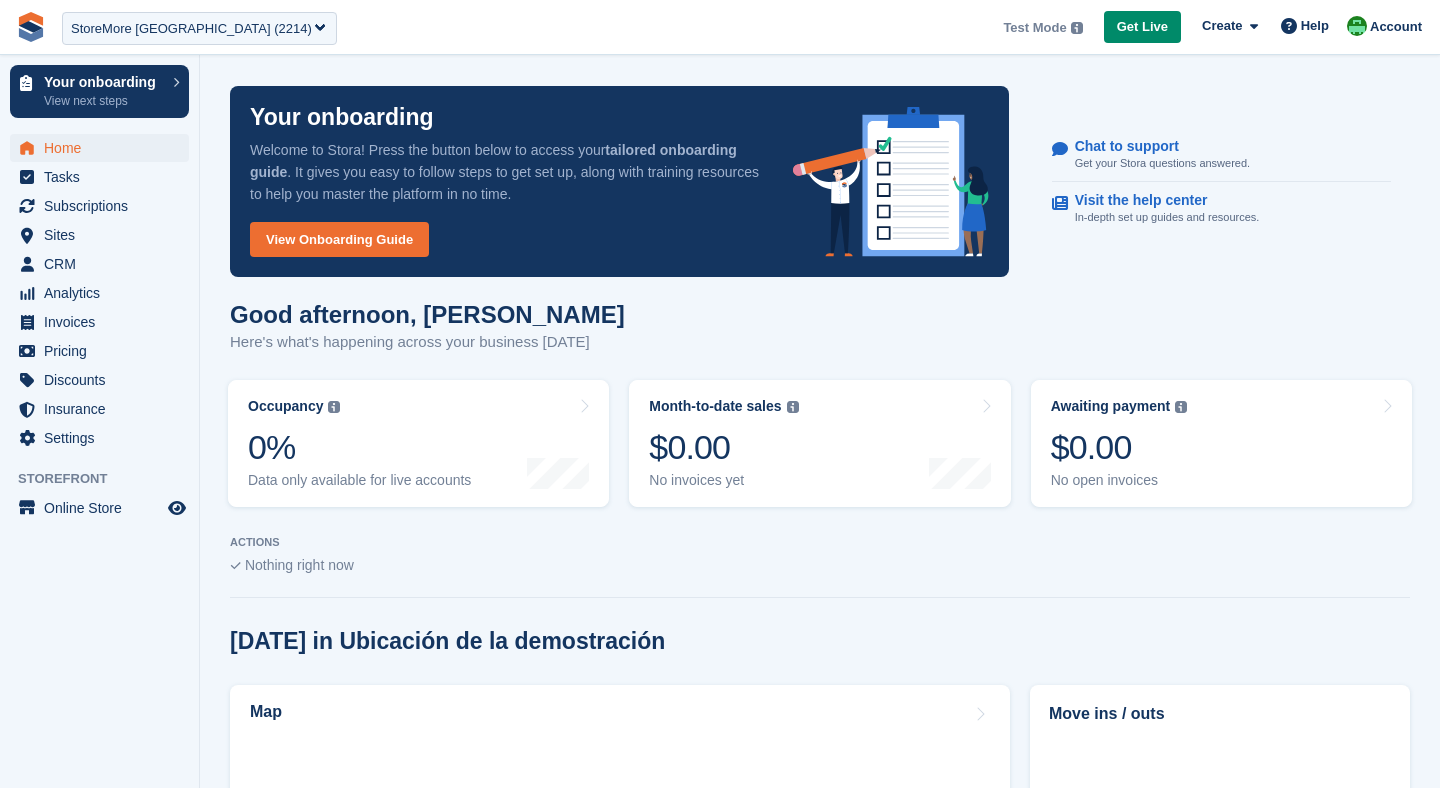 select on "***" 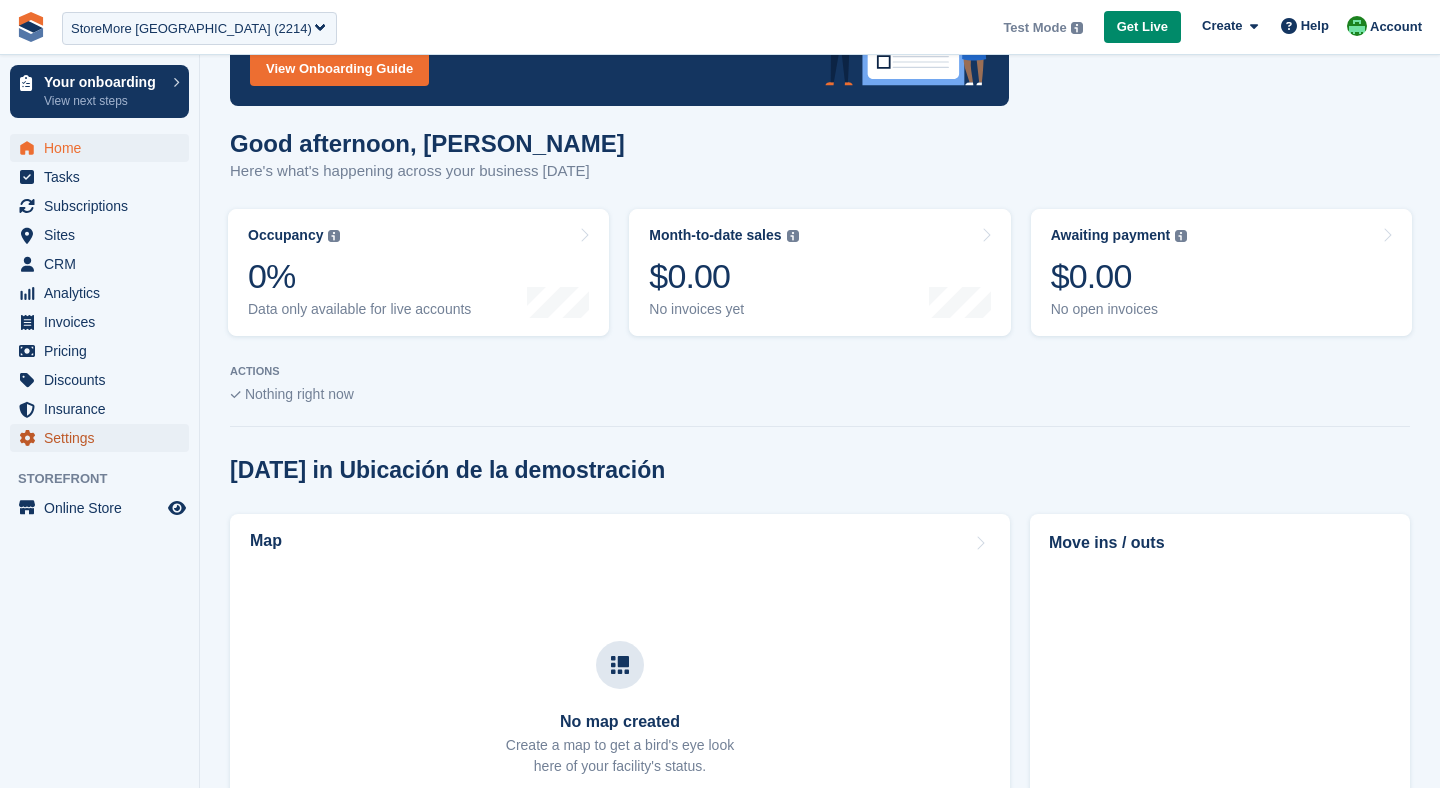 click on "Settings" at bounding box center (104, 438) 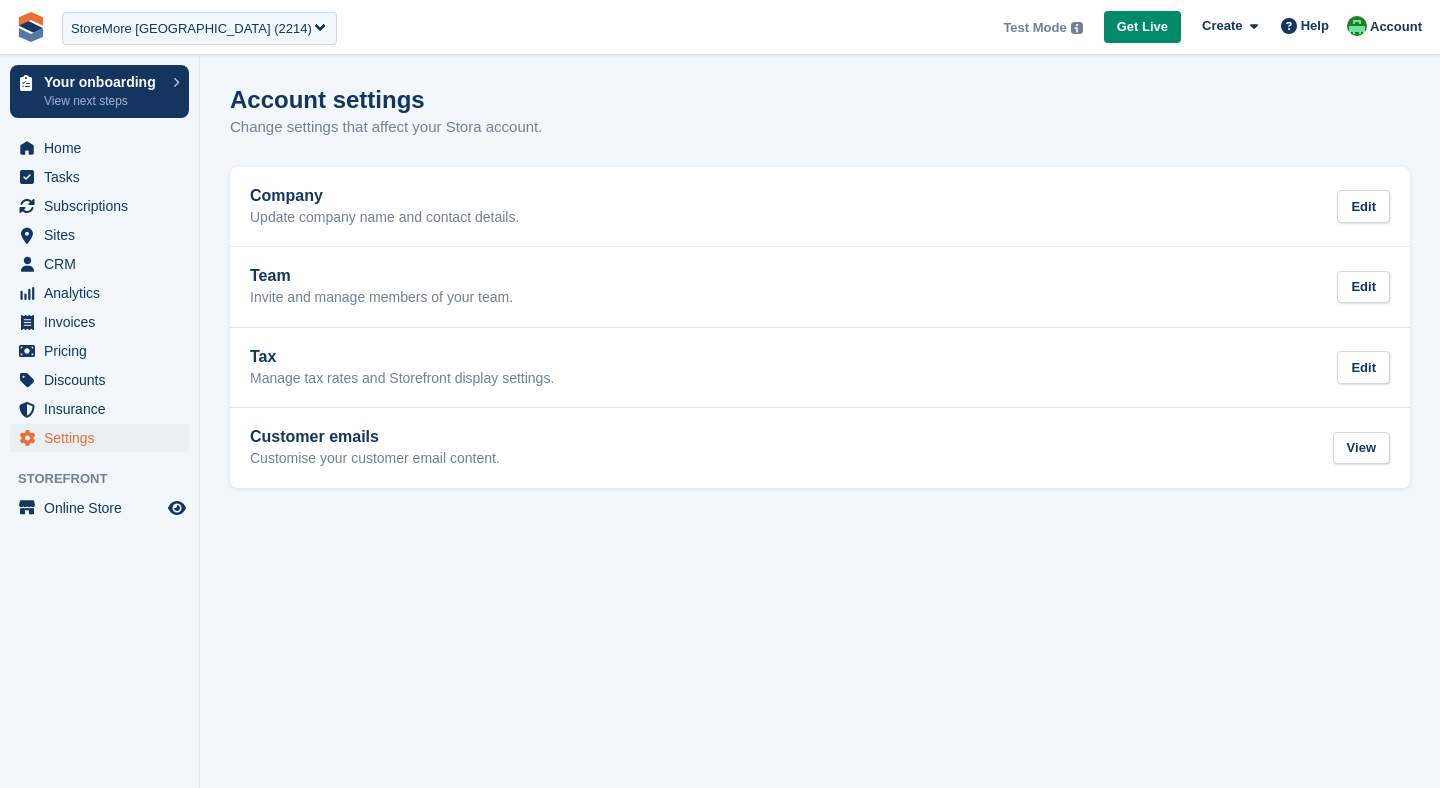 scroll, scrollTop: 0, scrollLeft: 0, axis: both 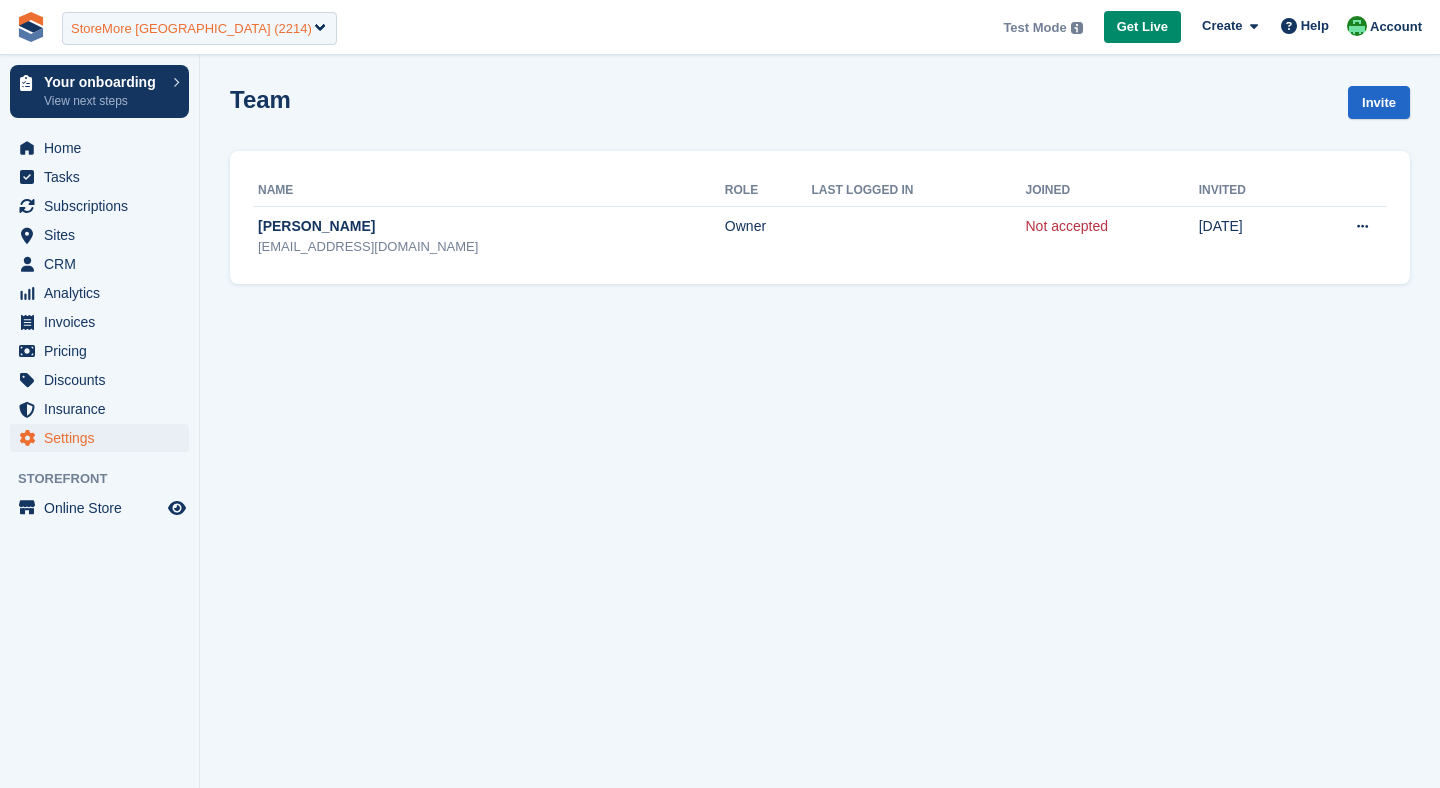click on "StoreMore Mexico (2214)" at bounding box center [191, 29] 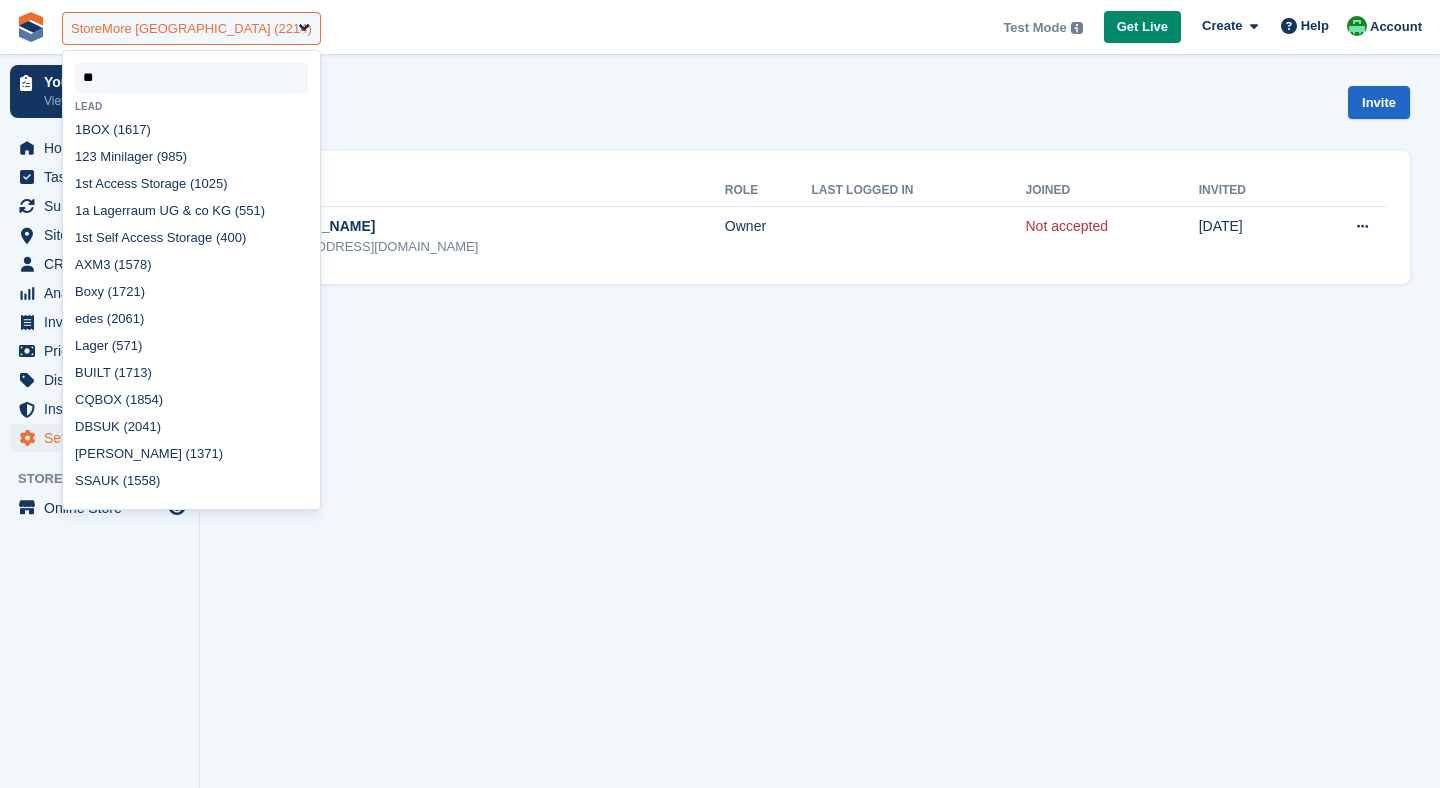 type on "***" 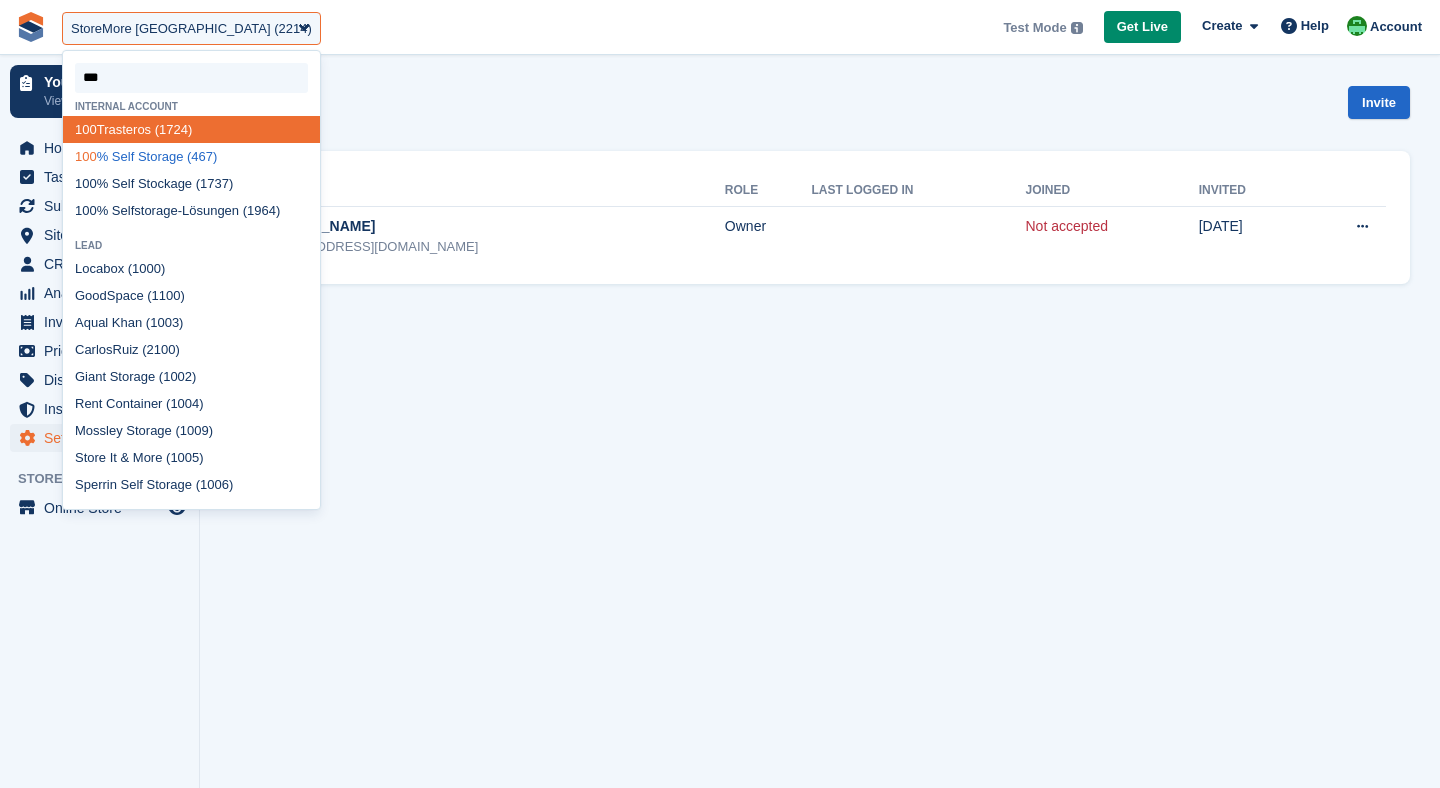 click on "100 % Self Storage (467)" at bounding box center [191, 156] 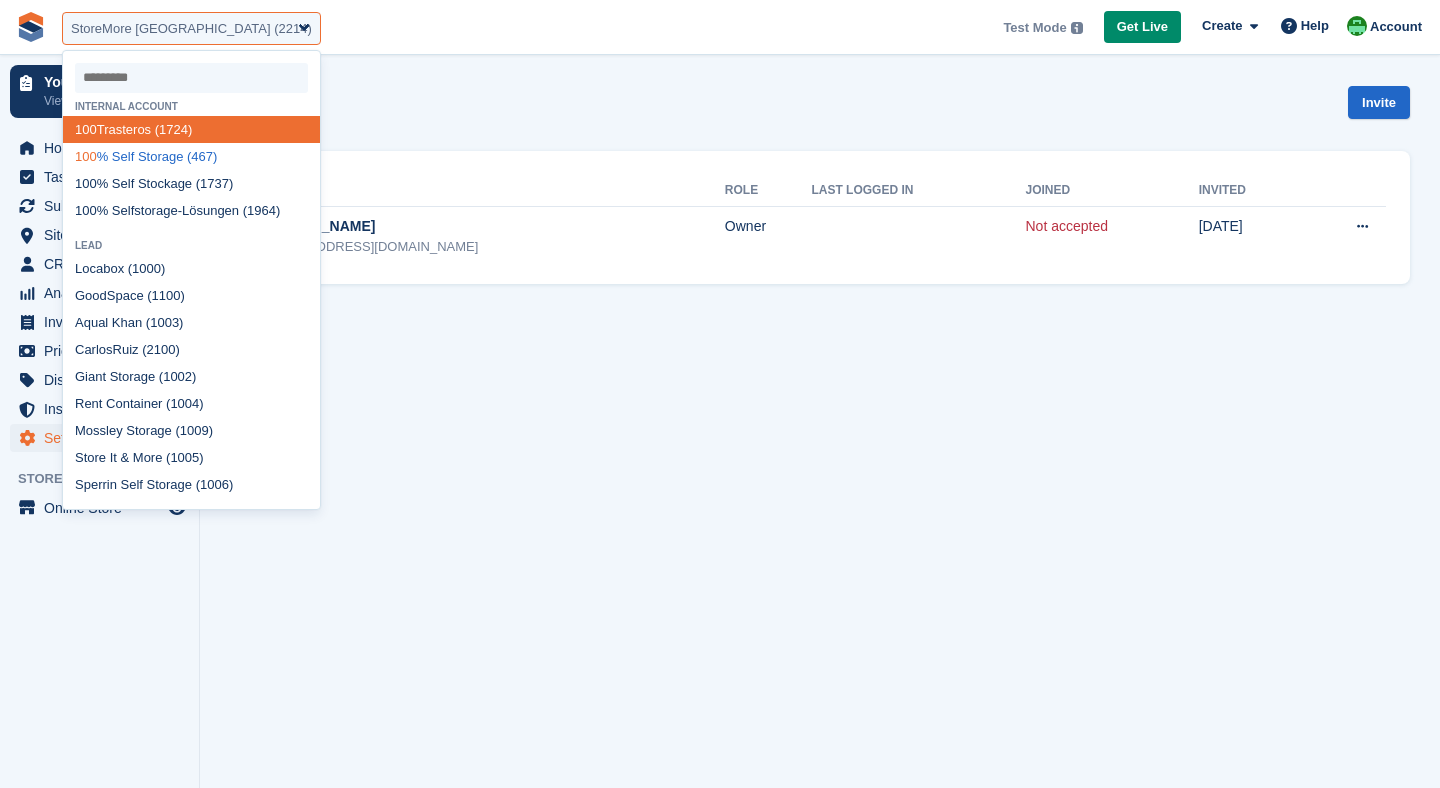 select on "***" 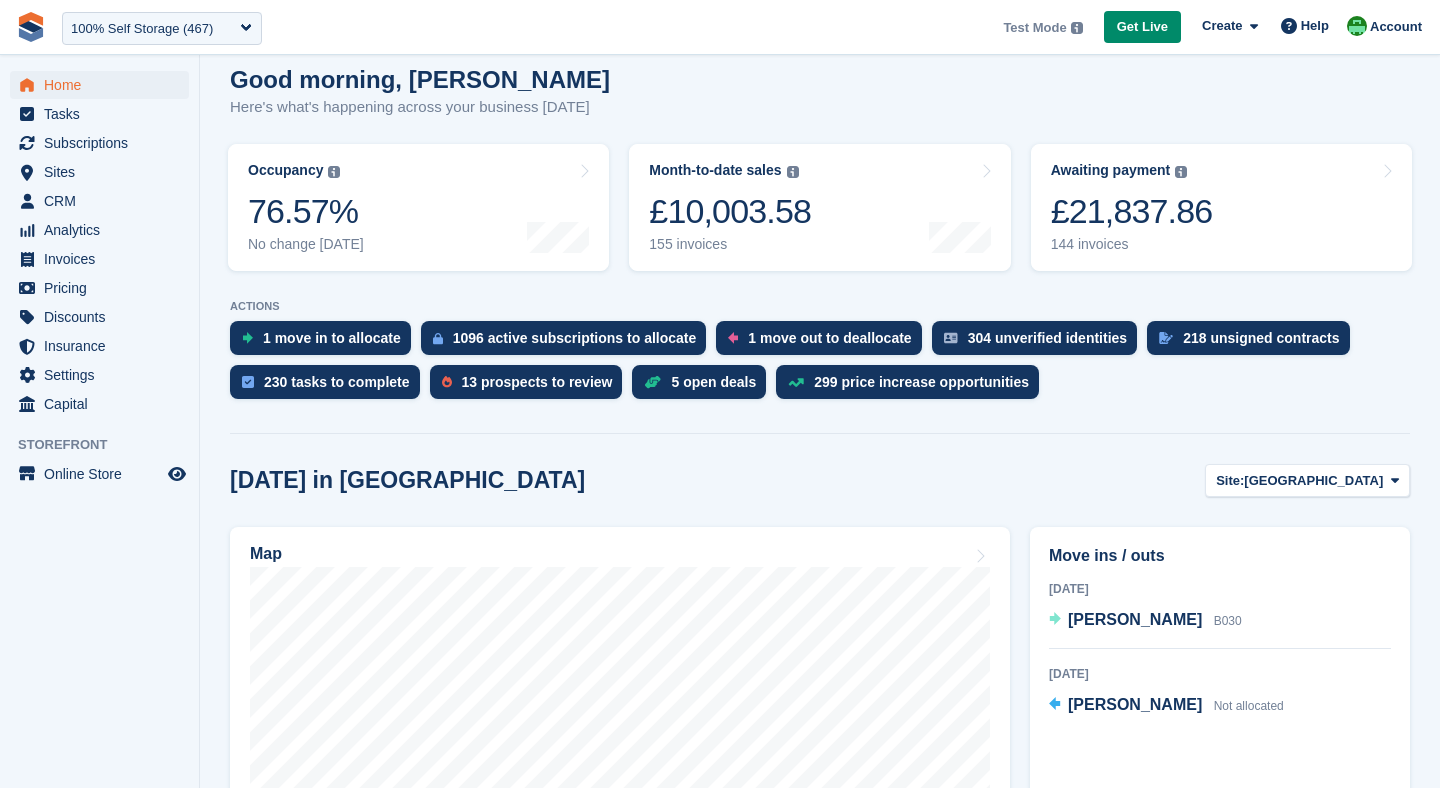 scroll, scrollTop: 173, scrollLeft: 0, axis: vertical 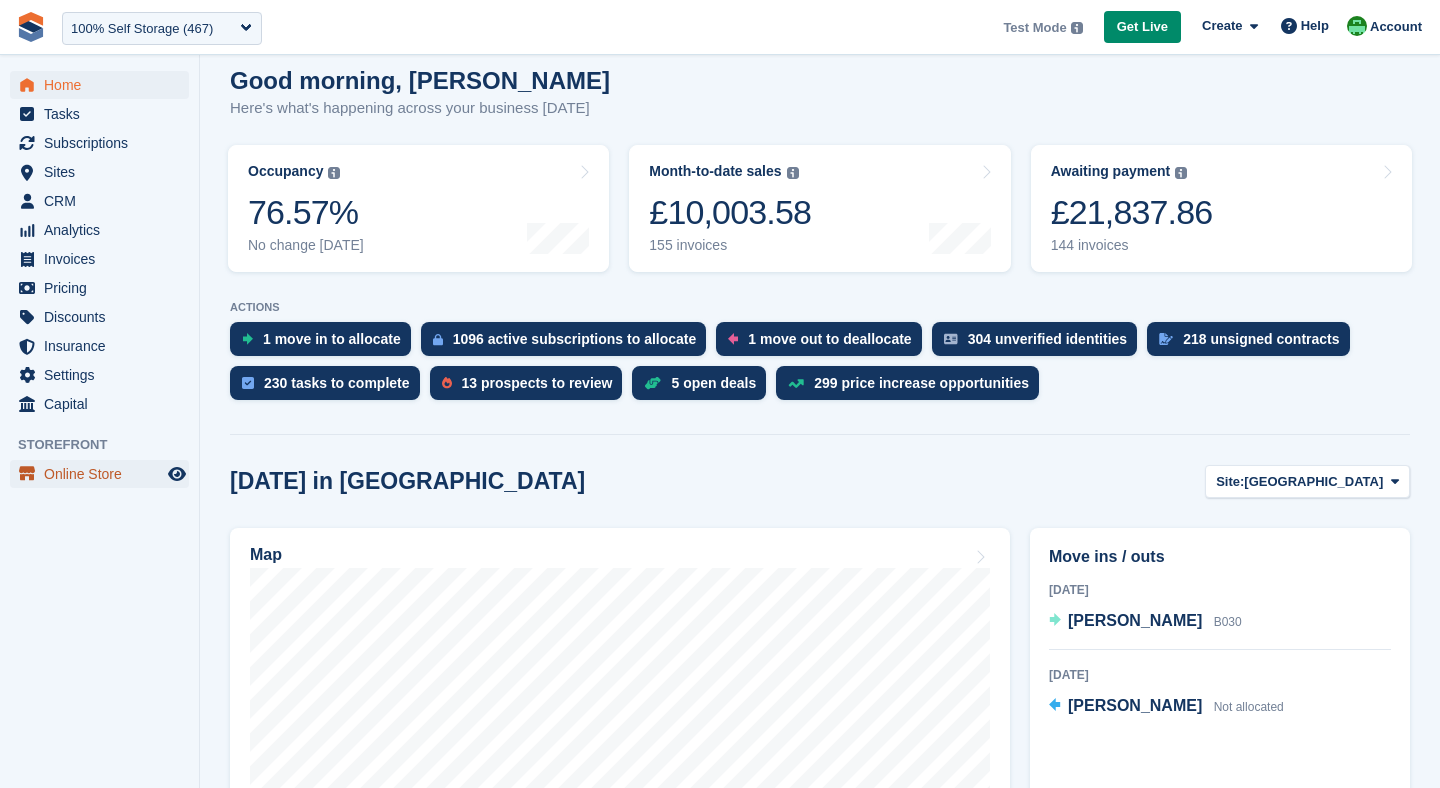 click on "Online Store" at bounding box center [104, 474] 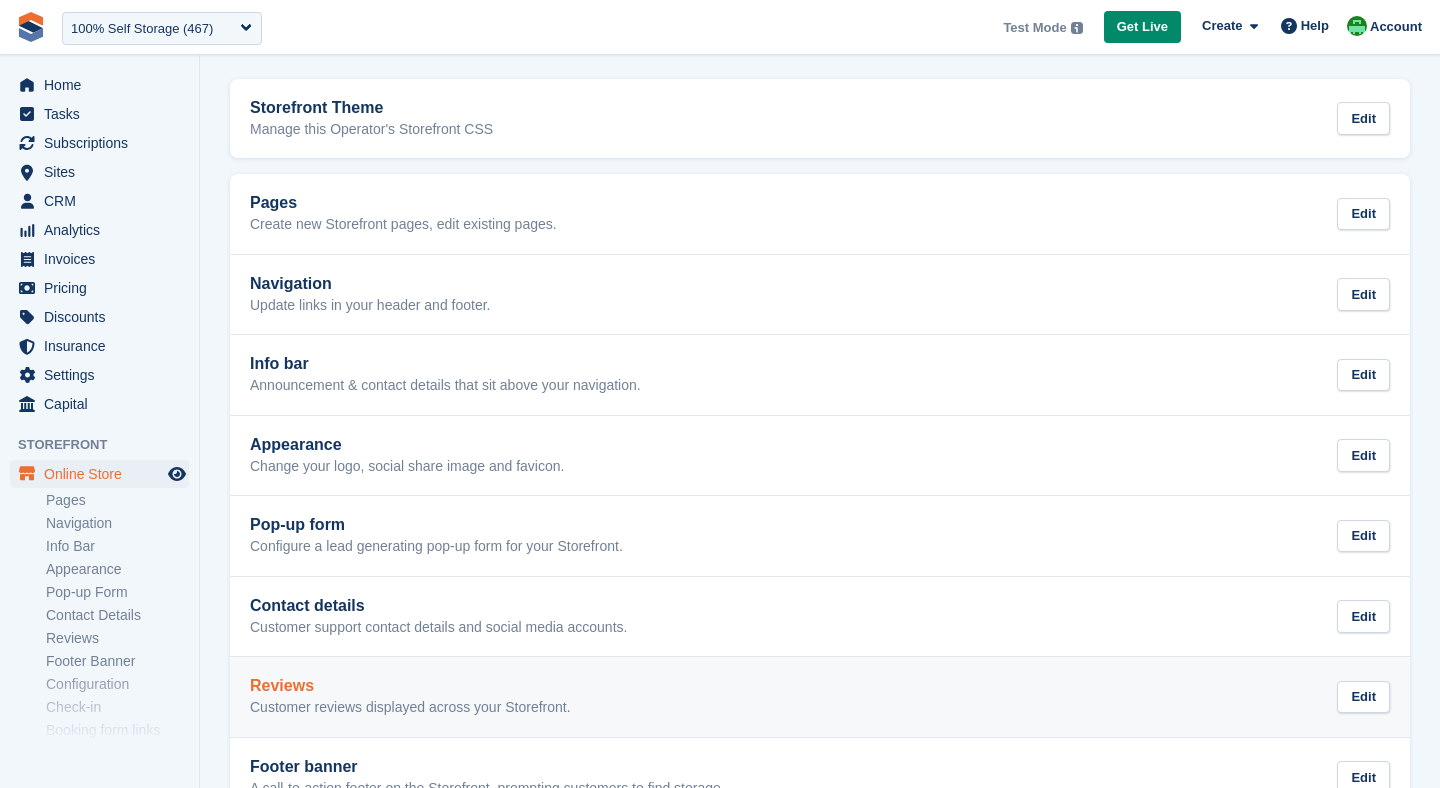 scroll, scrollTop: 47, scrollLeft: 0, axis: vertical 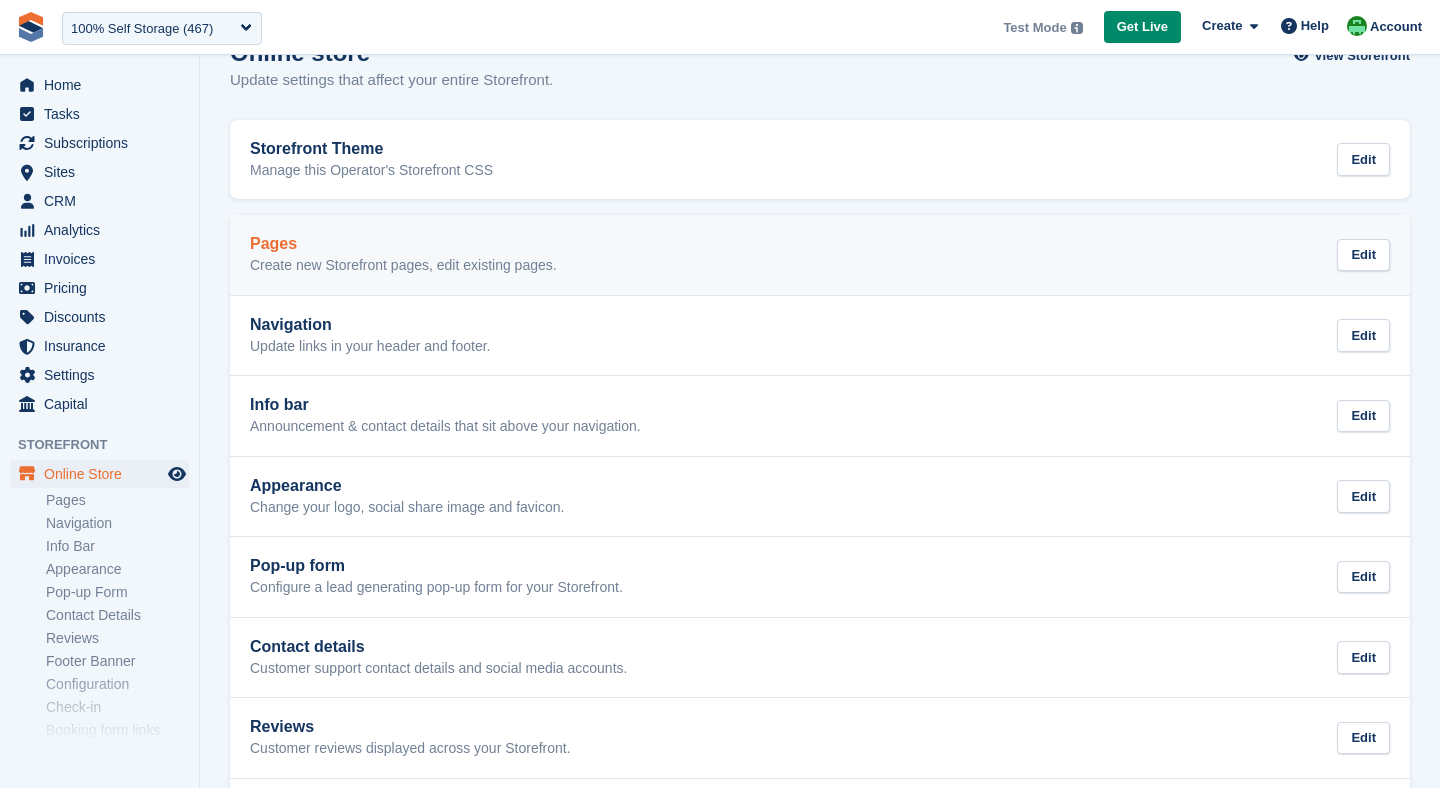 click on "Create new Storefront pages, edit existing pages." at bounding box center [403, 266] 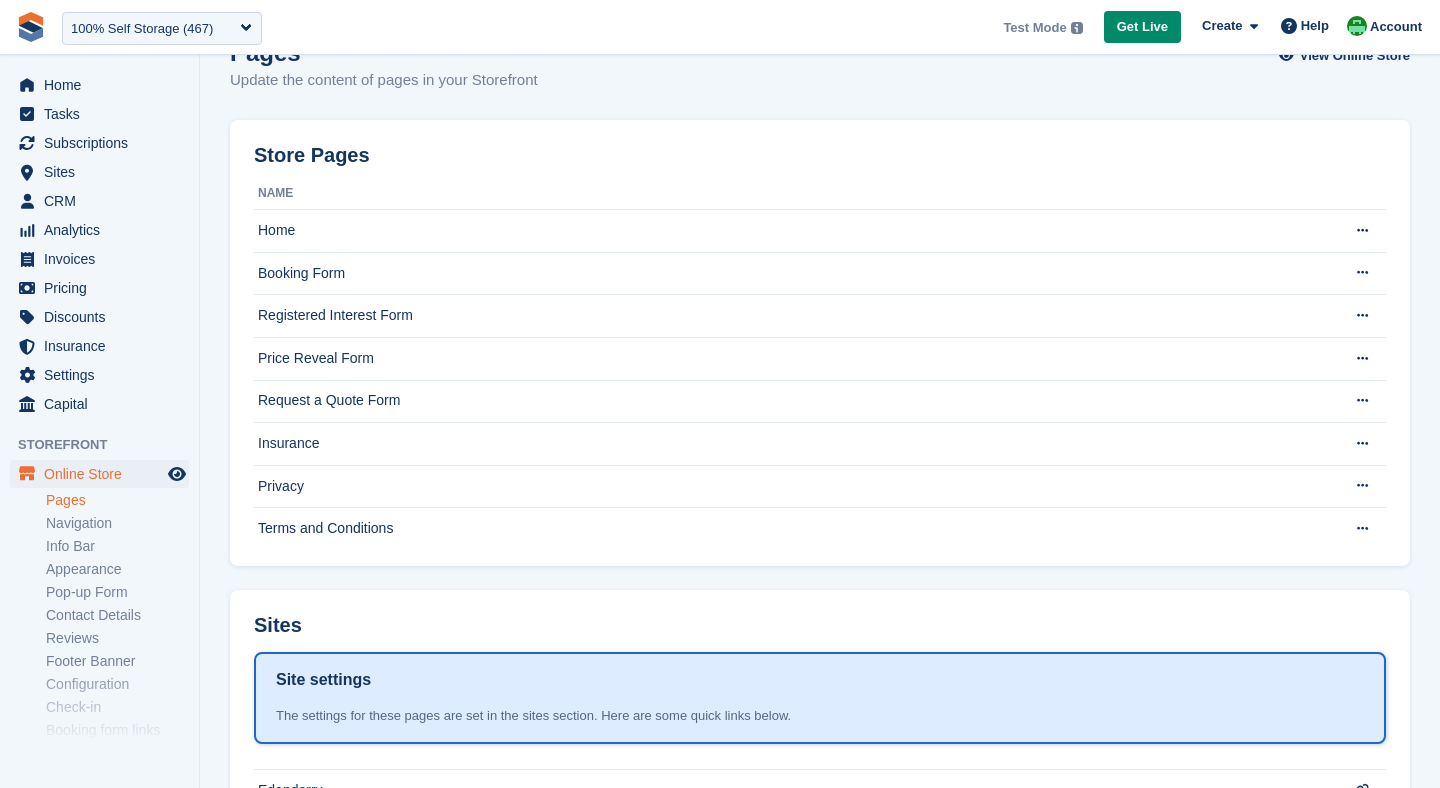 scroll, scrollTop: 0, scrollLeft: 0, axis: both 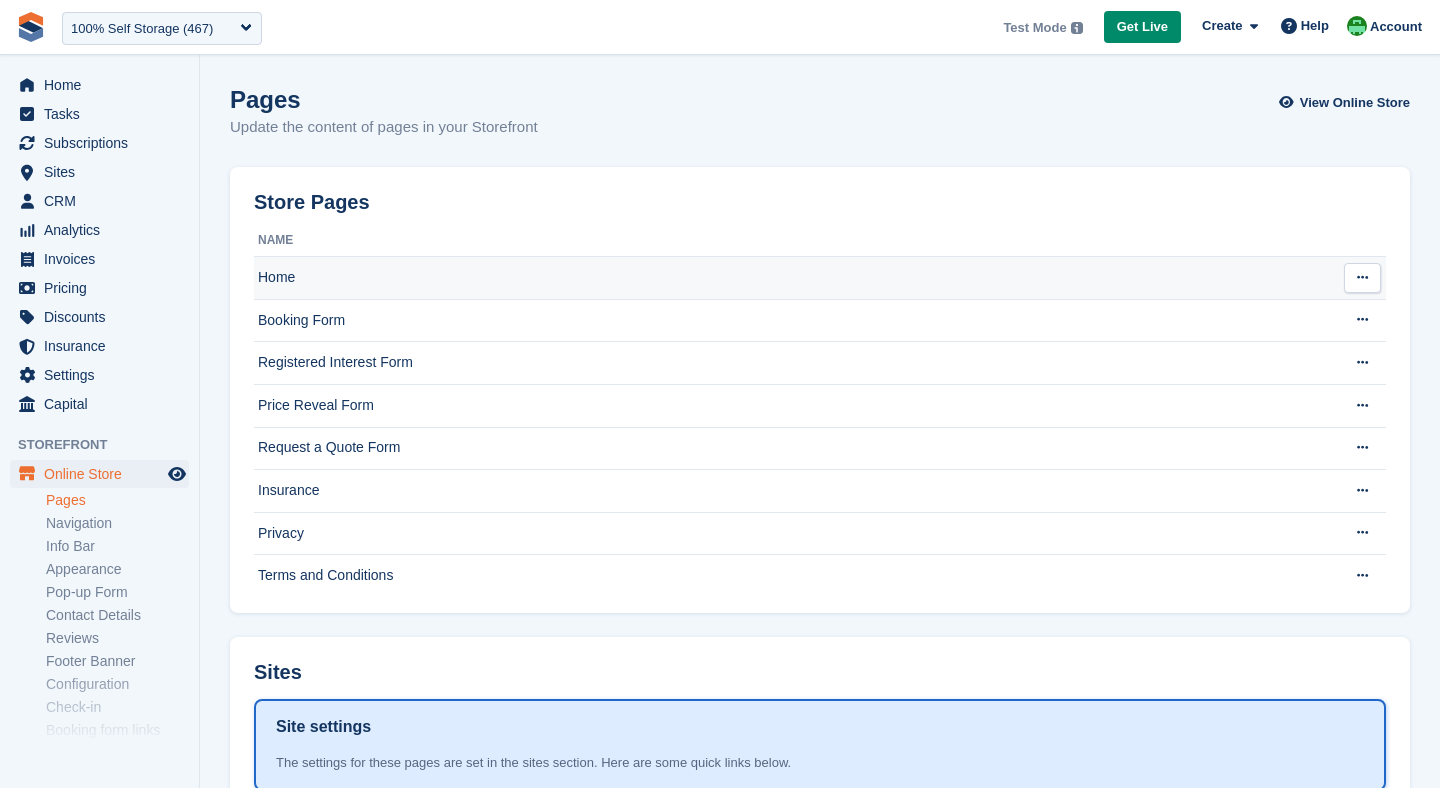click on "Home" at bounding box center (791, 278) 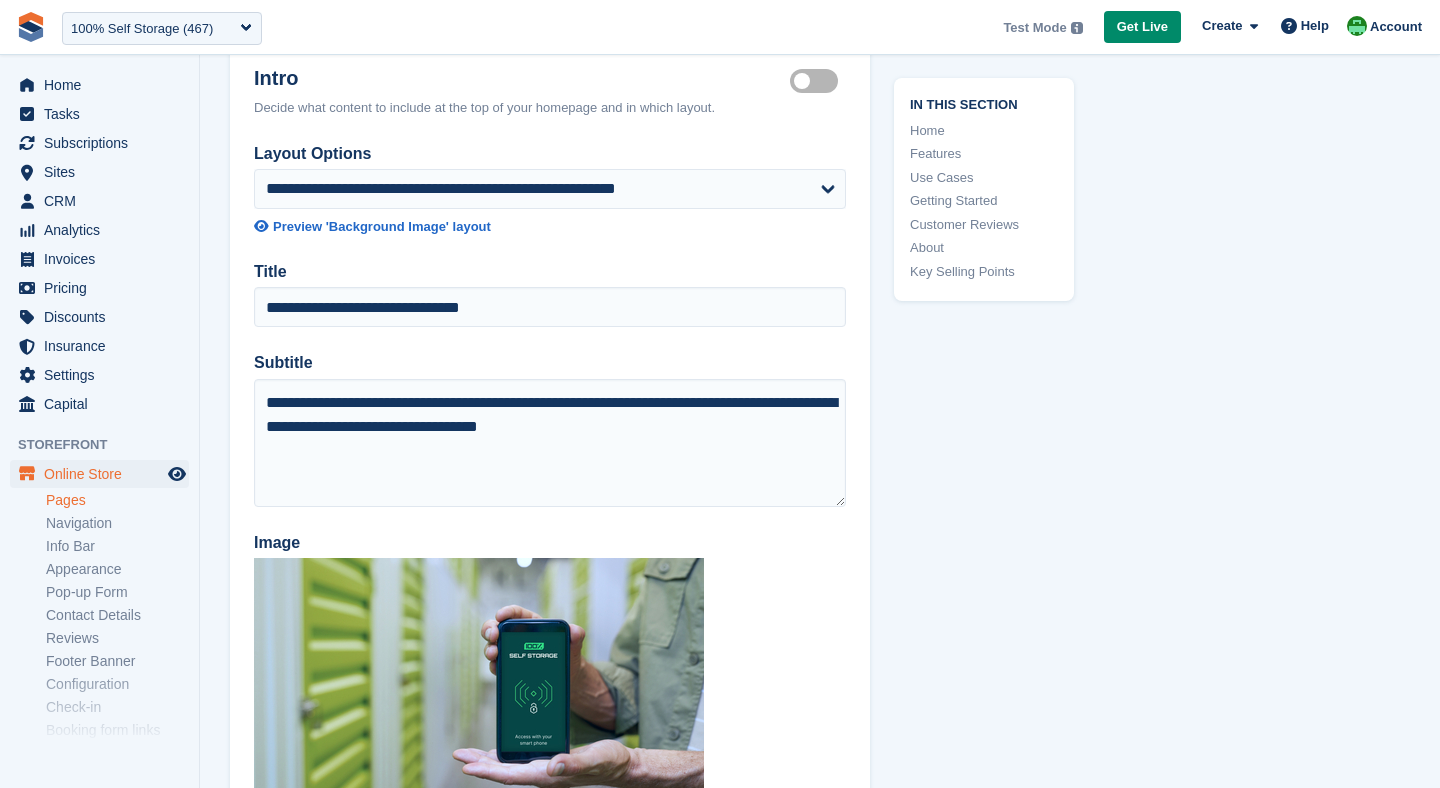 scroll, scrollTop: 0, scrollLeft: 0, axis: both 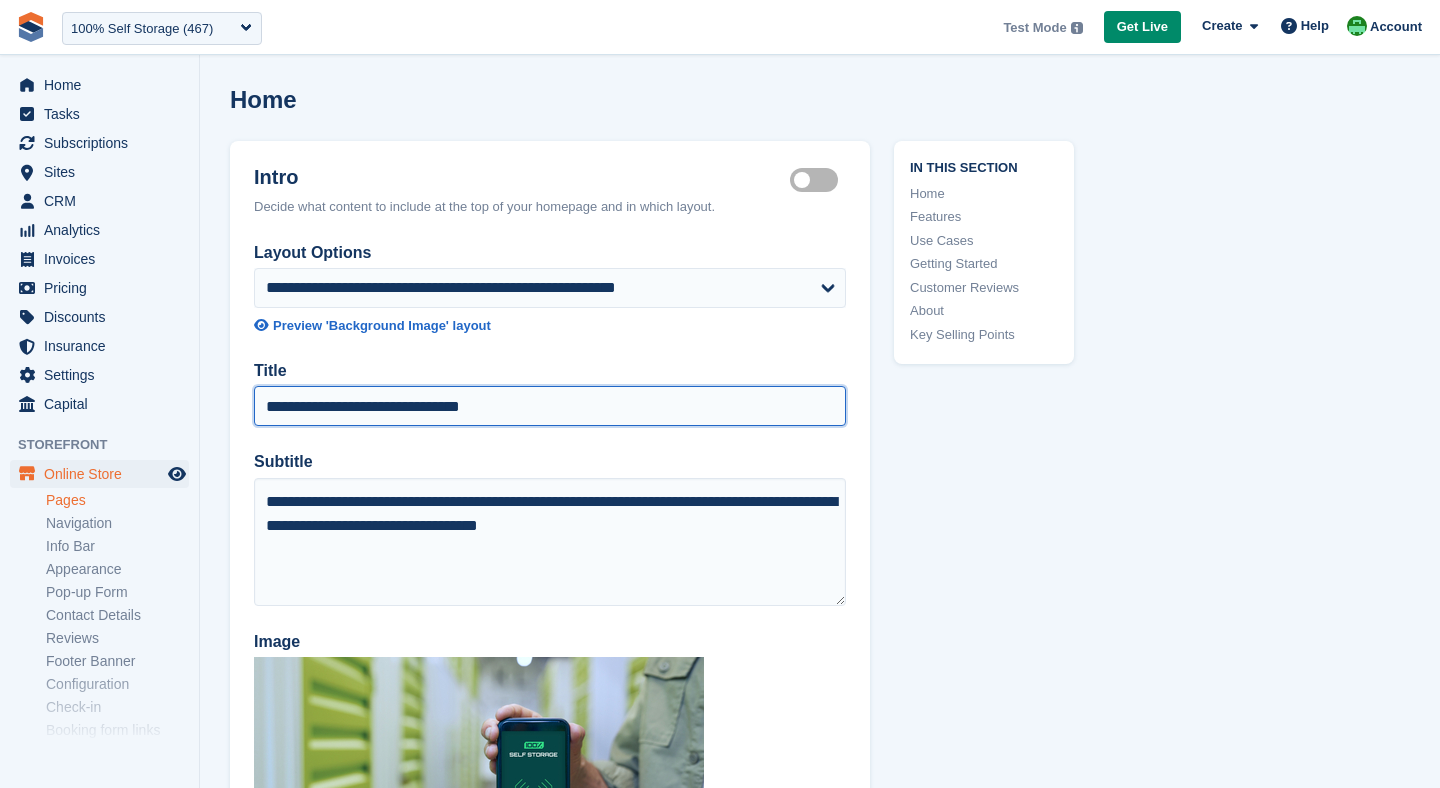 click on "**********" at bounding box center (550, 406) 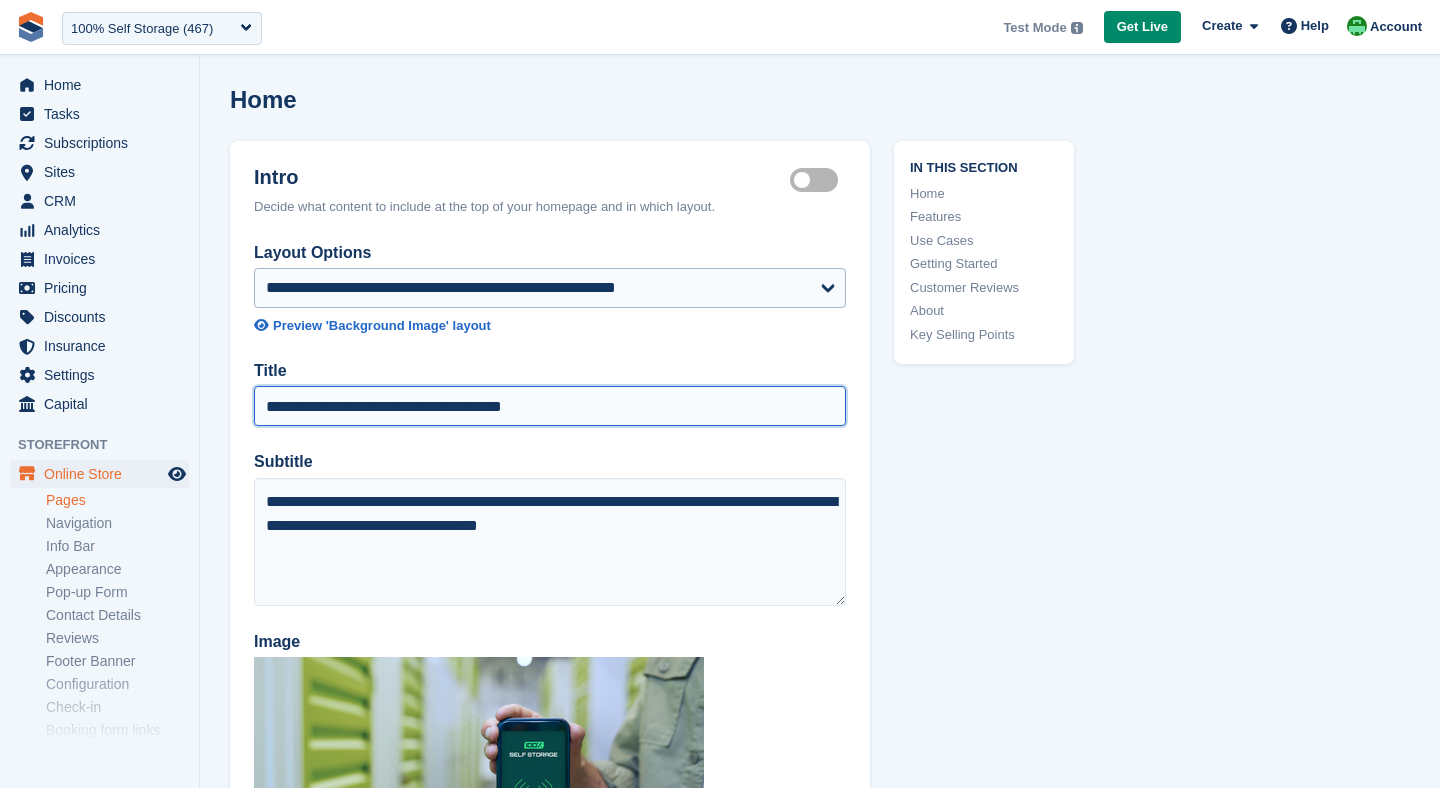 type on "**********" 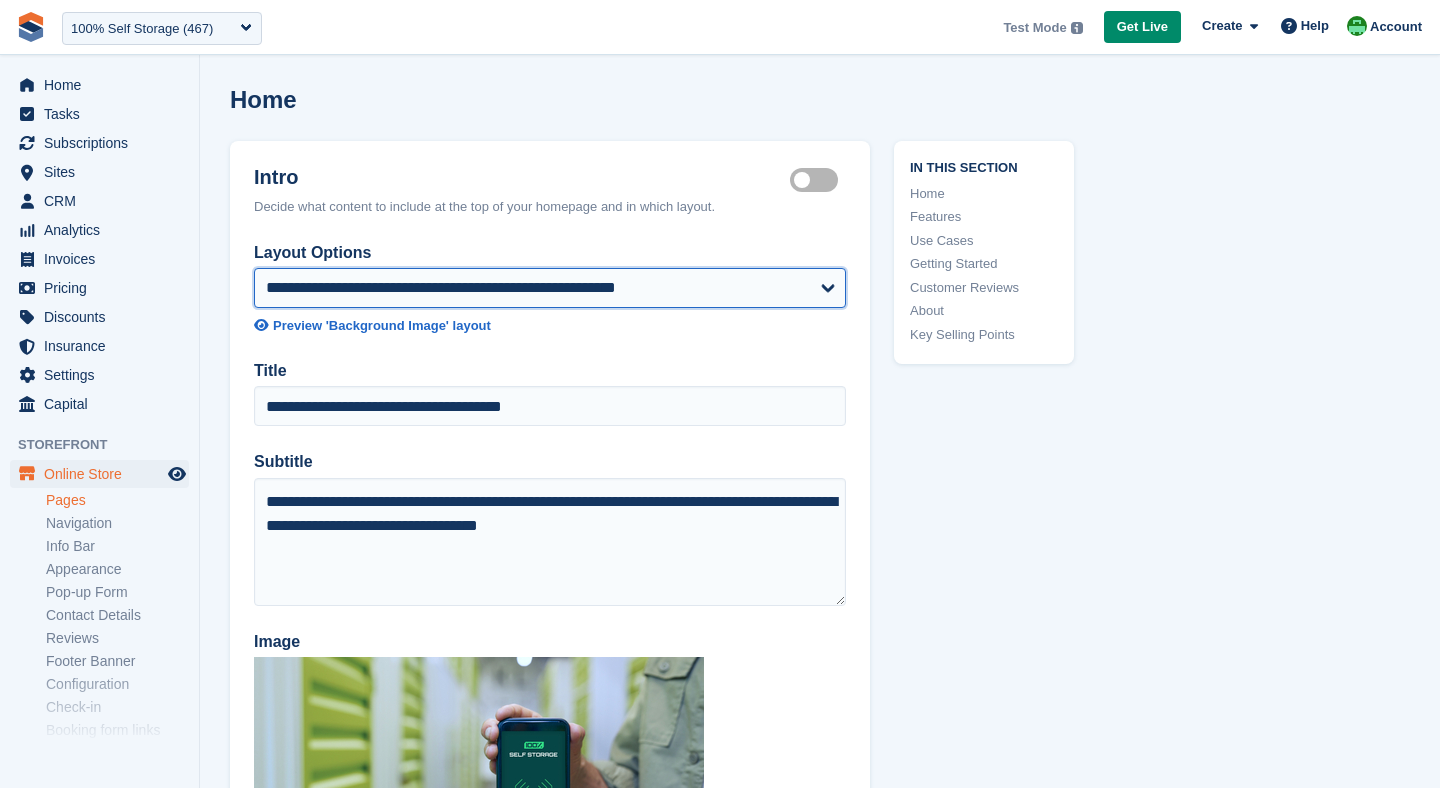 click on "**********" at bounding box center (550, 288) 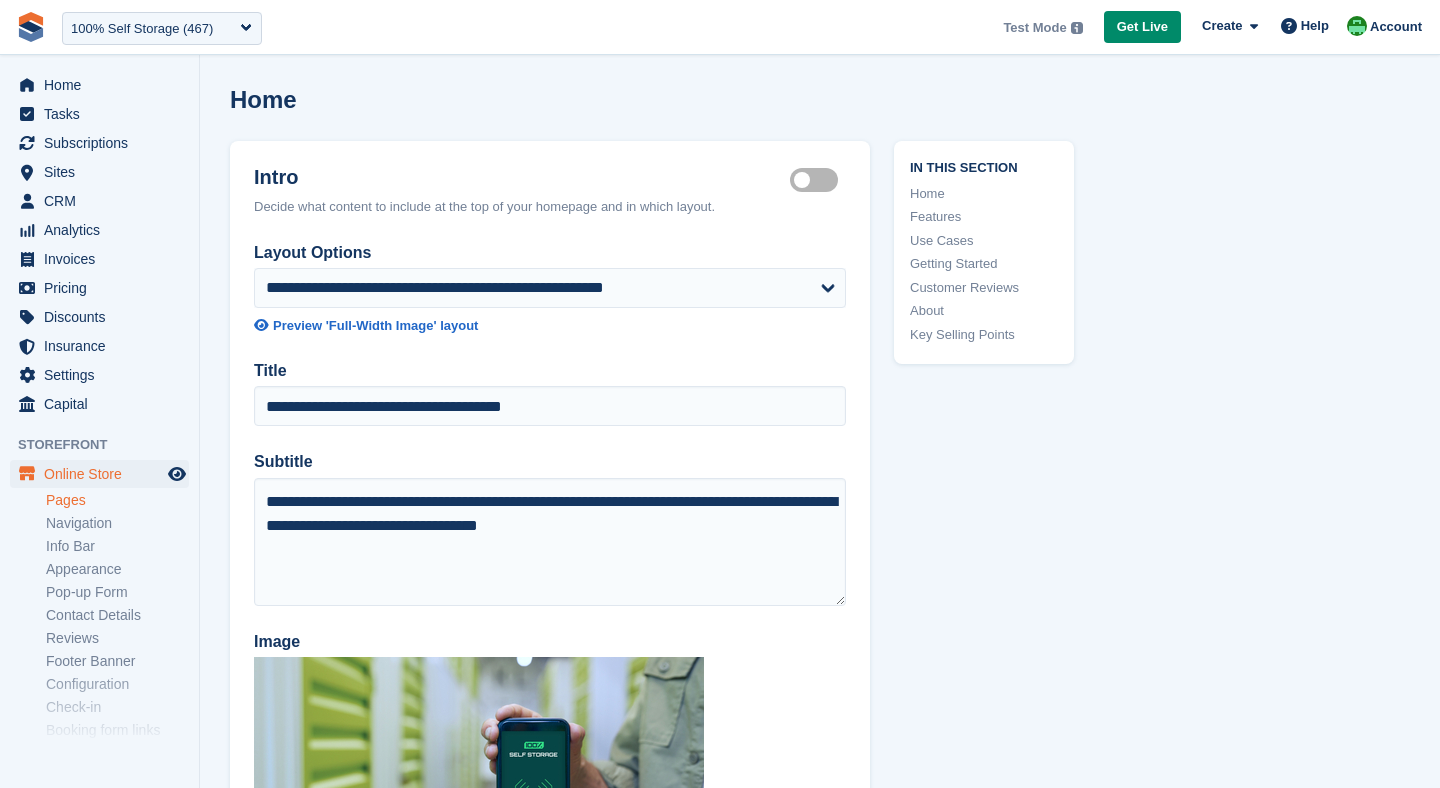 click on "In this section
Home
Features
Use Cases
Getting Started
Customer Reviews
About
Key Selling Points" at bounding box center (972, 4557) 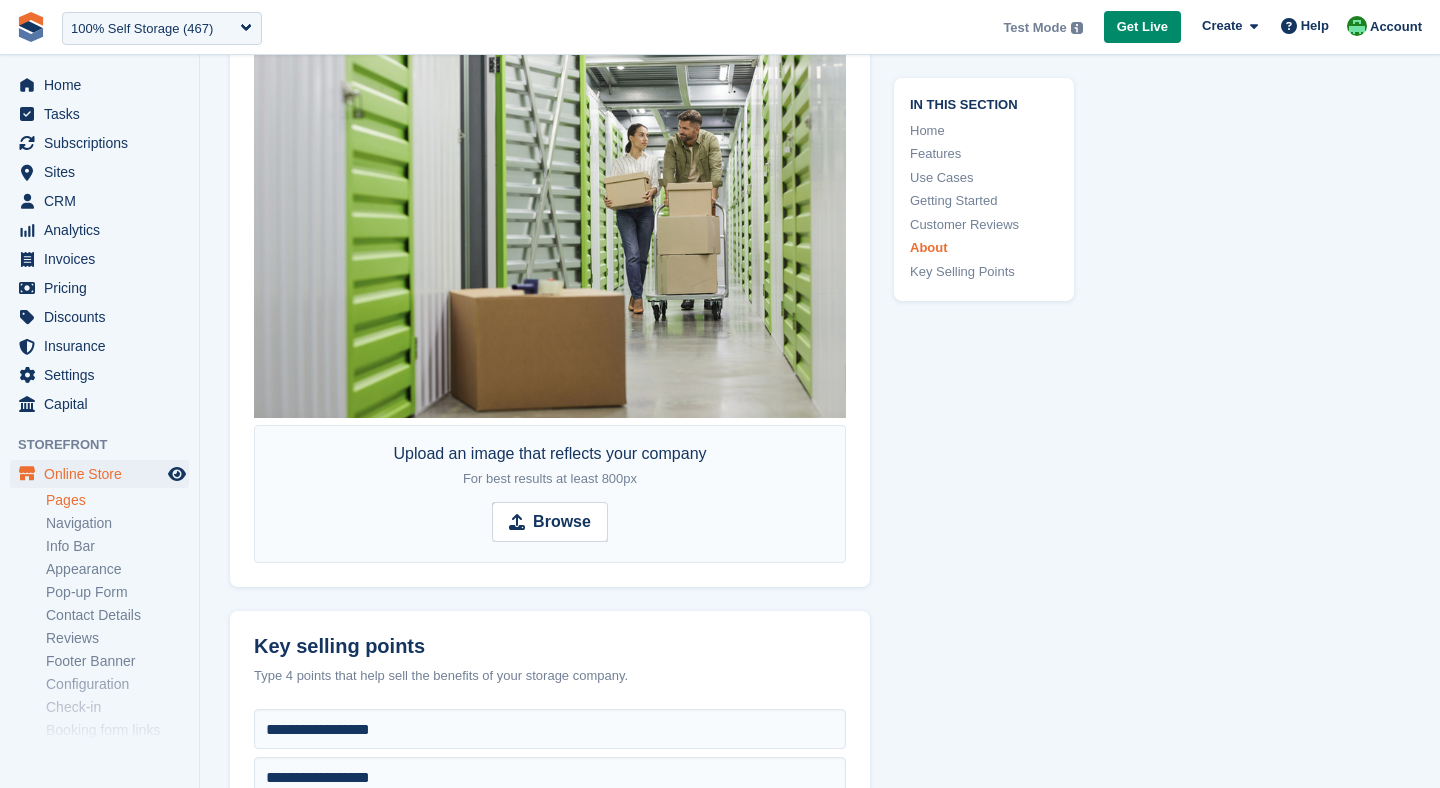scroll, scrollTop: 8208, scrollLeft: 0, axis: vertical 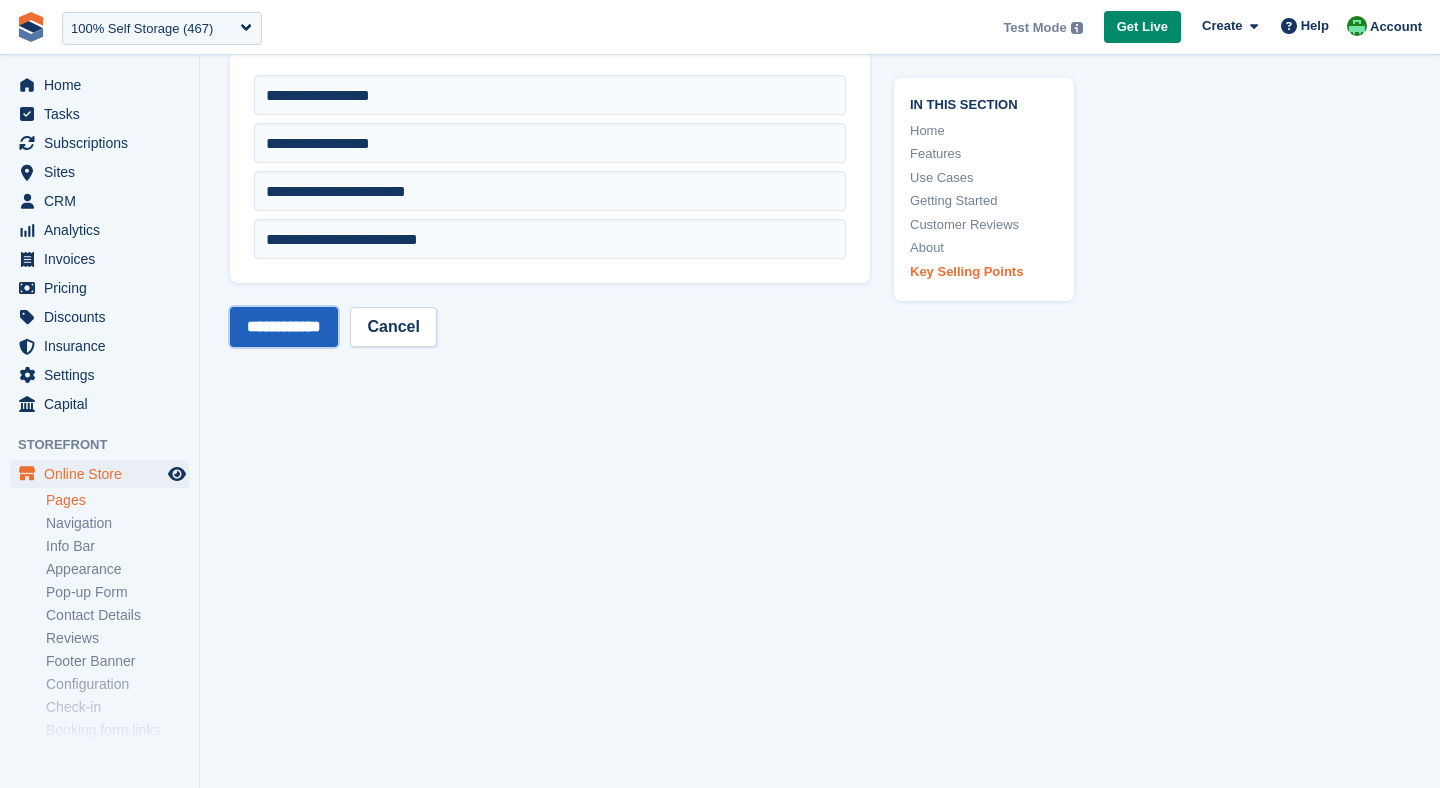 click on "**********" at bounding box center (284, 327) 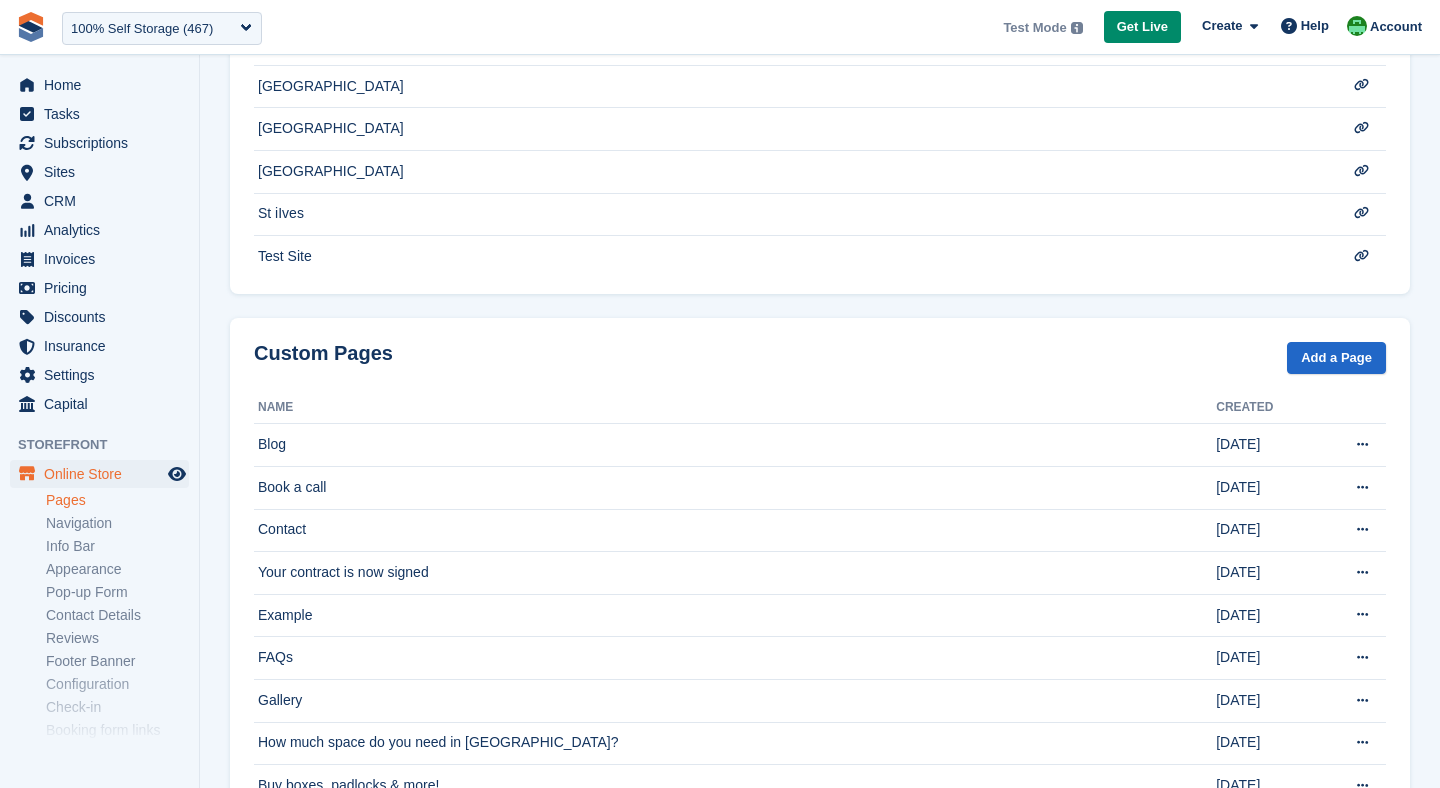 scroll, scrollTop: 855, scrollLeft: 0, axis: vertical 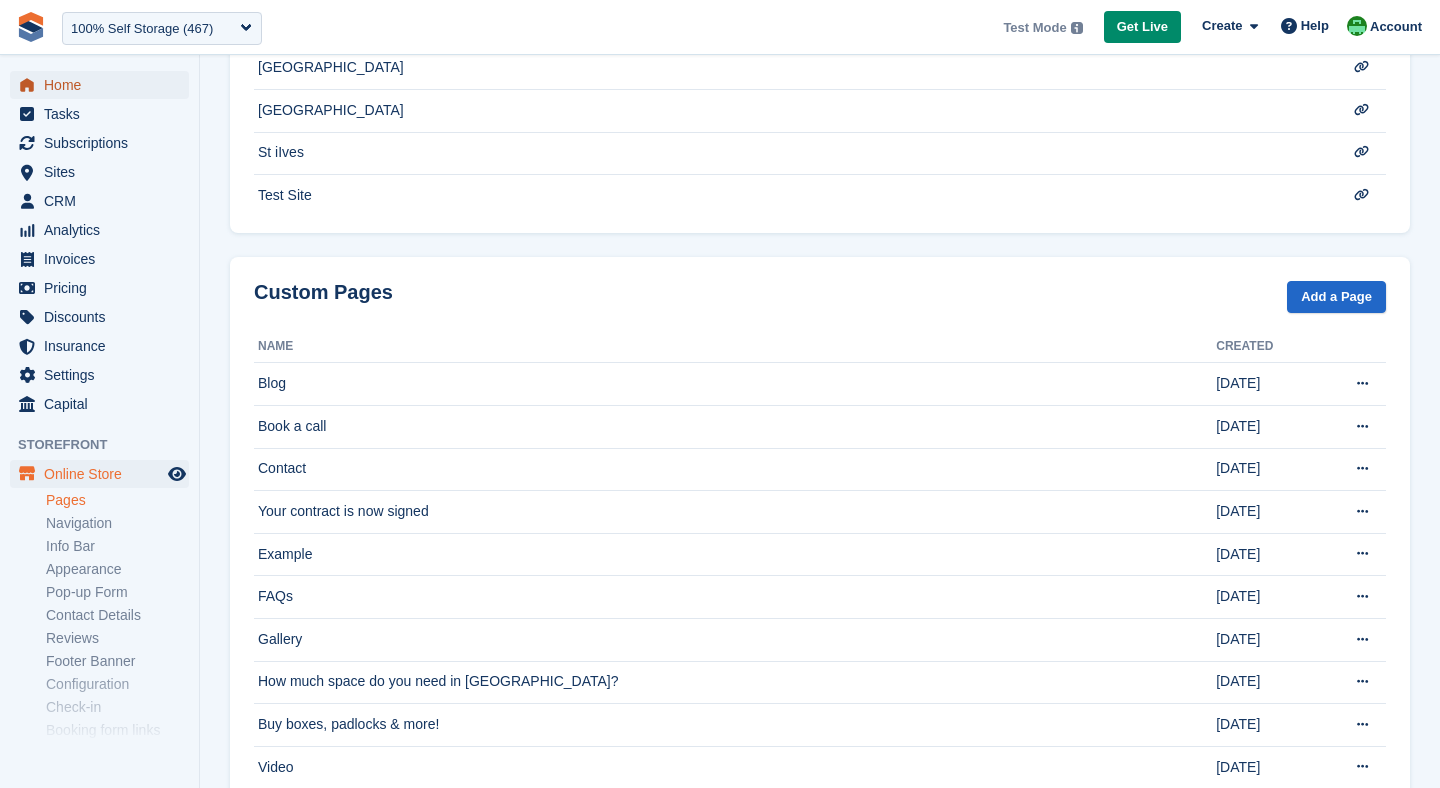 click on "Home" at bounding box center (104, 85) 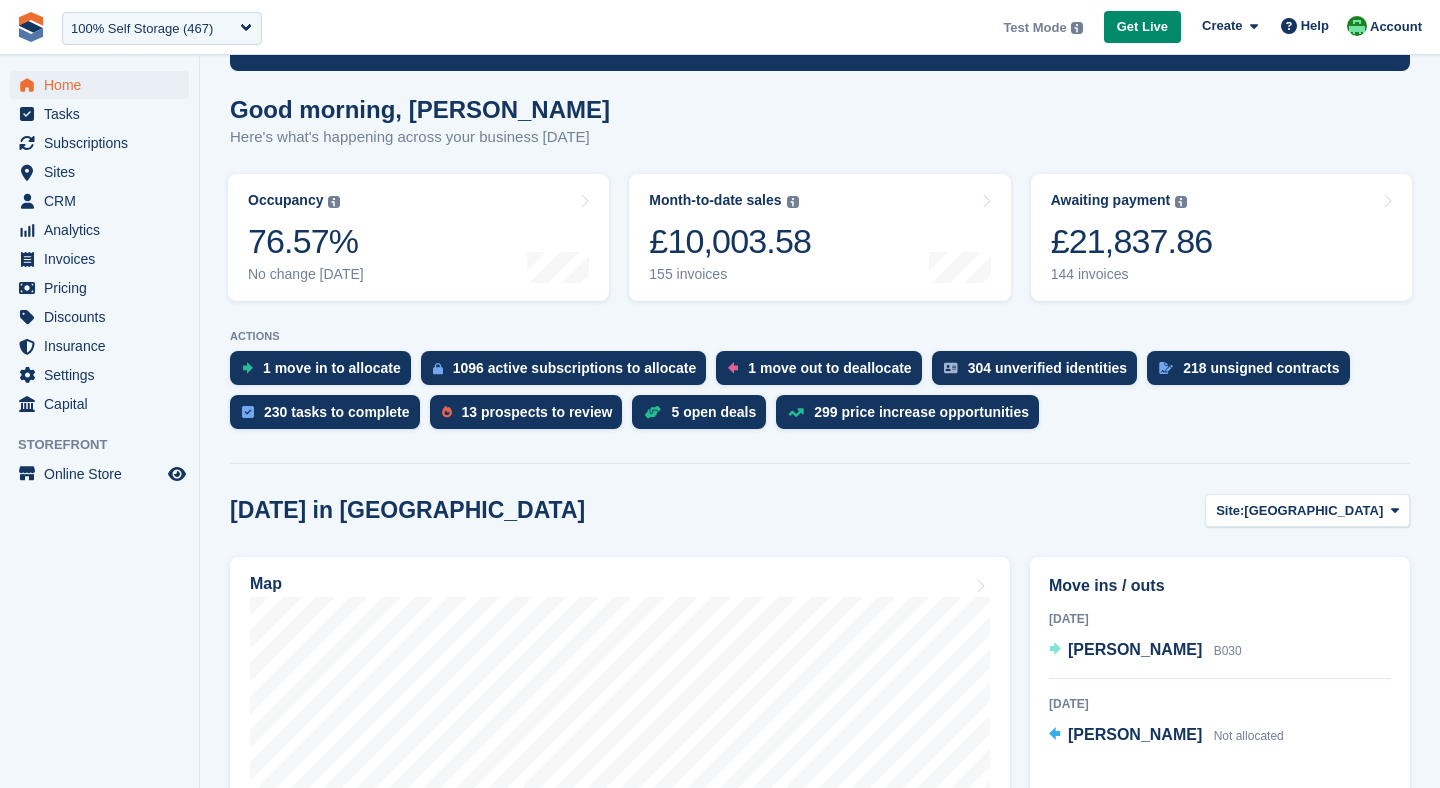 scroll, scrollTop: 160, scrollLeft: 0, axis: vertical 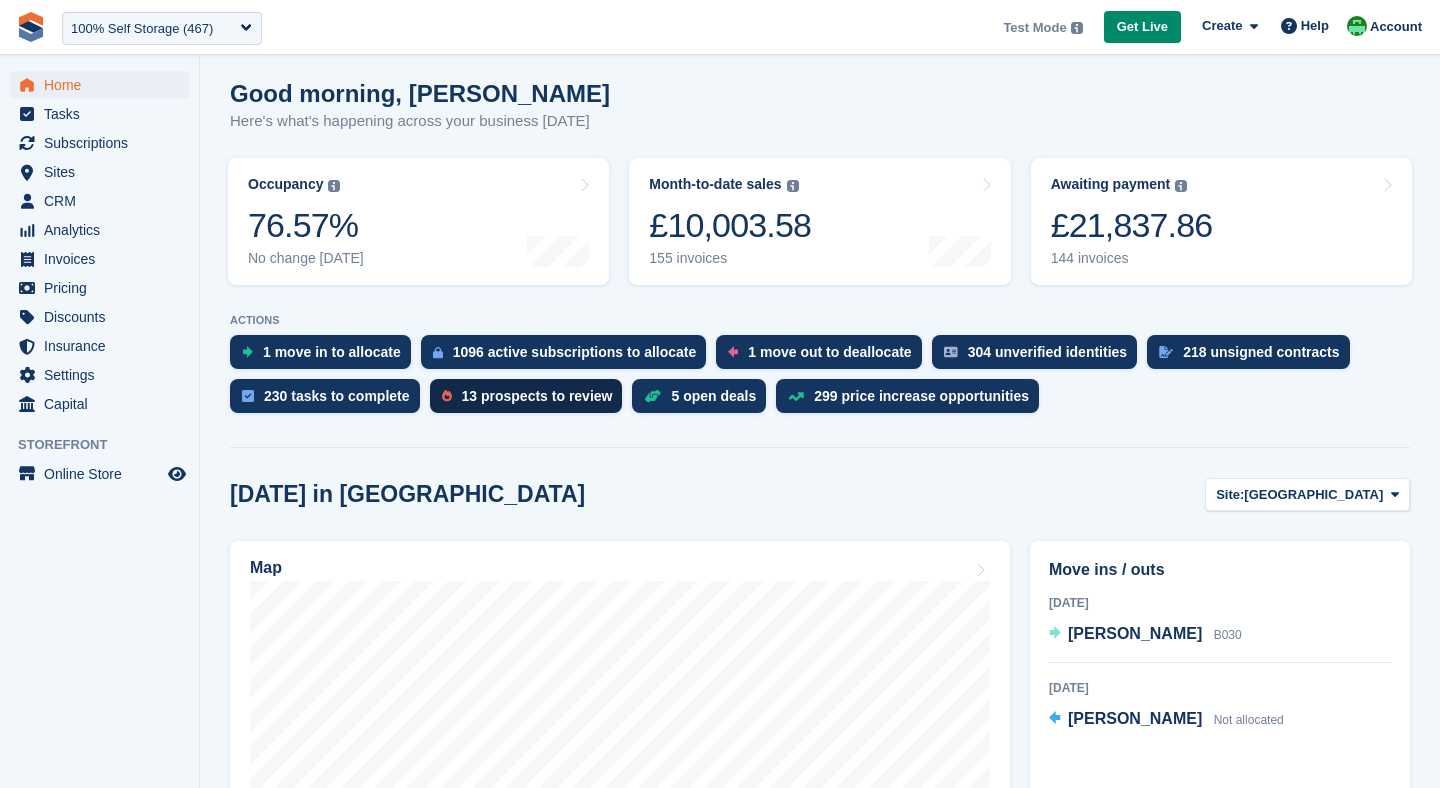 click on "13
prospects to review" at bounding box center (537, 396) 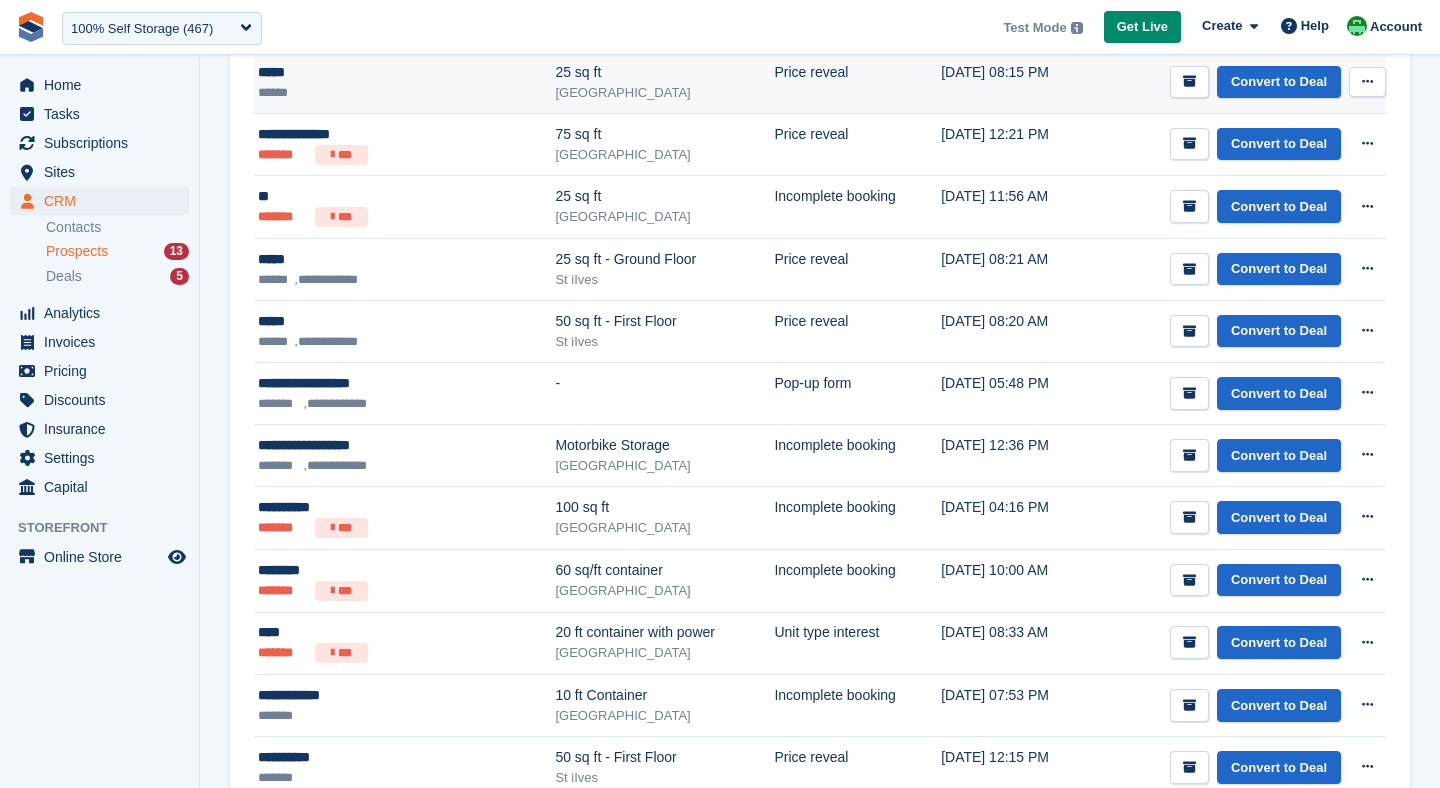 scroll, scrollTop: 519, scrollLeft: 0, axis: vertical 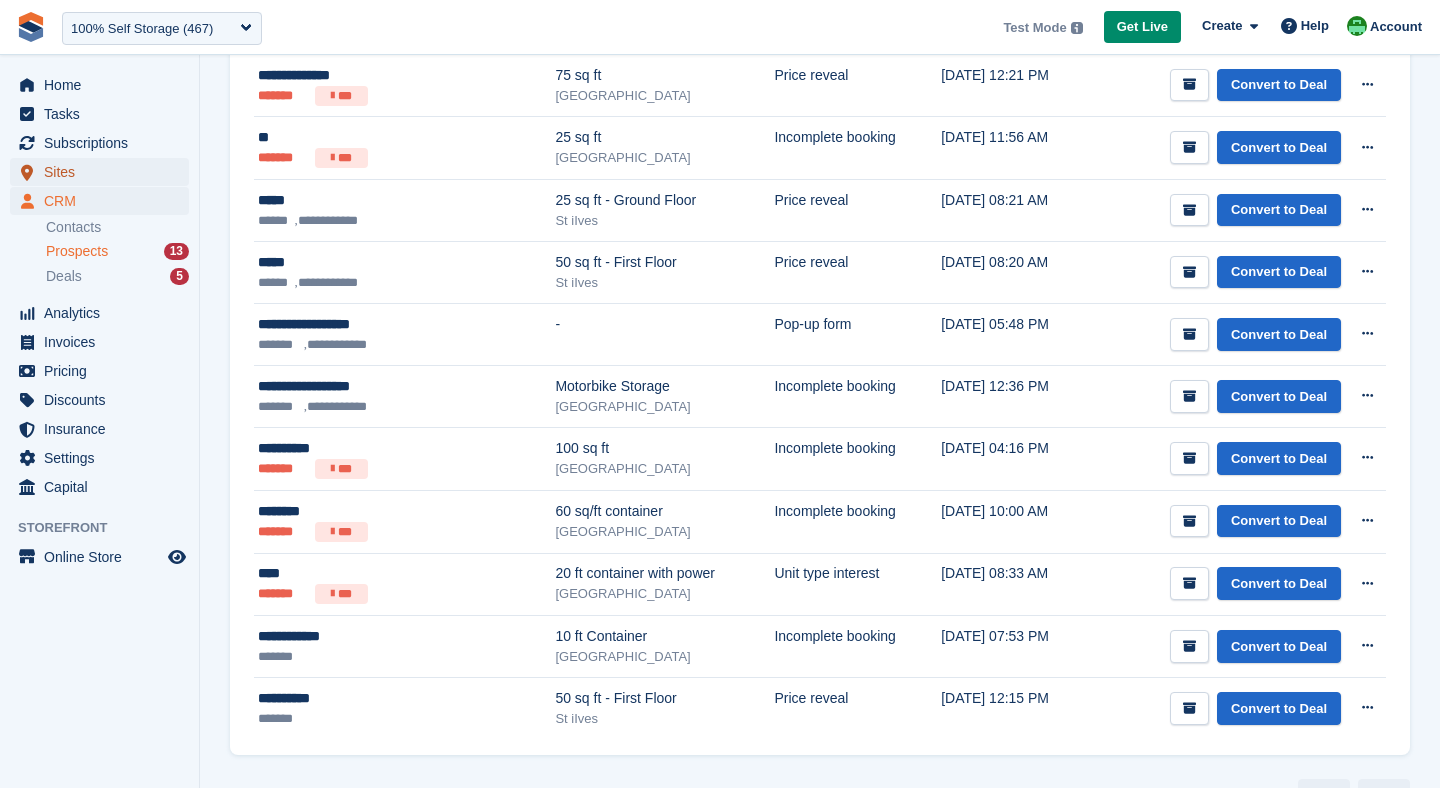 click on "Sites" at bounding box center [104, 172] 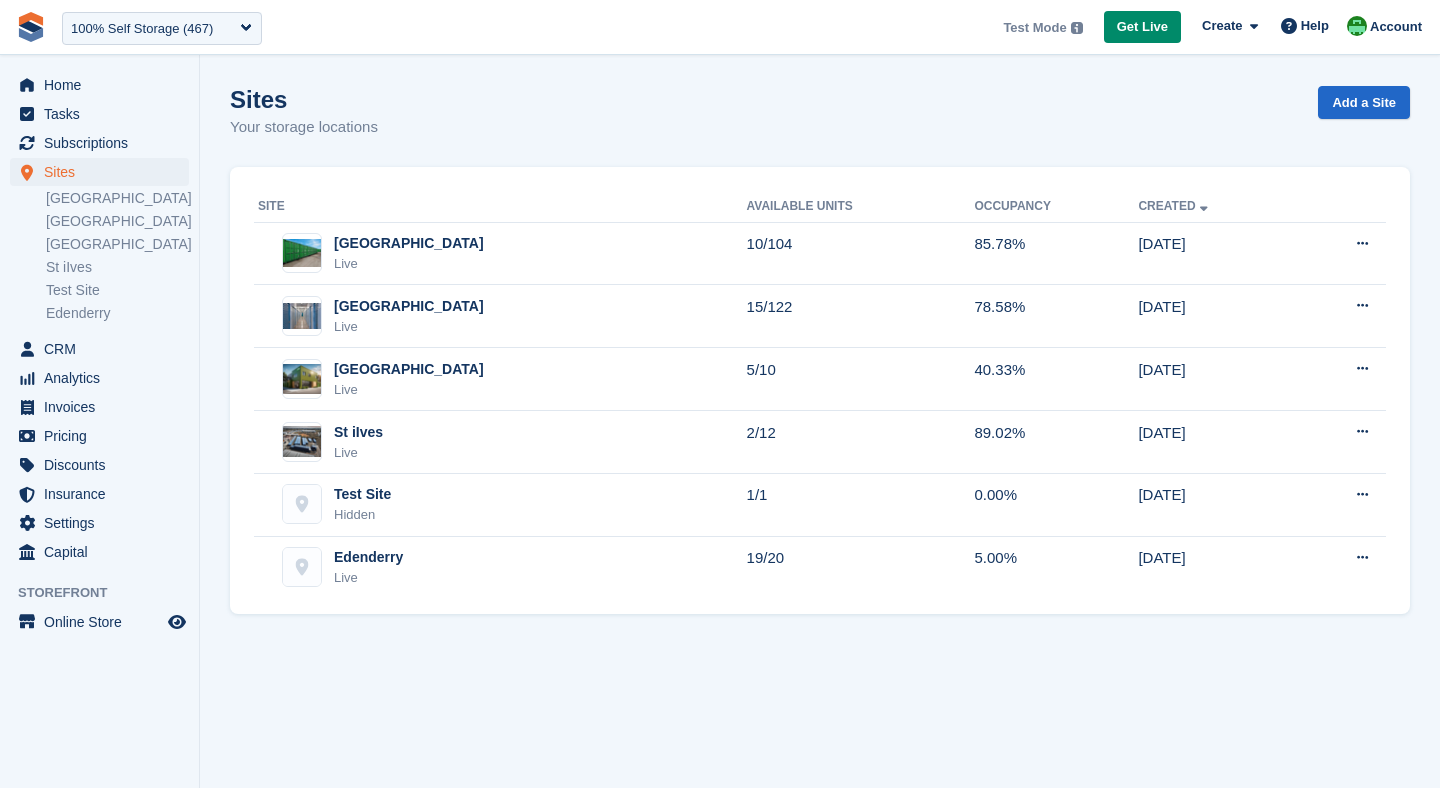 scroll, scrollTop: 0, scrollLeft: 0, axis: both 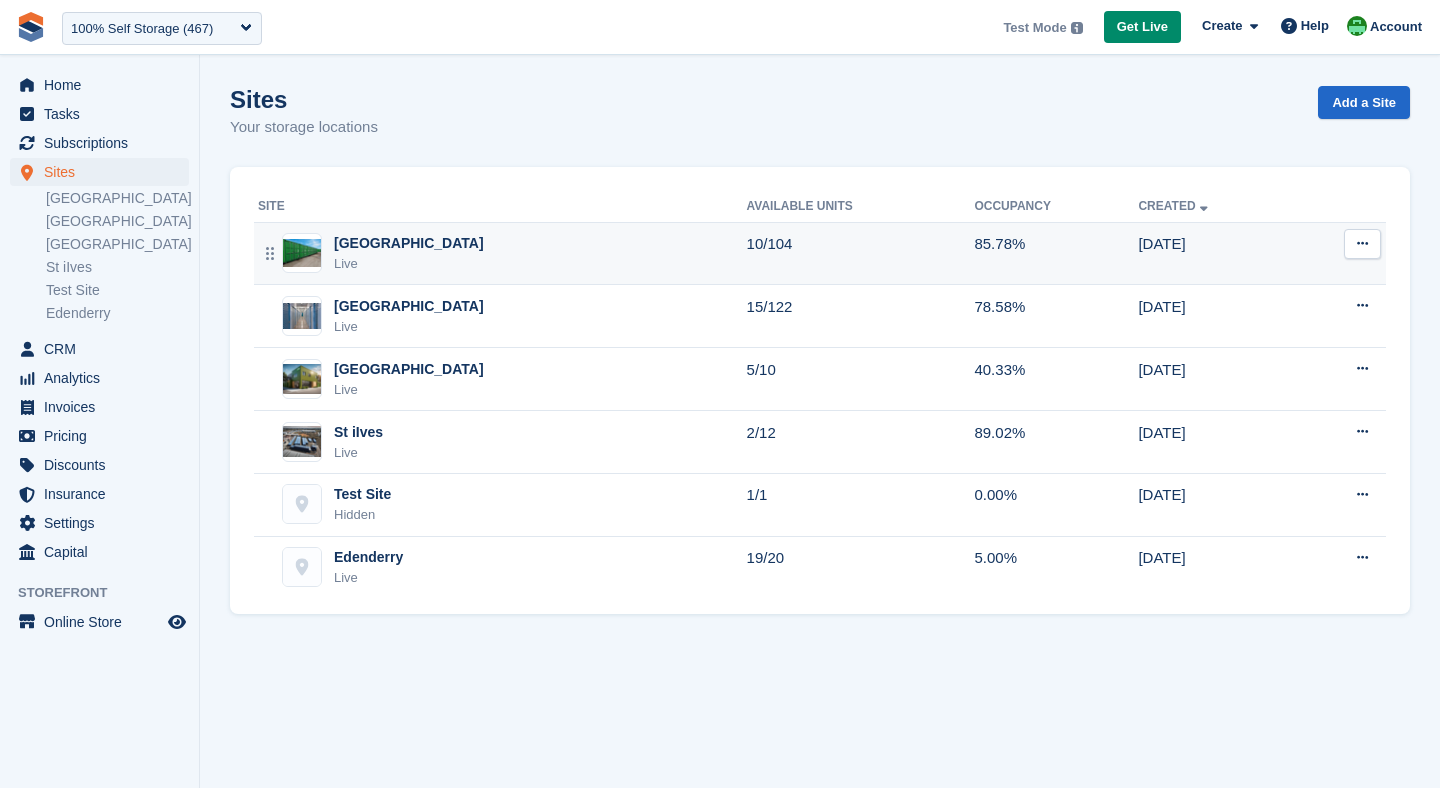 click on "10/104" at bounding box center (861, 253) 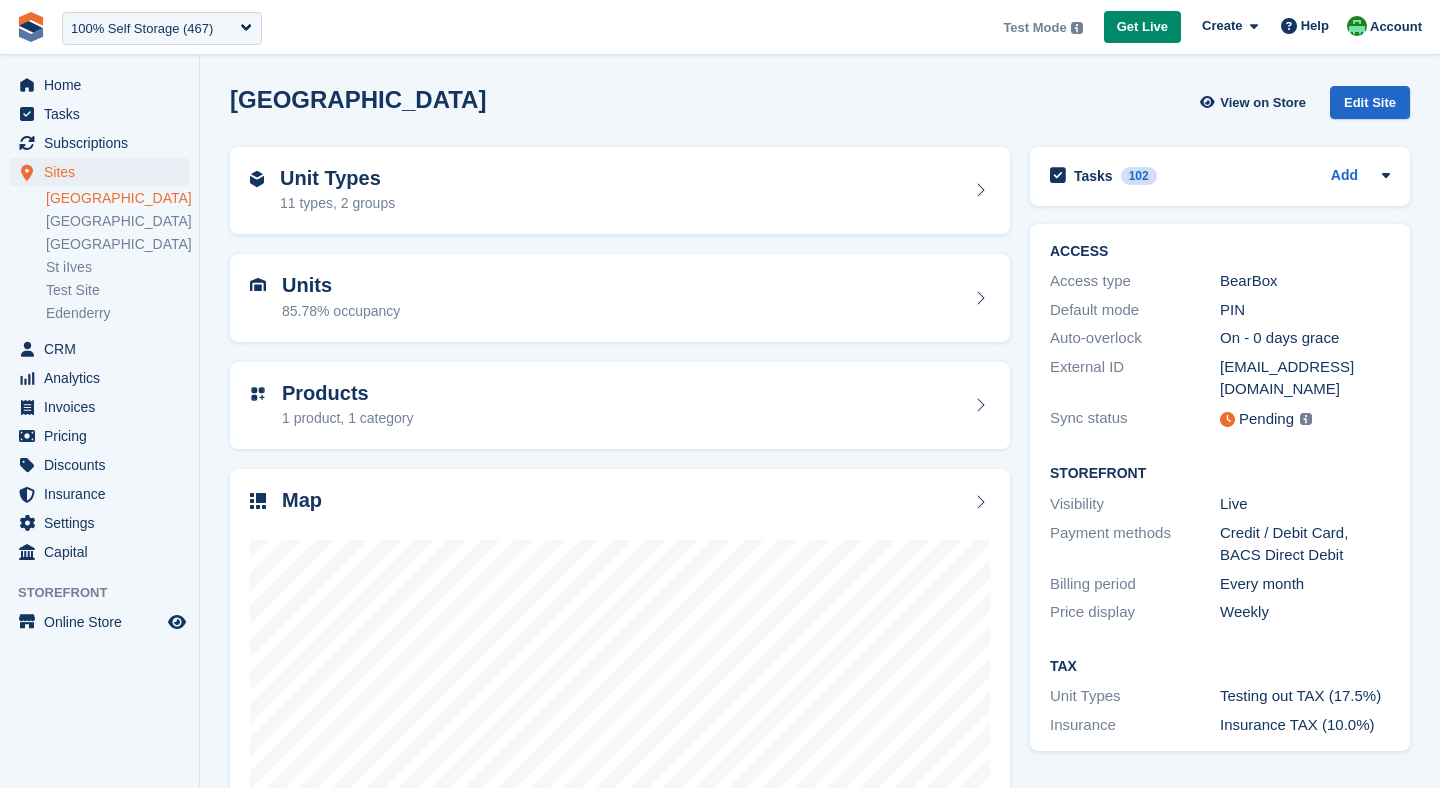 scroll, scrollTop: 0, scrollLeft: 0, axis: both 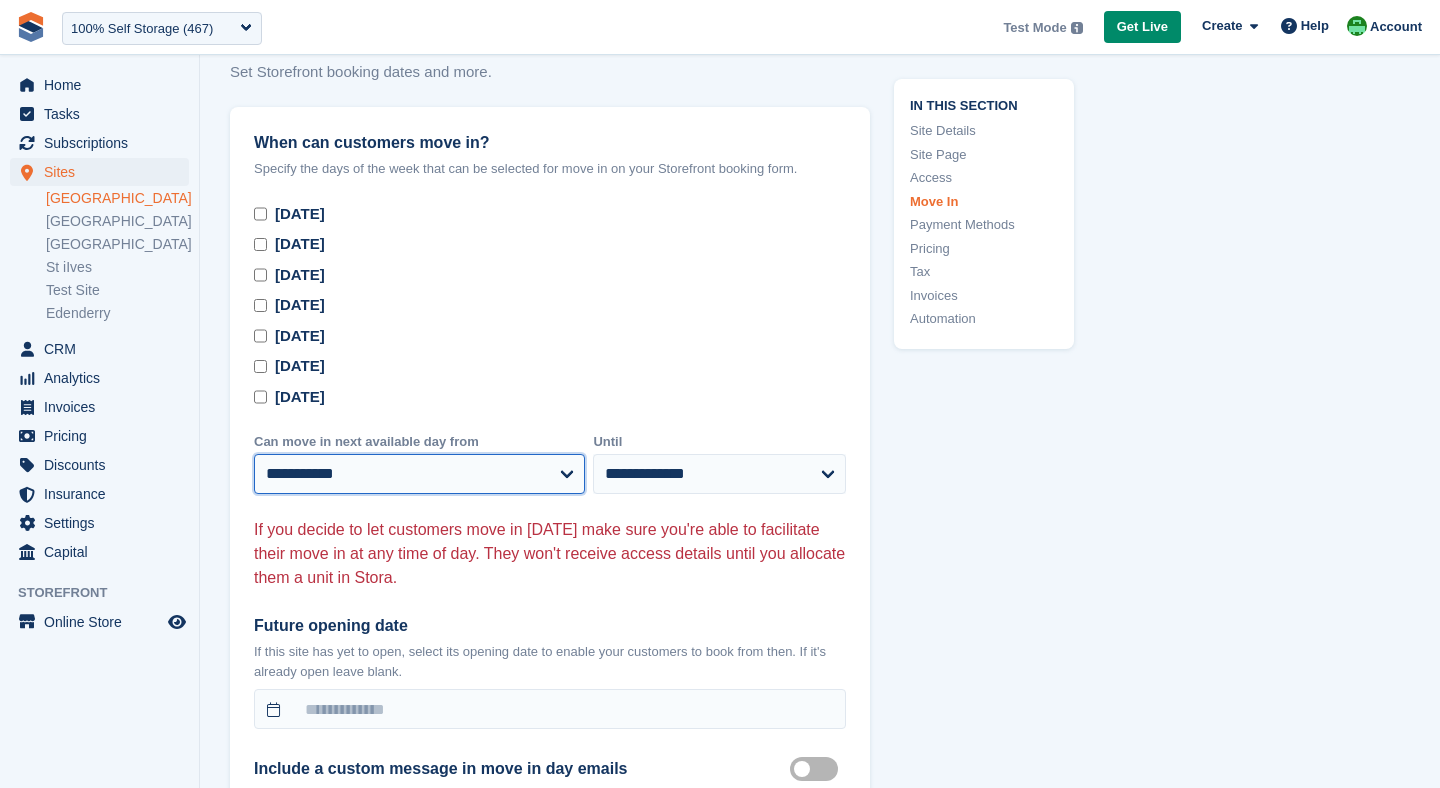 click on "**********" at bounding box center (419, 474) 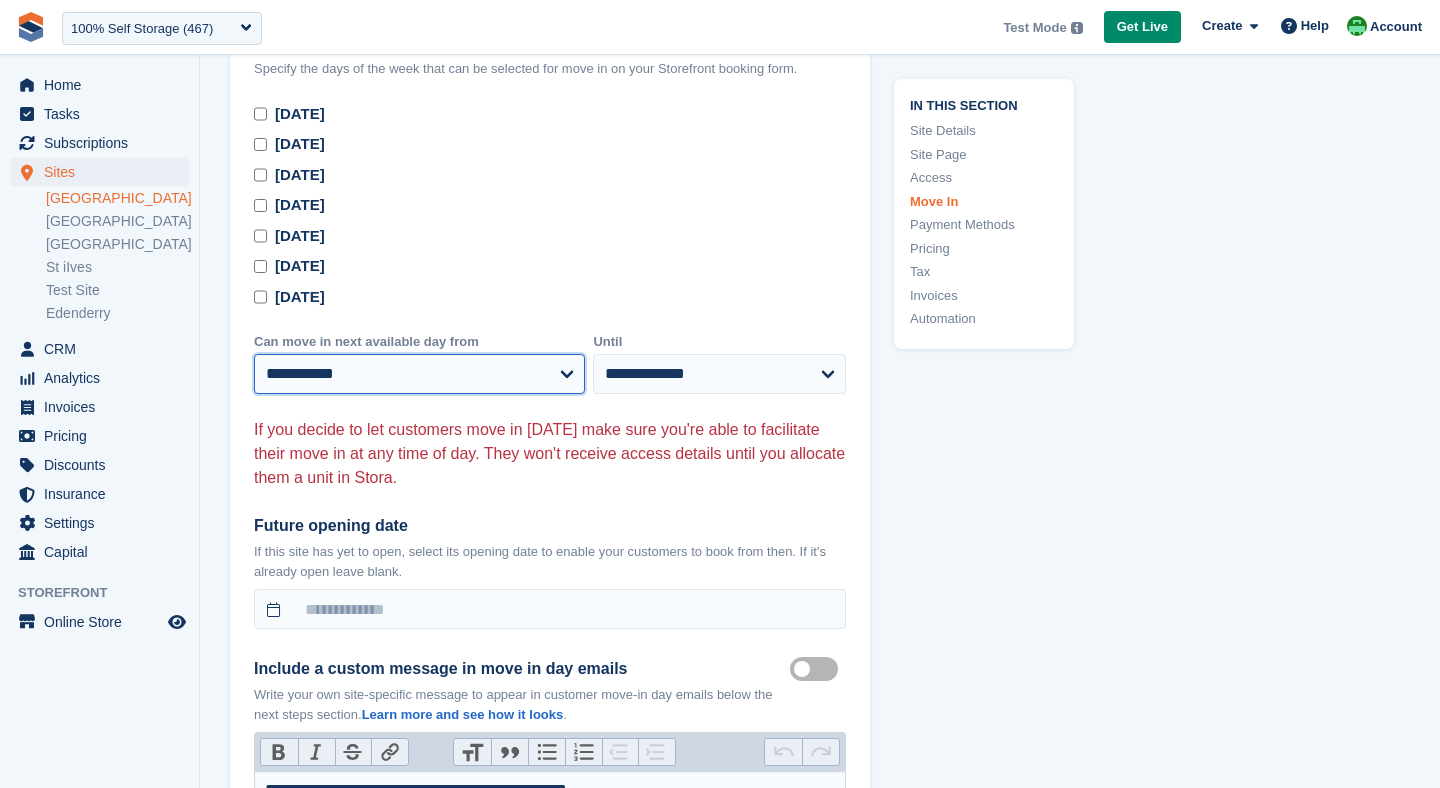 scroll, scrollTop: 5676, scrollLeft: 0, axis: vertical 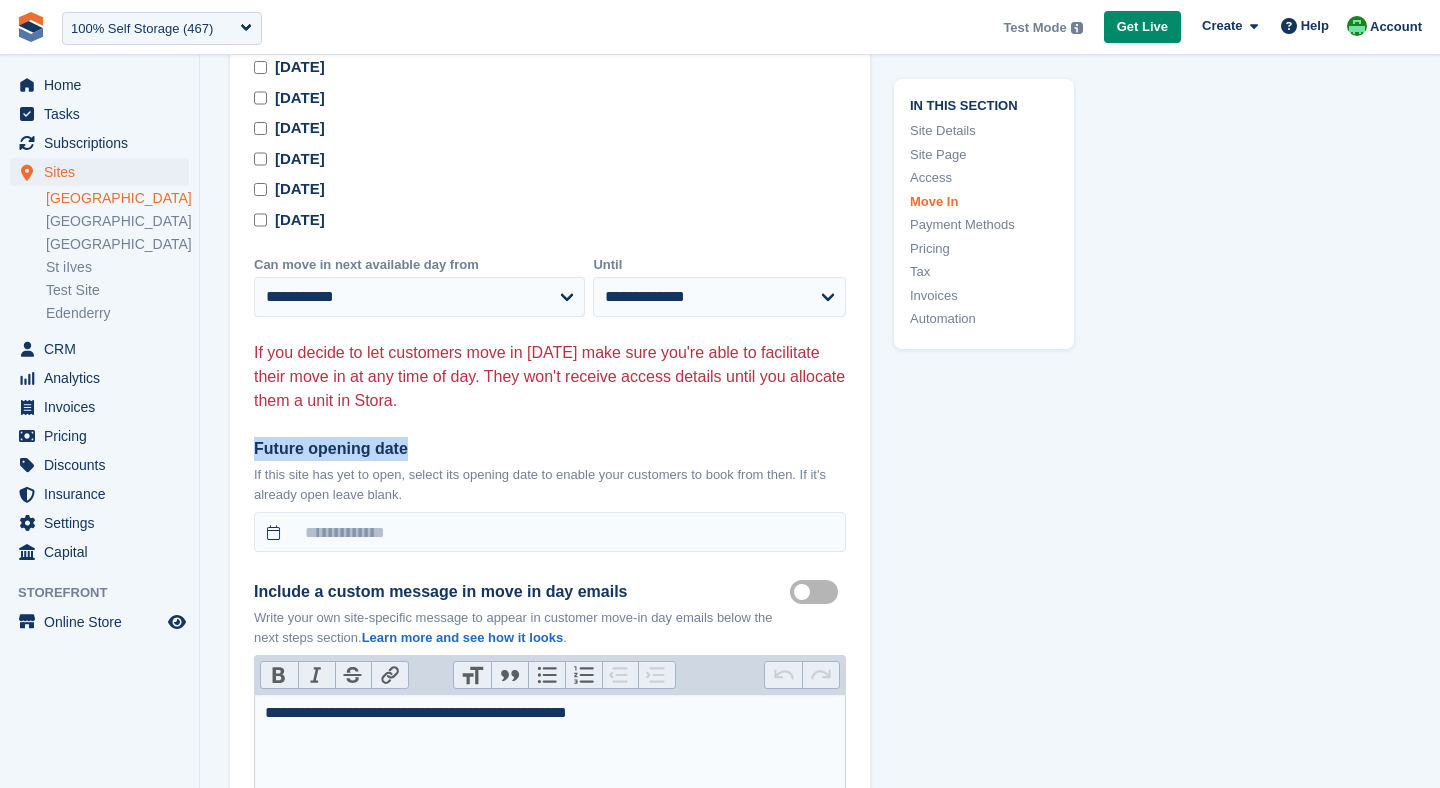 drag, startPoint x: 249, startPoint y: 407, endPoint x: 416, endPoint y: 408, distance: 167.00299 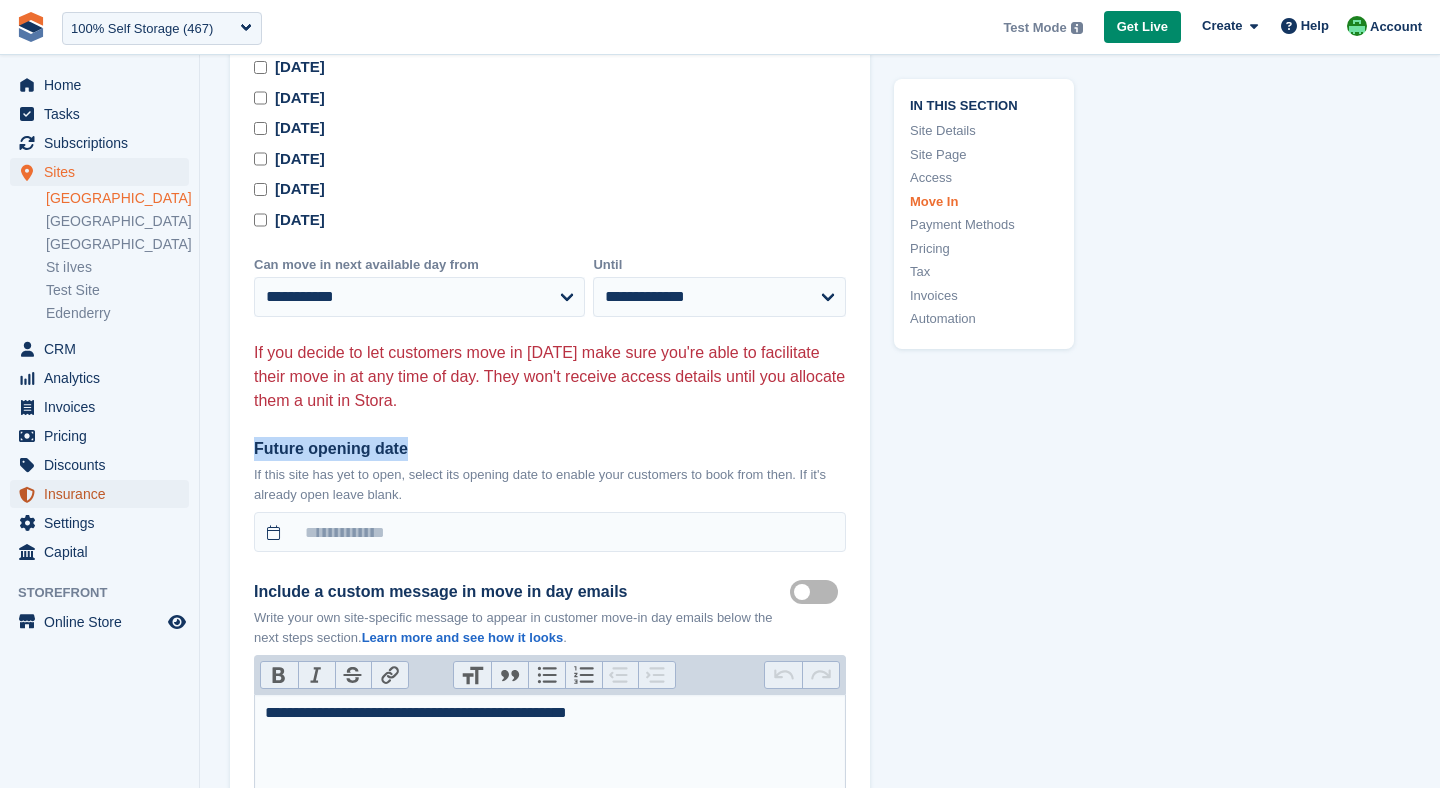 click on "Insurance" at bounding box center (104, 494) 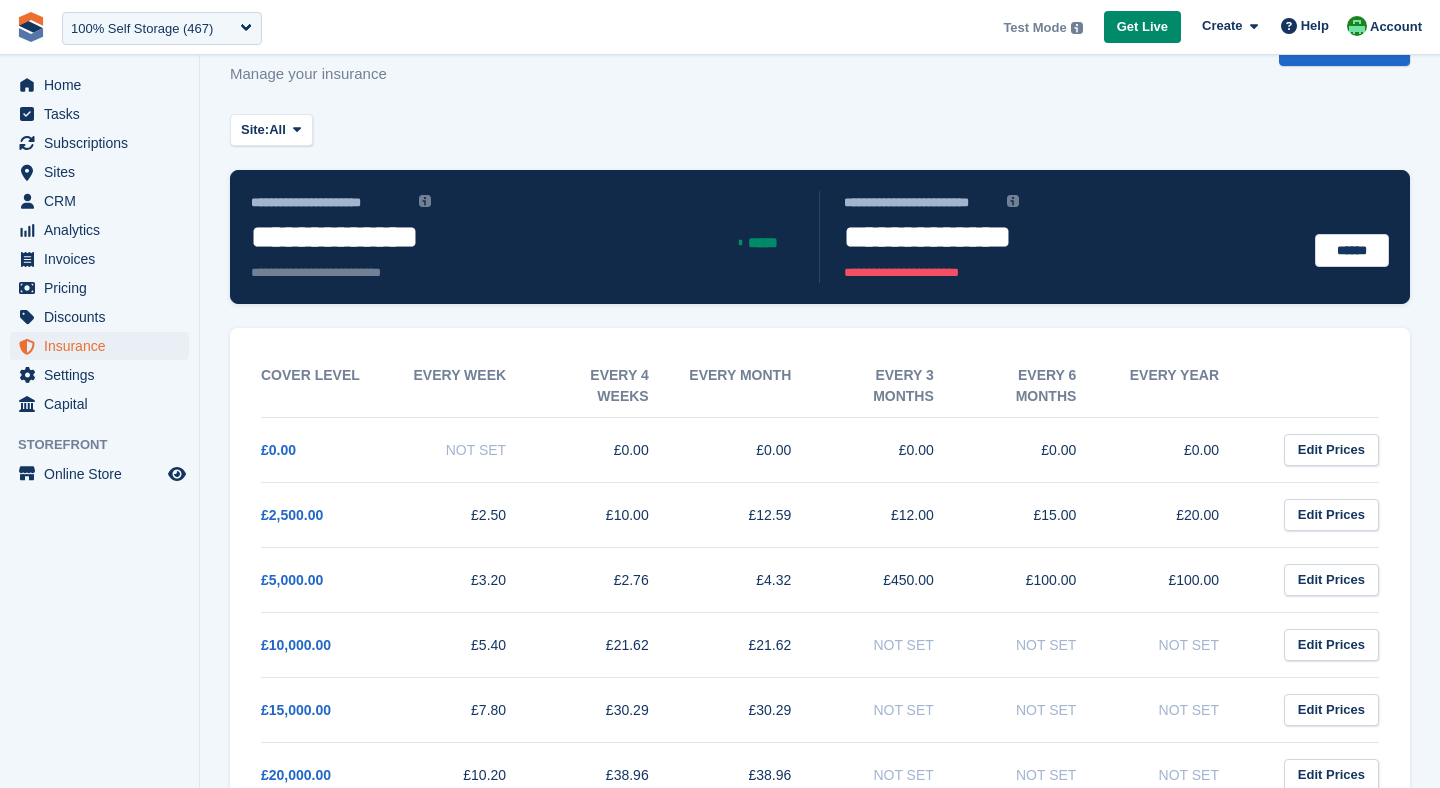scroll, scrollTop: 122, scrollLeft: 0, axis: vertical 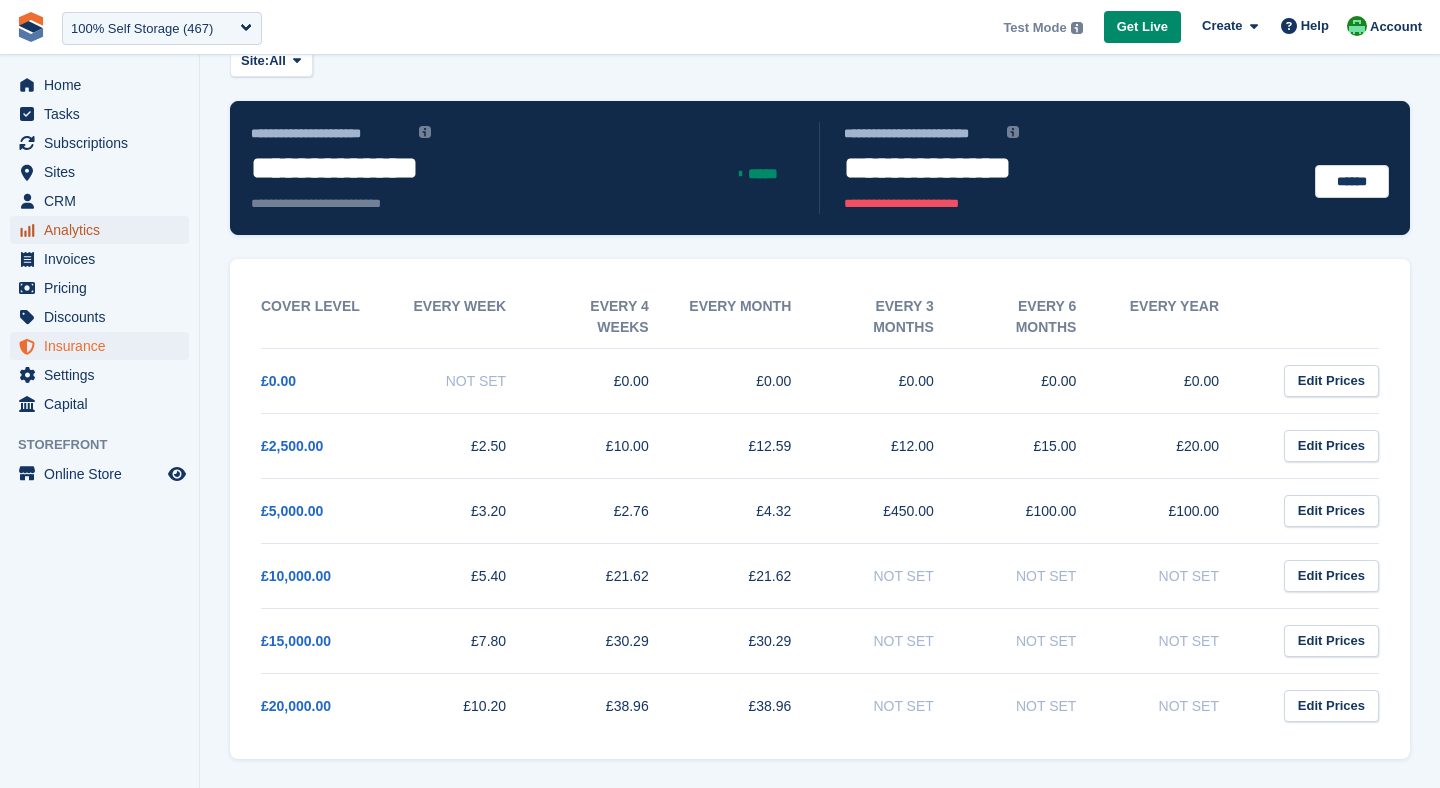 click on "Analytics" at bounding box center [104, 230] 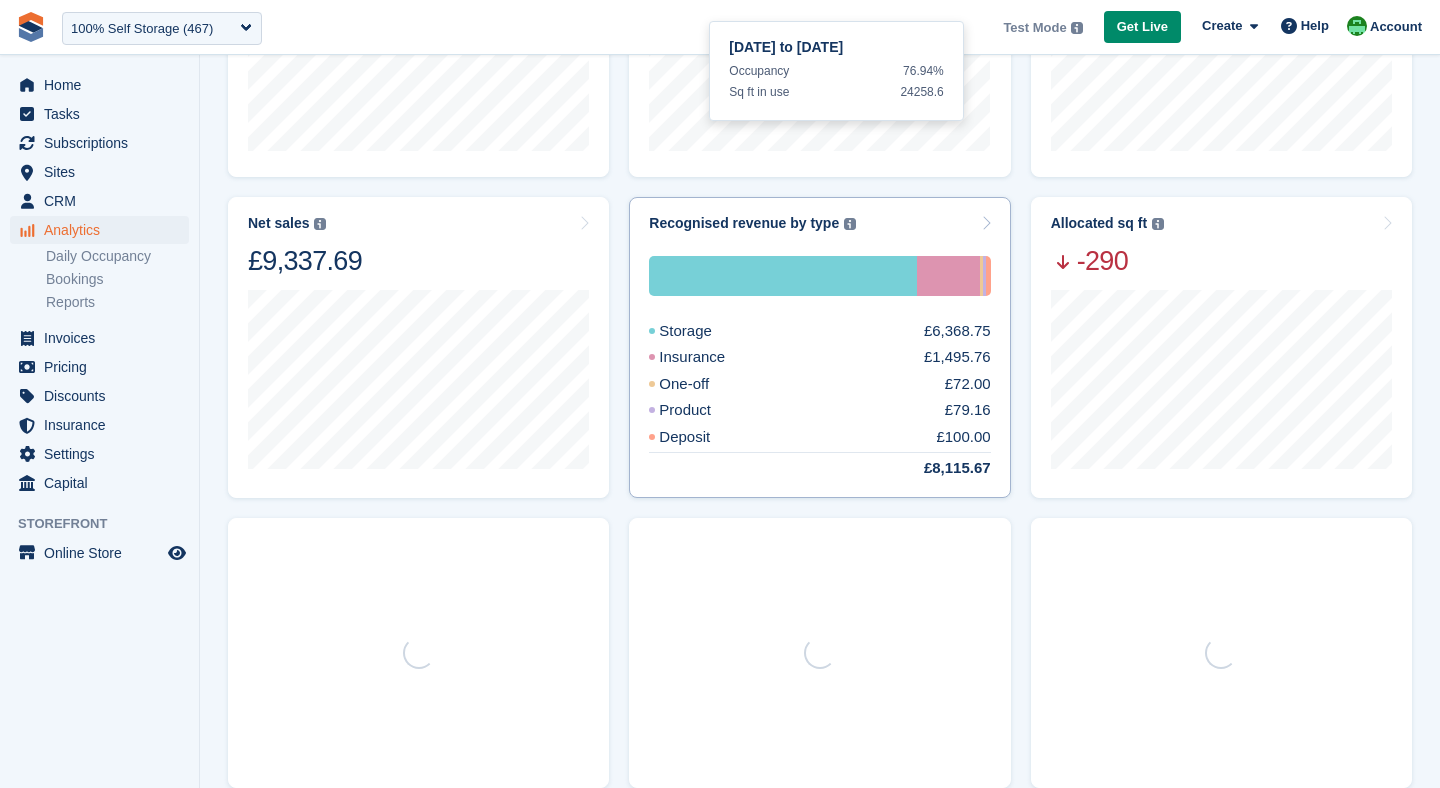 scroll, scrollTop: 469, scrollLeft: 0, axis: vertical 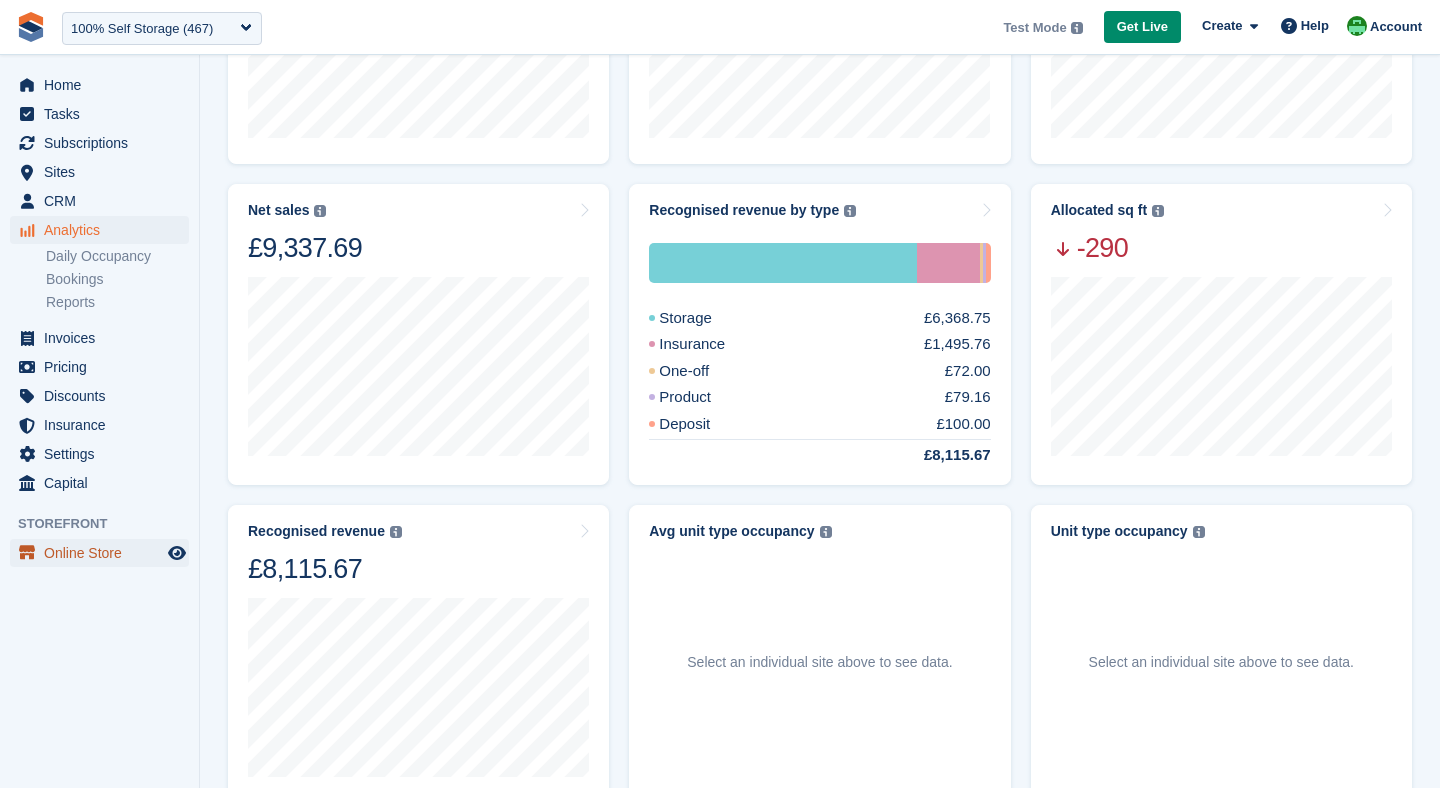click on "Online Store" at bounding box center (104, 553) 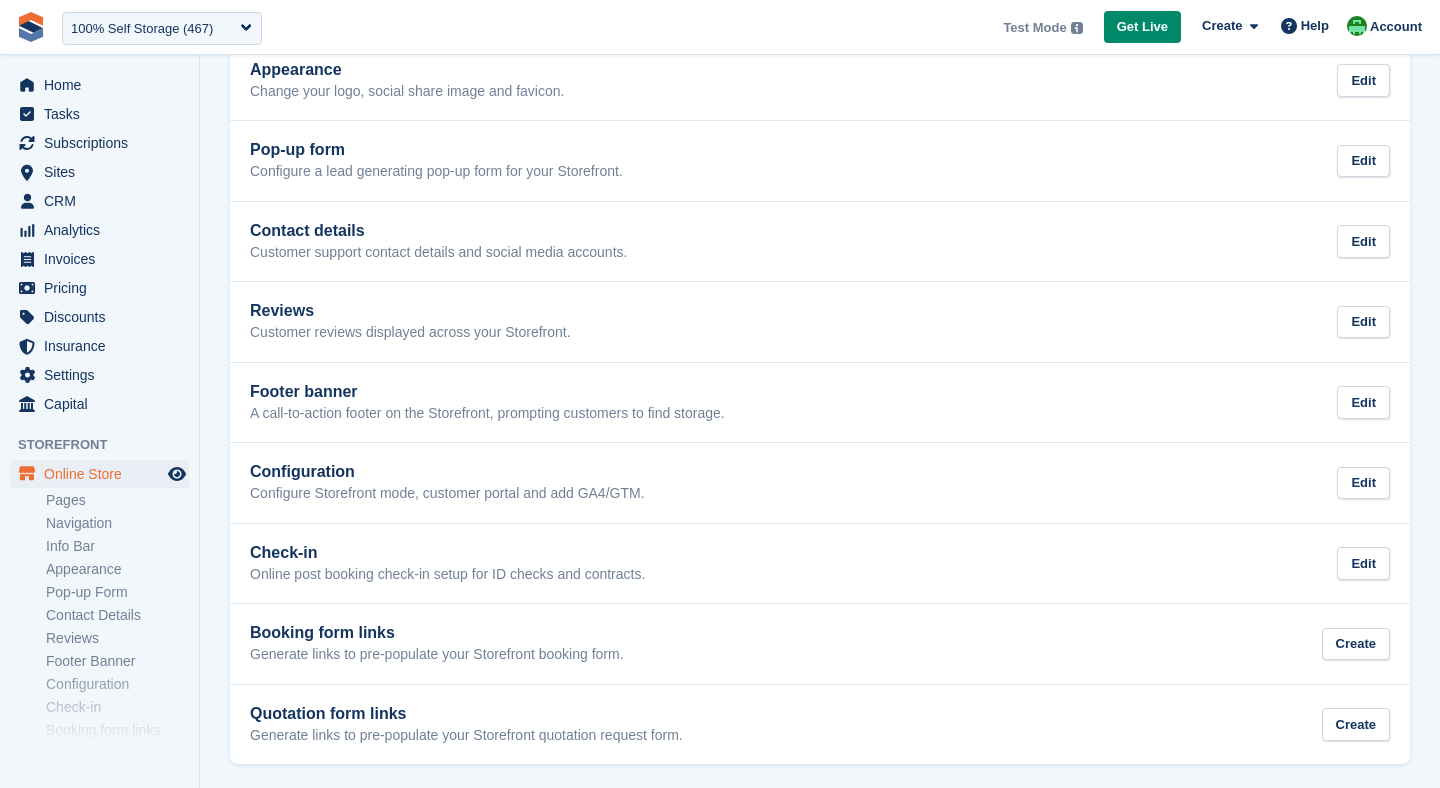 scroll, scrollTop: 469, scrollLeft: 0, axis: vertical 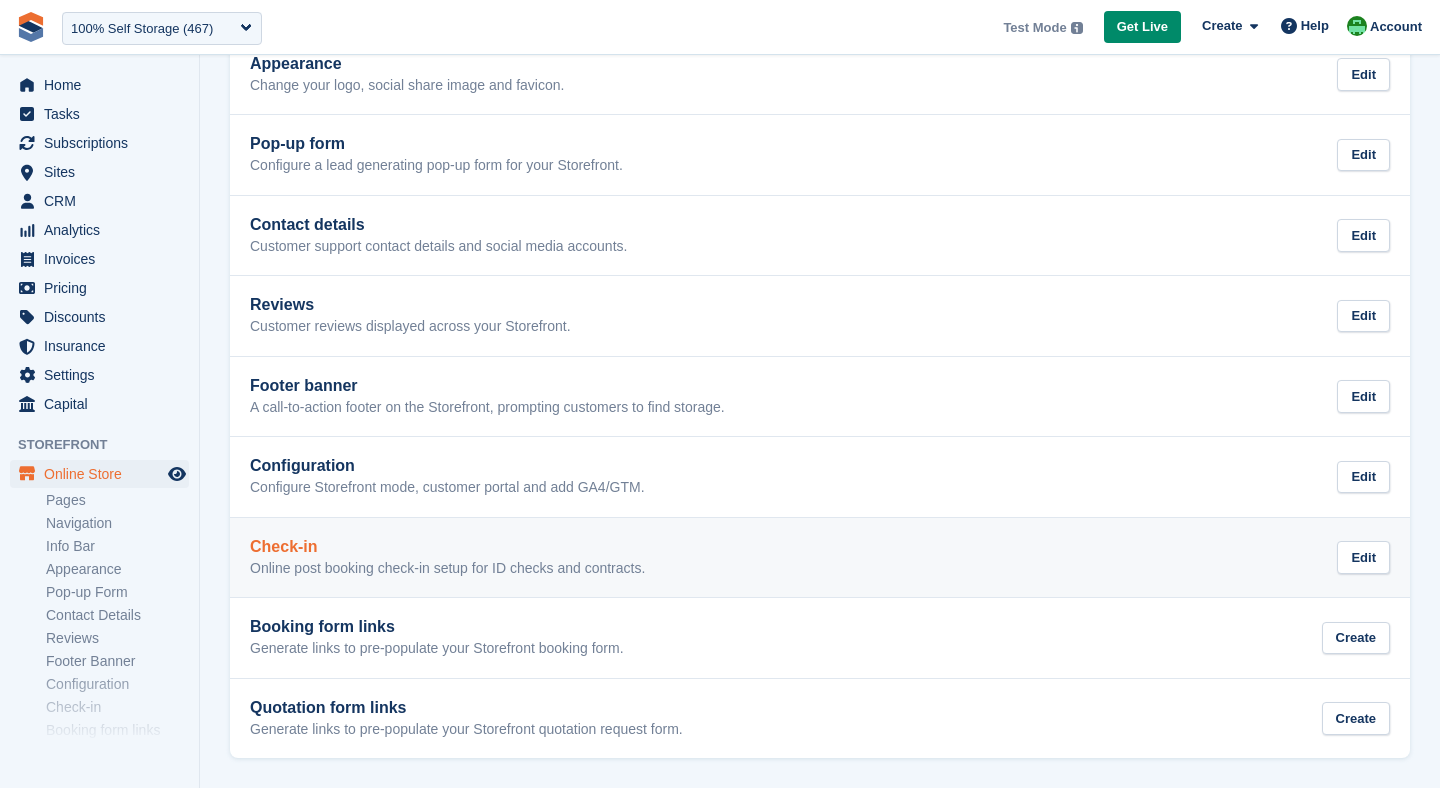 click on "Online post booking check-in setup for ID checks and contracts." at bounding box center (447, 569) 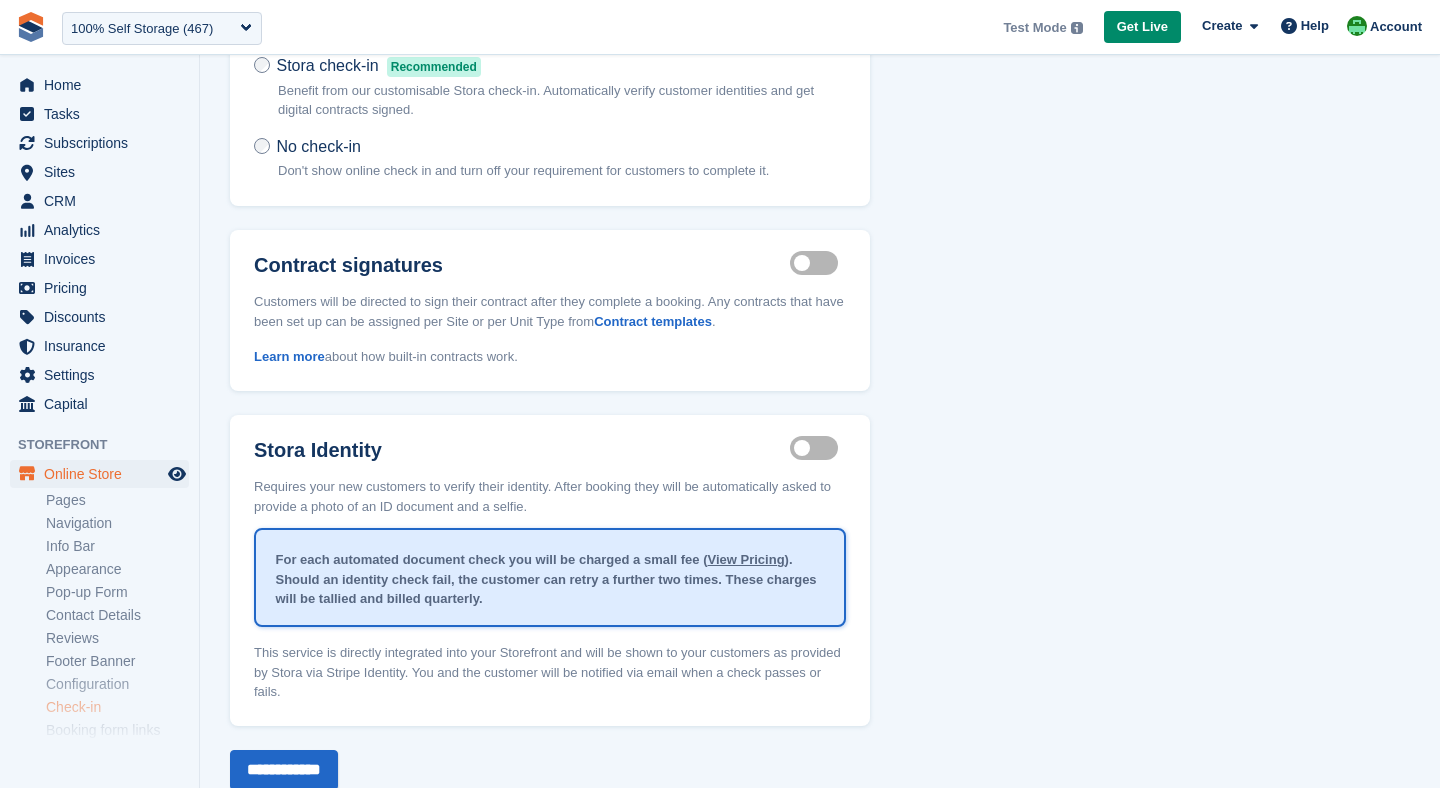 scroll, scrollTop: 210, scrollLeft: 0, axis: vertical 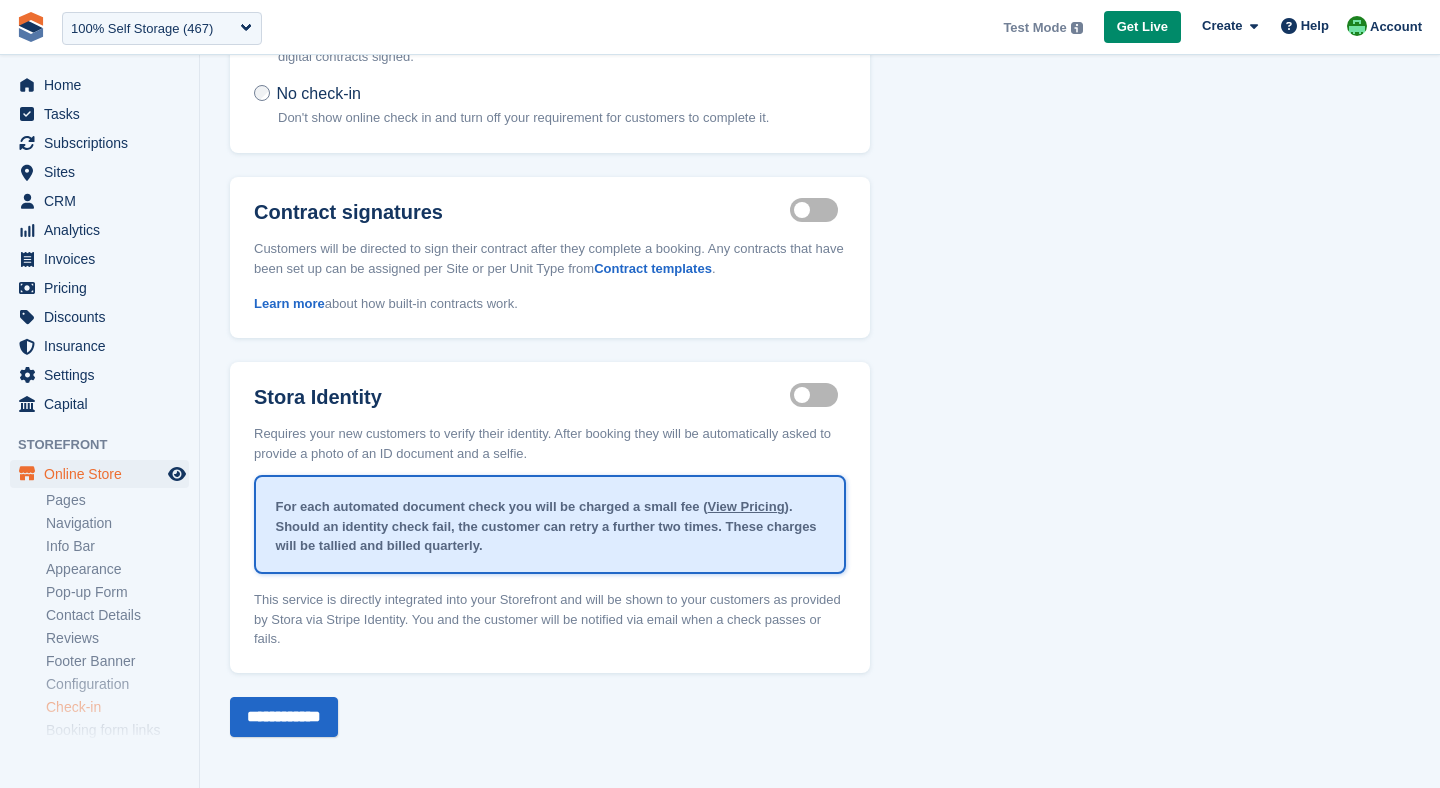 click on "Identity proof enabled" at bounding box center (818, 395) 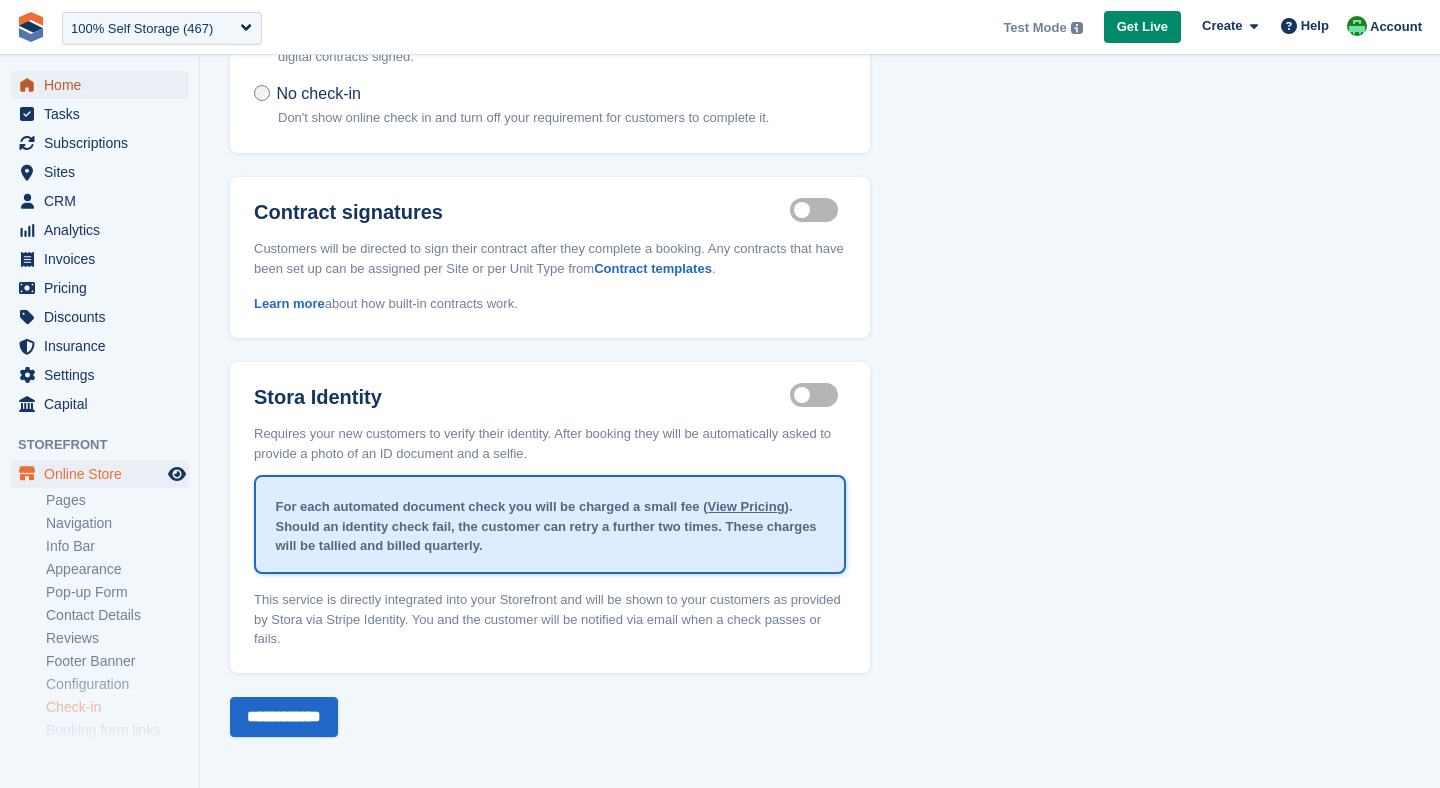 click on "Home" at bounding box center (104, 85) 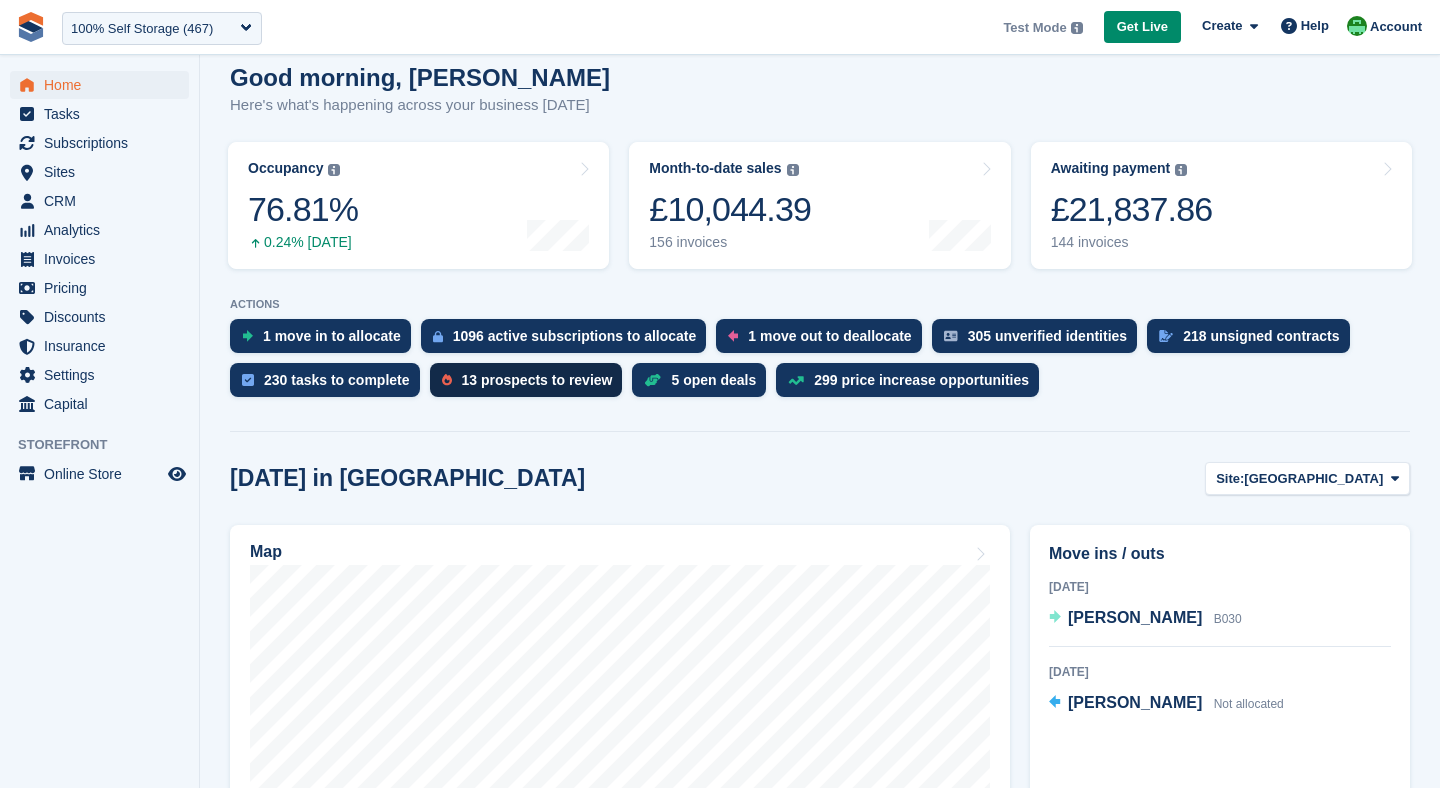 scroll, scrollTop: 137, scrollLeft: 0, axis: vertical 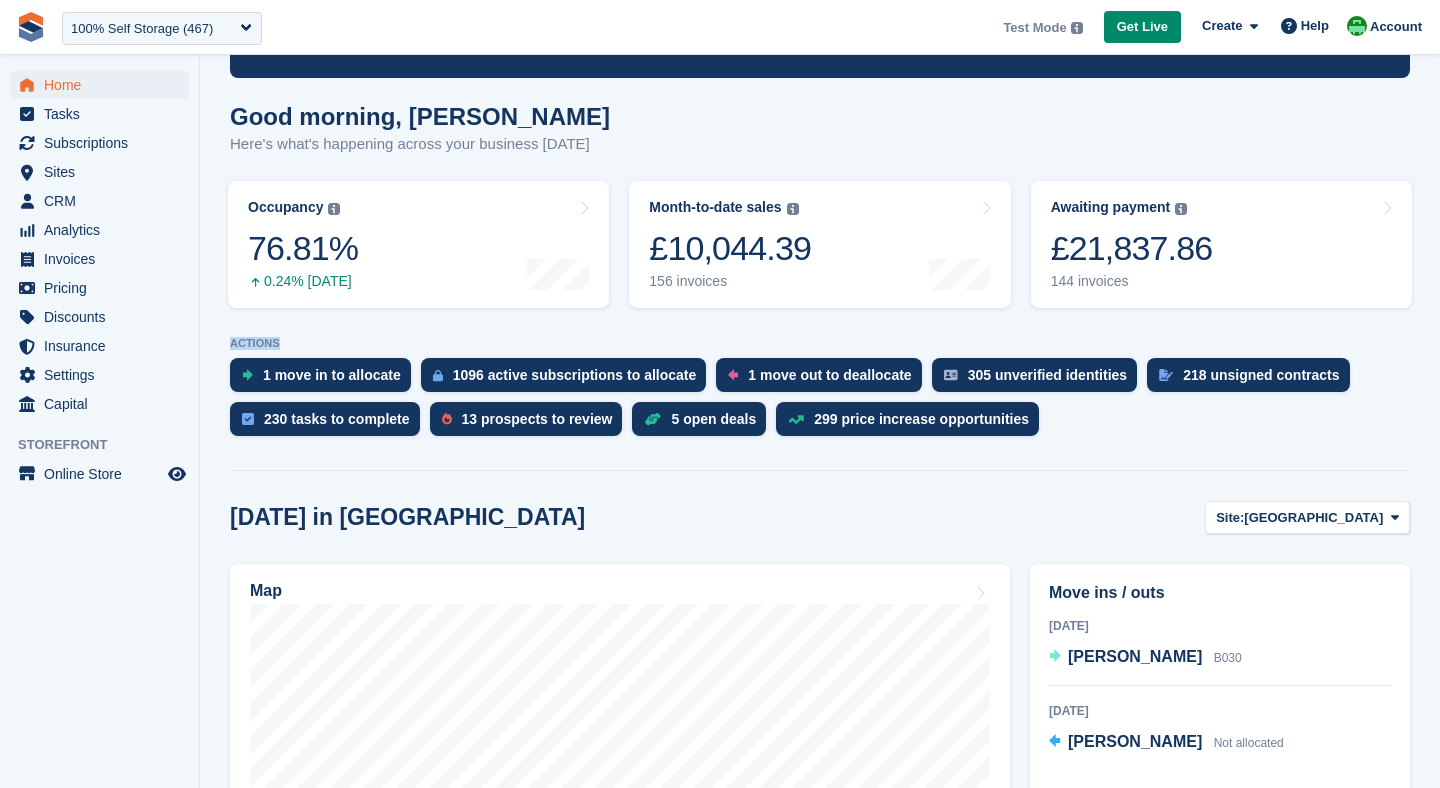 drag, startPoint x: 223, startPoint y: 338, endPoint x: 307, endPoint y: 341, distance: 84.05355 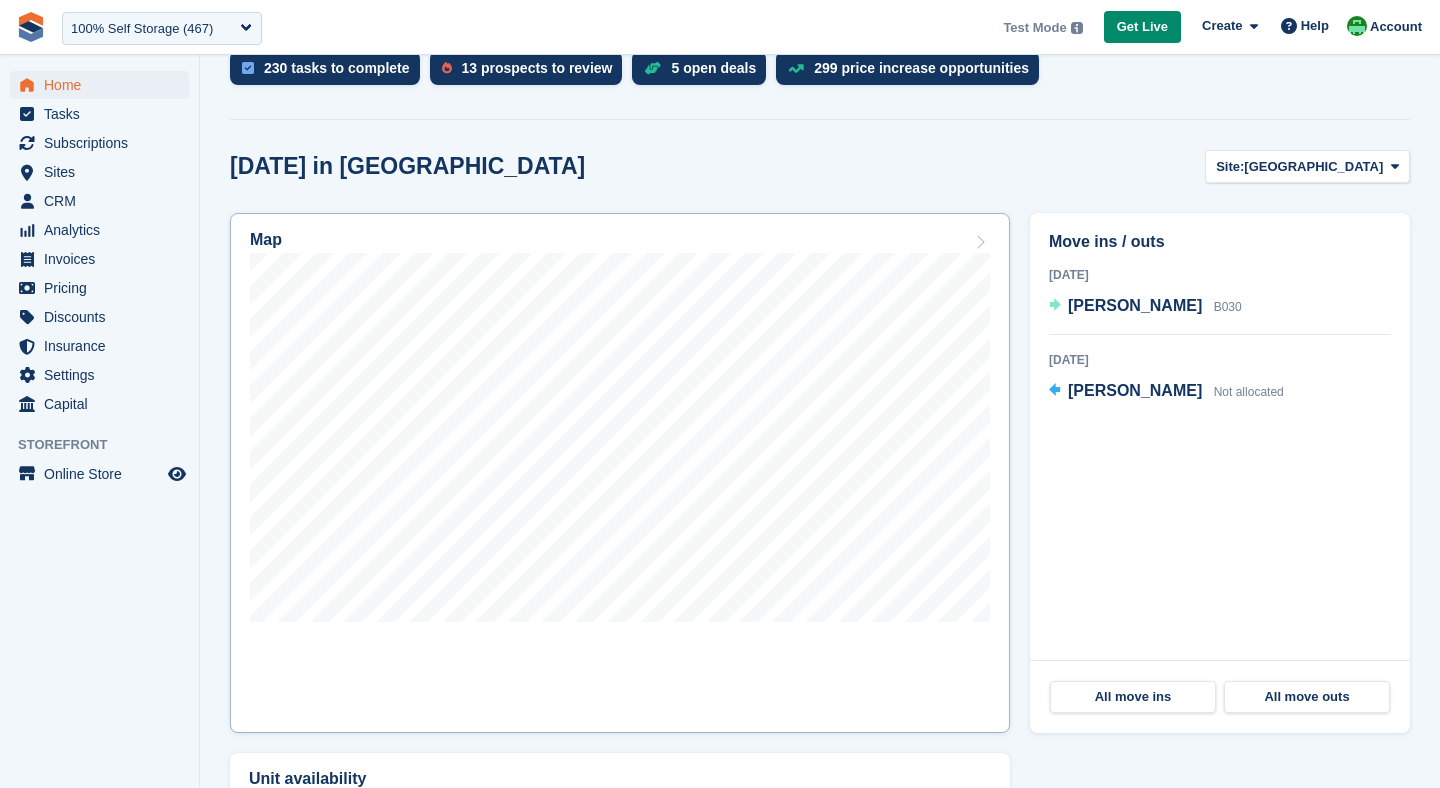 scroll, scrollTop: 489, scrollLeft: 0, axis: vertical 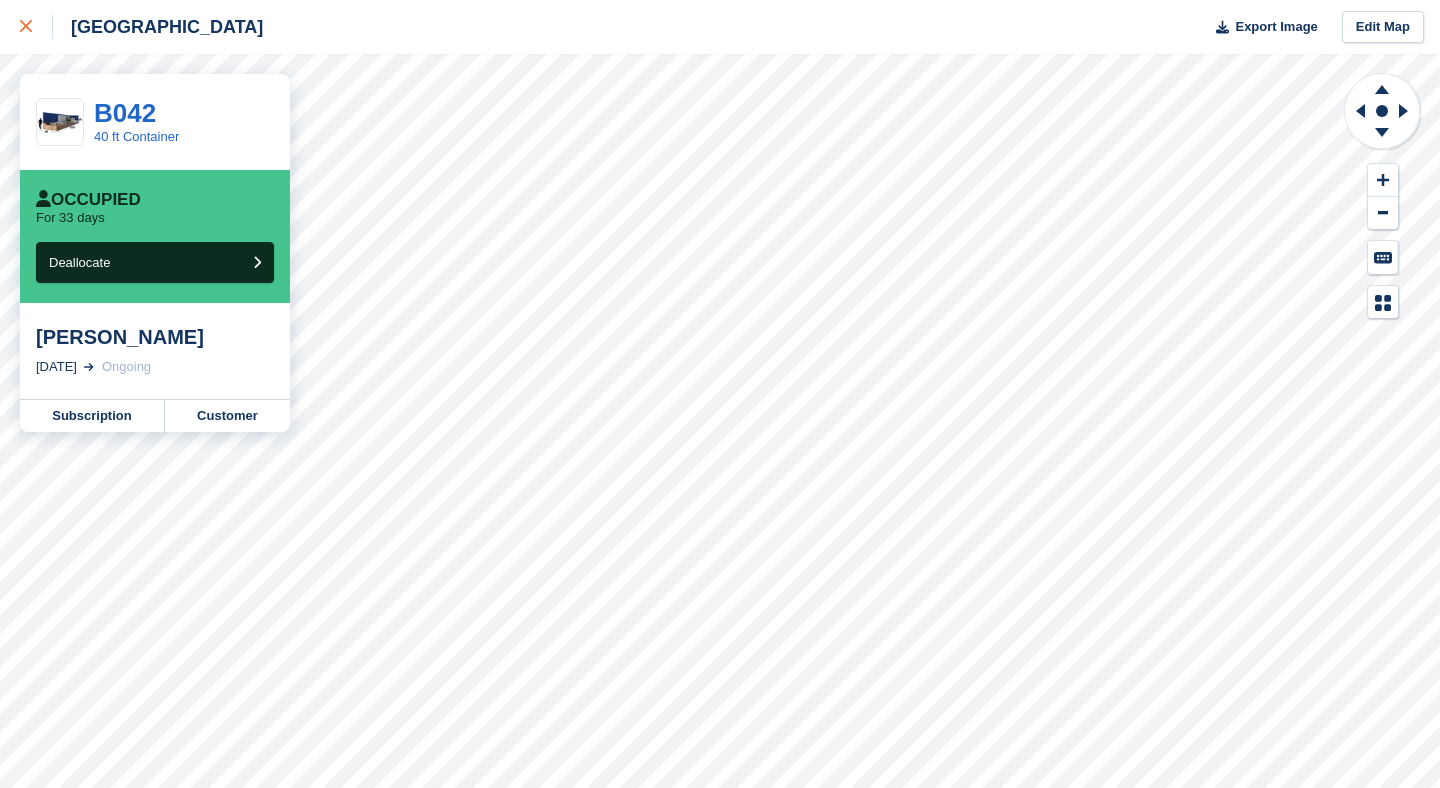 click 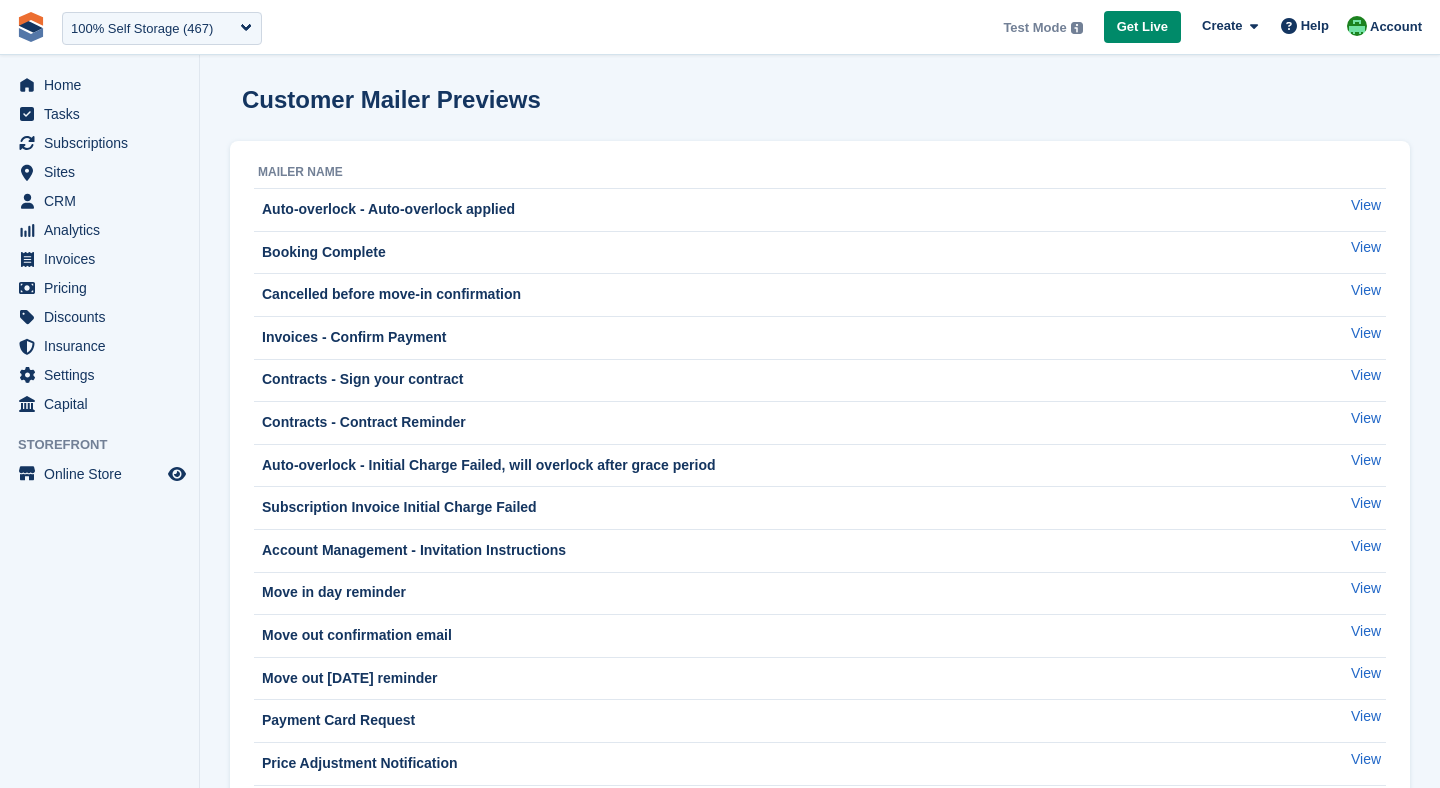 scroll, scrollTop: 0, scrollLeft: 0, axis: both 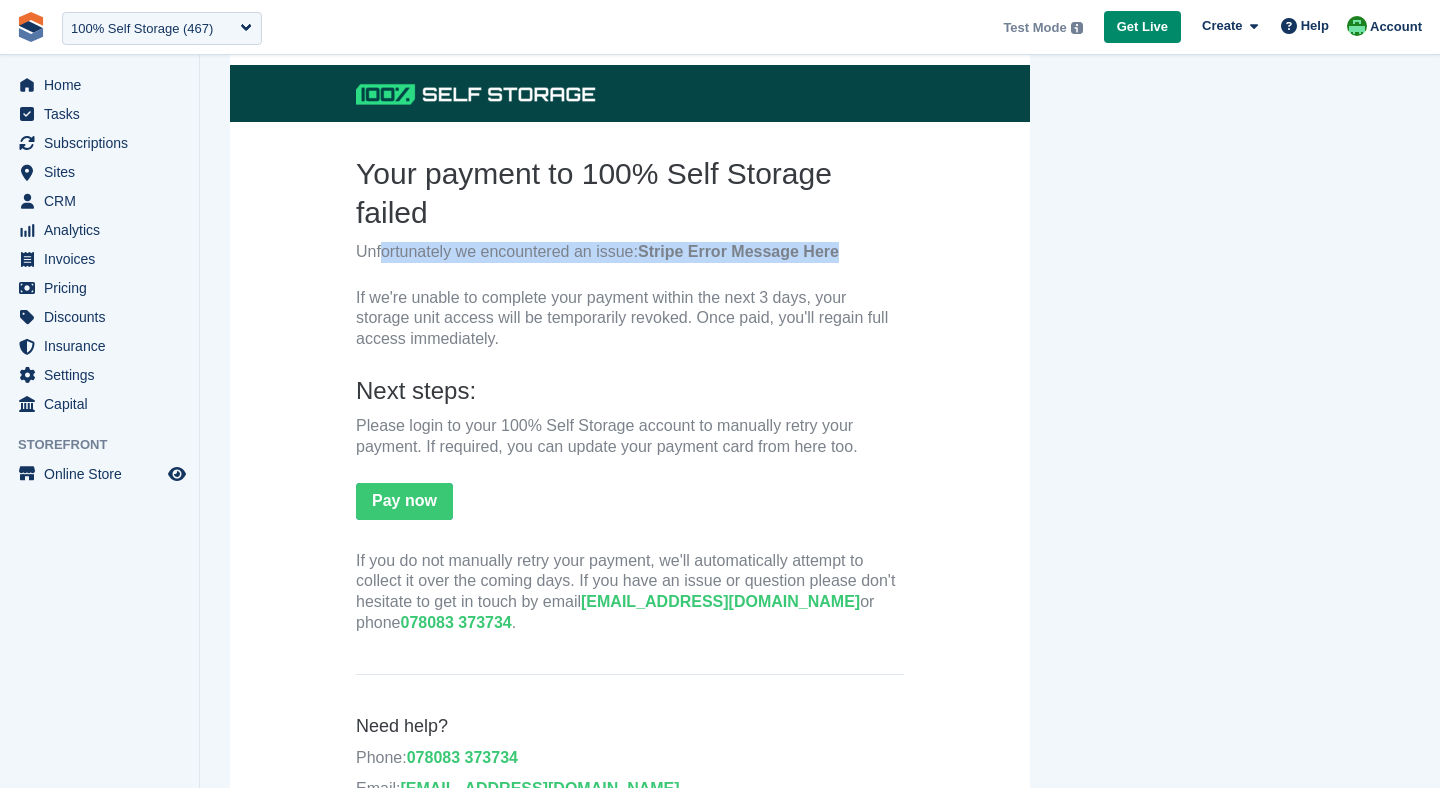 drag, startPoint x: 636, startPoint y: 234, endPoint x: 849, endPoint y: 253, distance: 213.84573 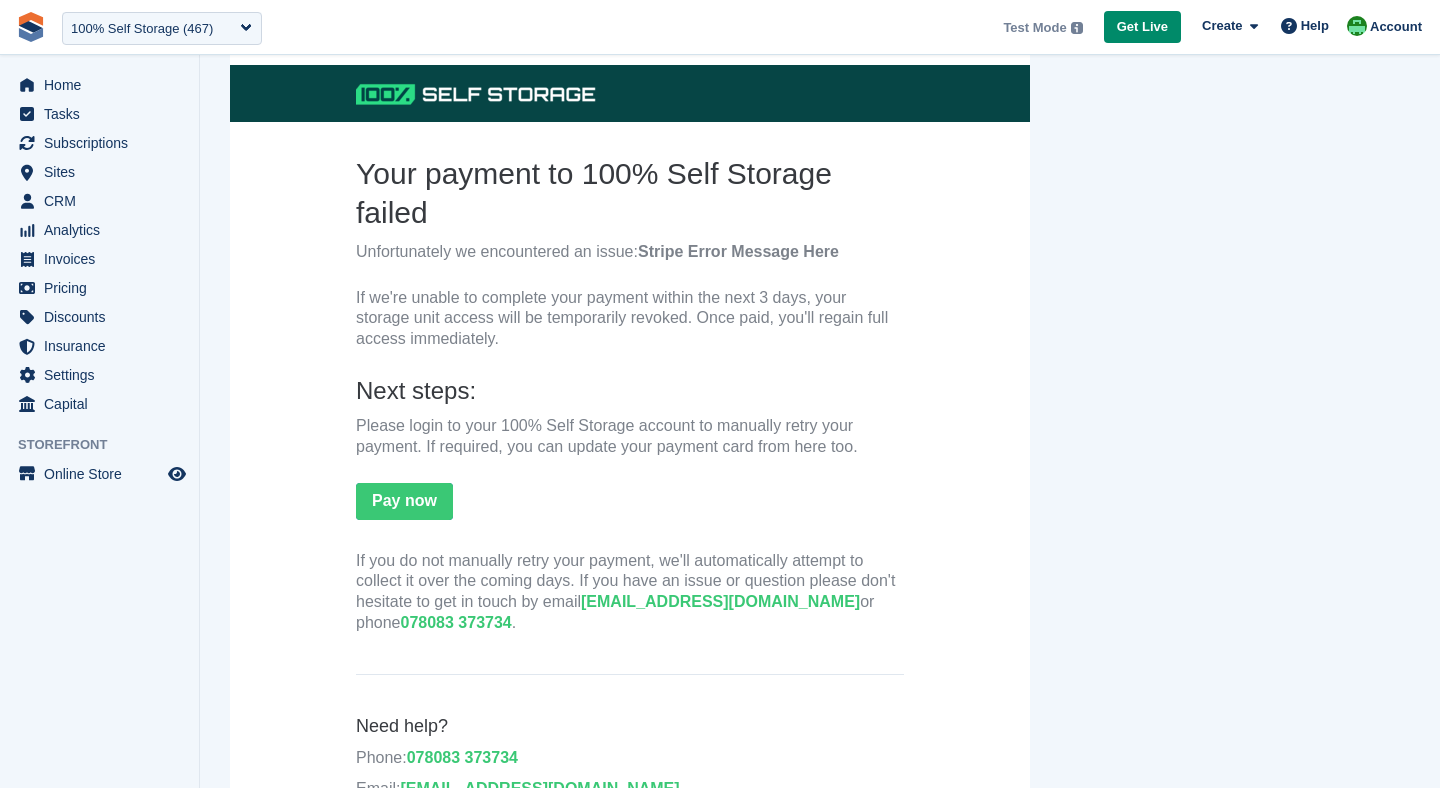 click on "Stripe Error Message Here" at bounding box center (738, 251) 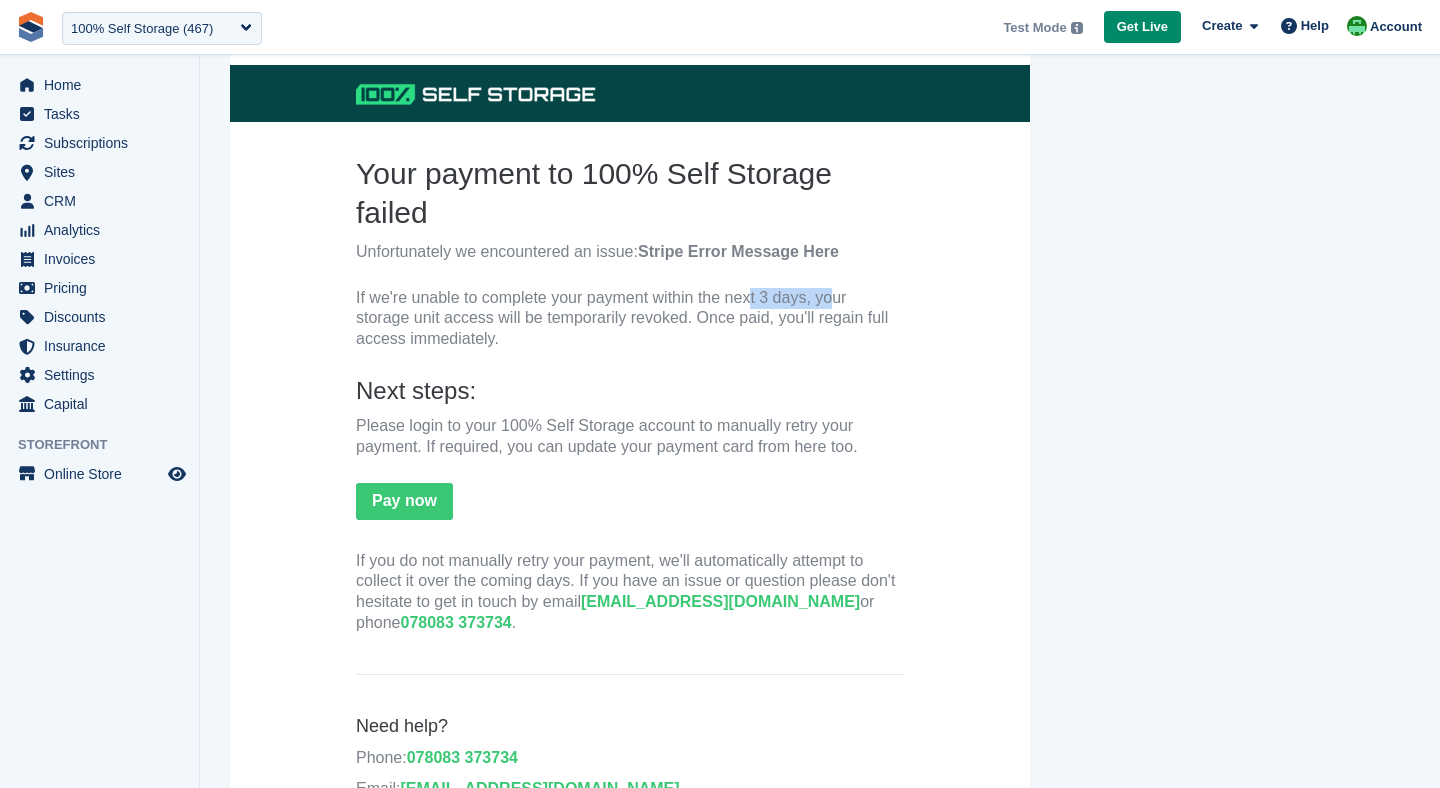 drag, startPoint x: 723, startPoint y: 296, endPoint x: 811, endPoint y: 294, distance: 88.02273 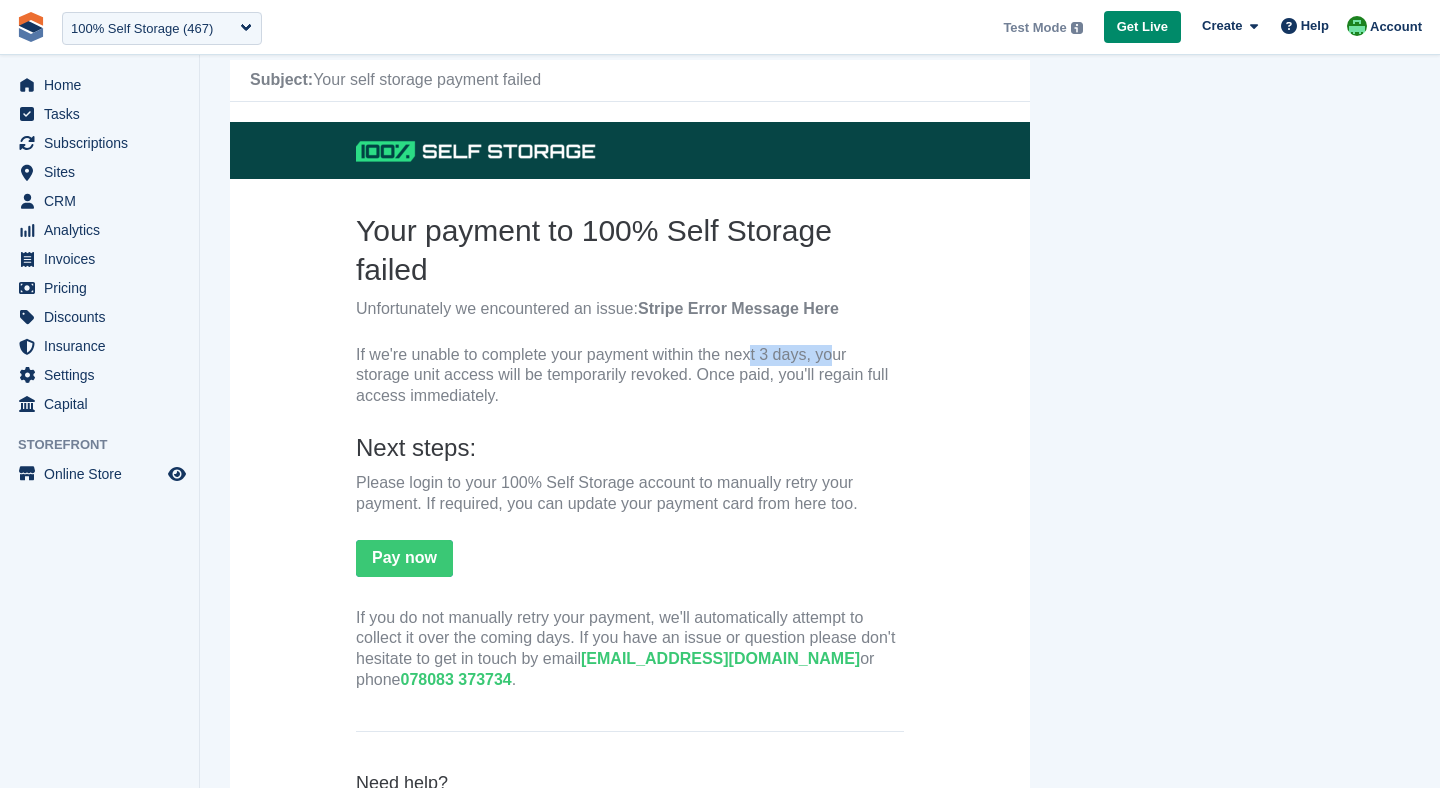 scroll, scrollTop: 0, scrollLeft: 0, axis: both 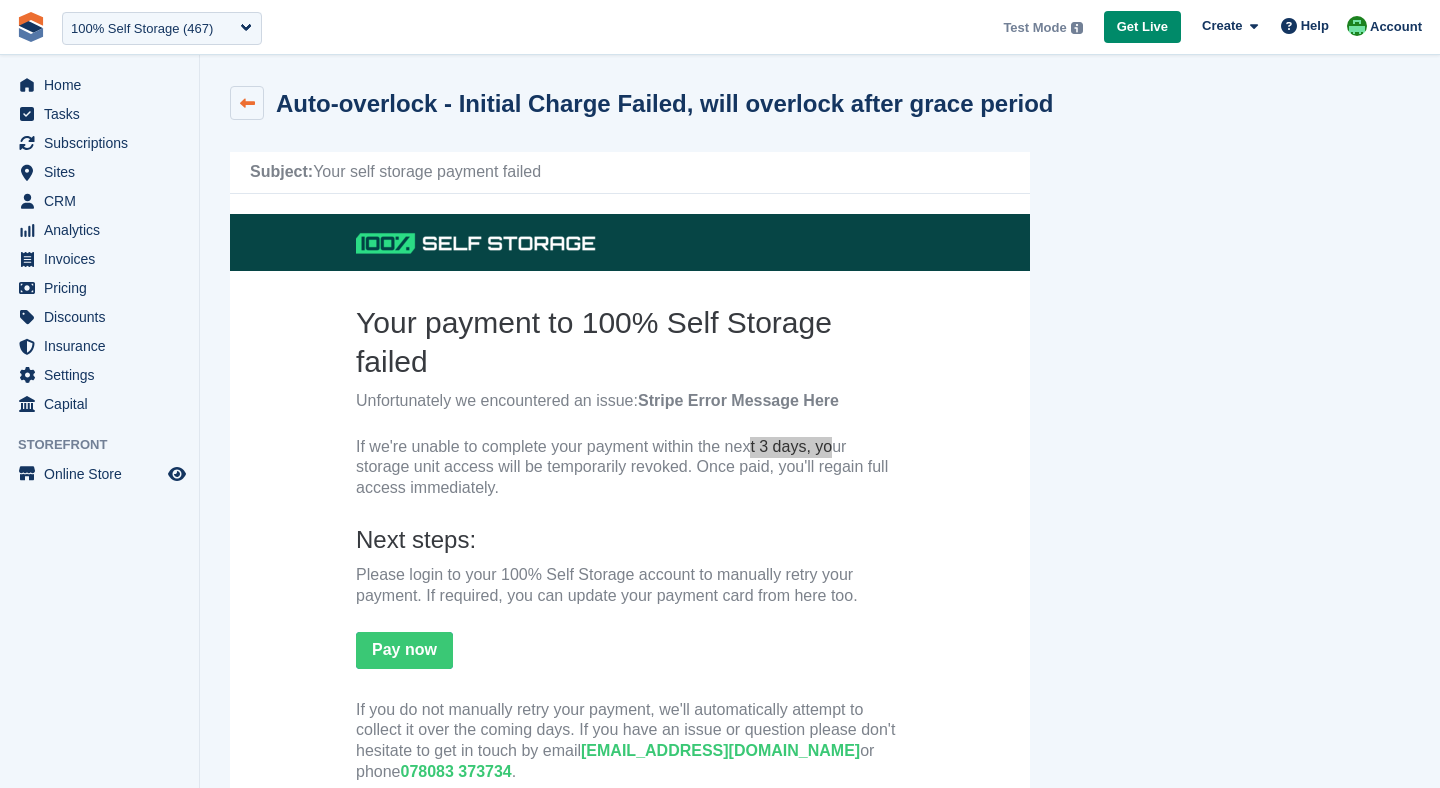click at bounding box center (247, 103) 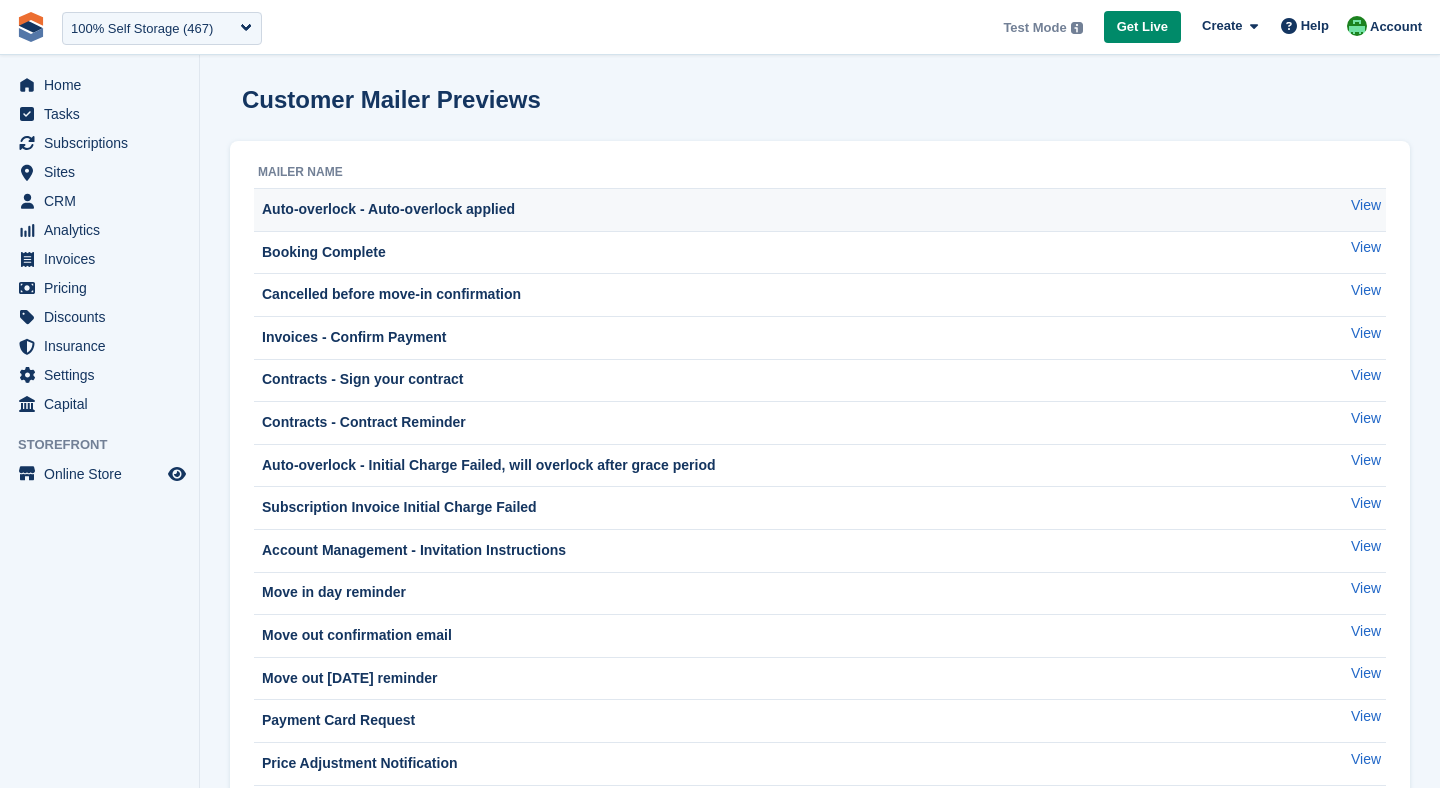 click on "Auto-overlock - Auto-overlock applied" at bounding box center [780, 210] 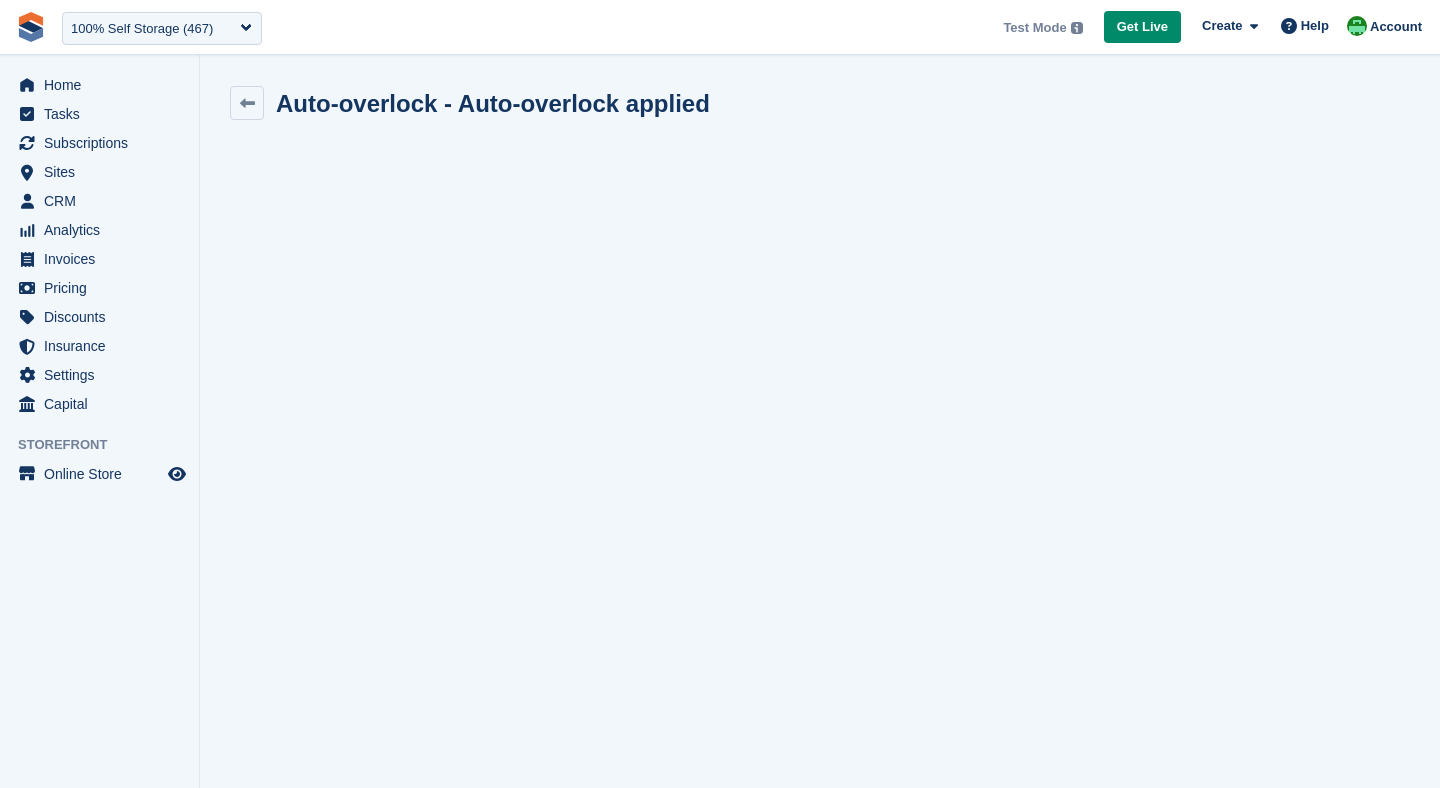 scroll, scrollTop: 0, scrollLeft: 0, axis: both 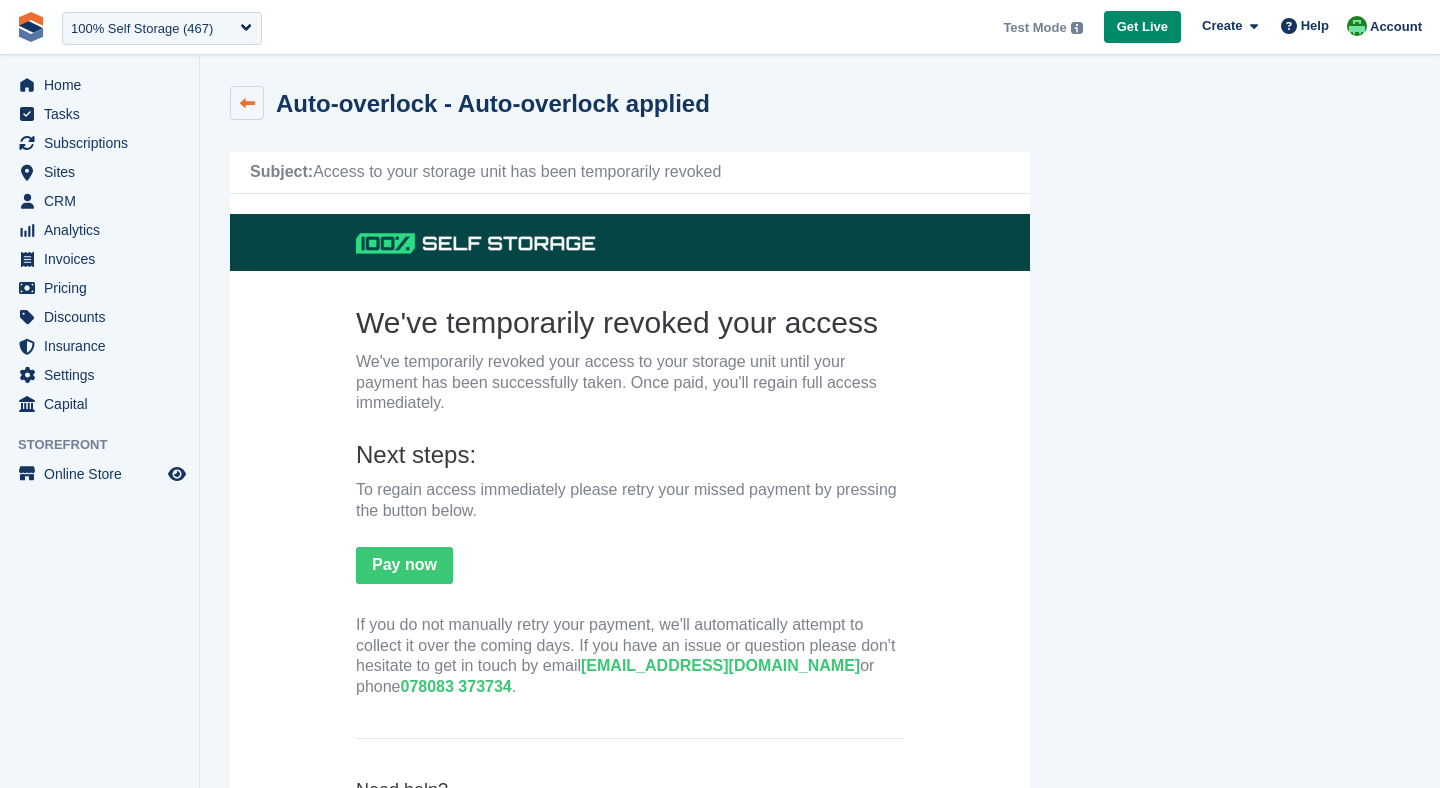 click at bounding box center (247, 103) 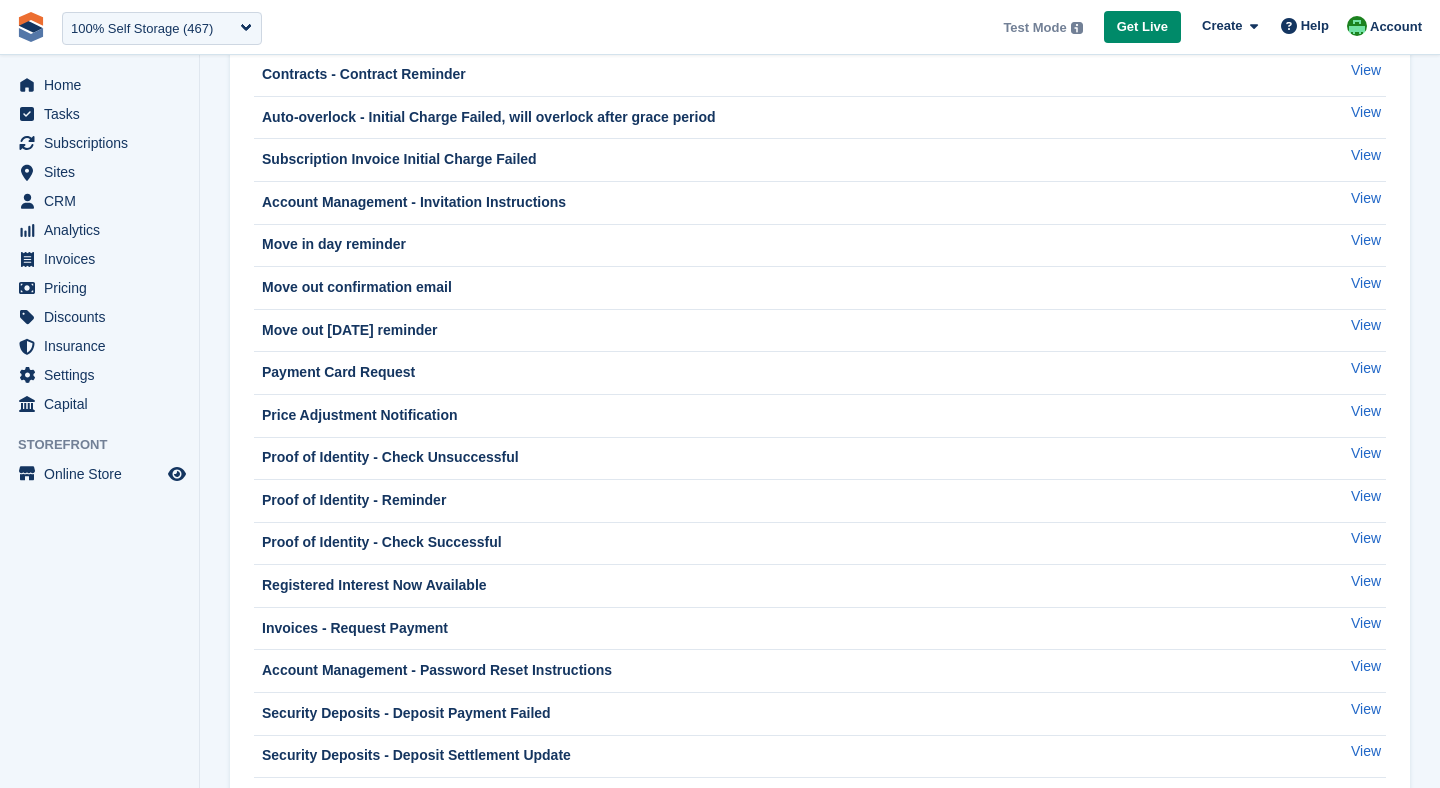 scroll, scrollTop: 468, scrollLeft: 0, axis: vertical 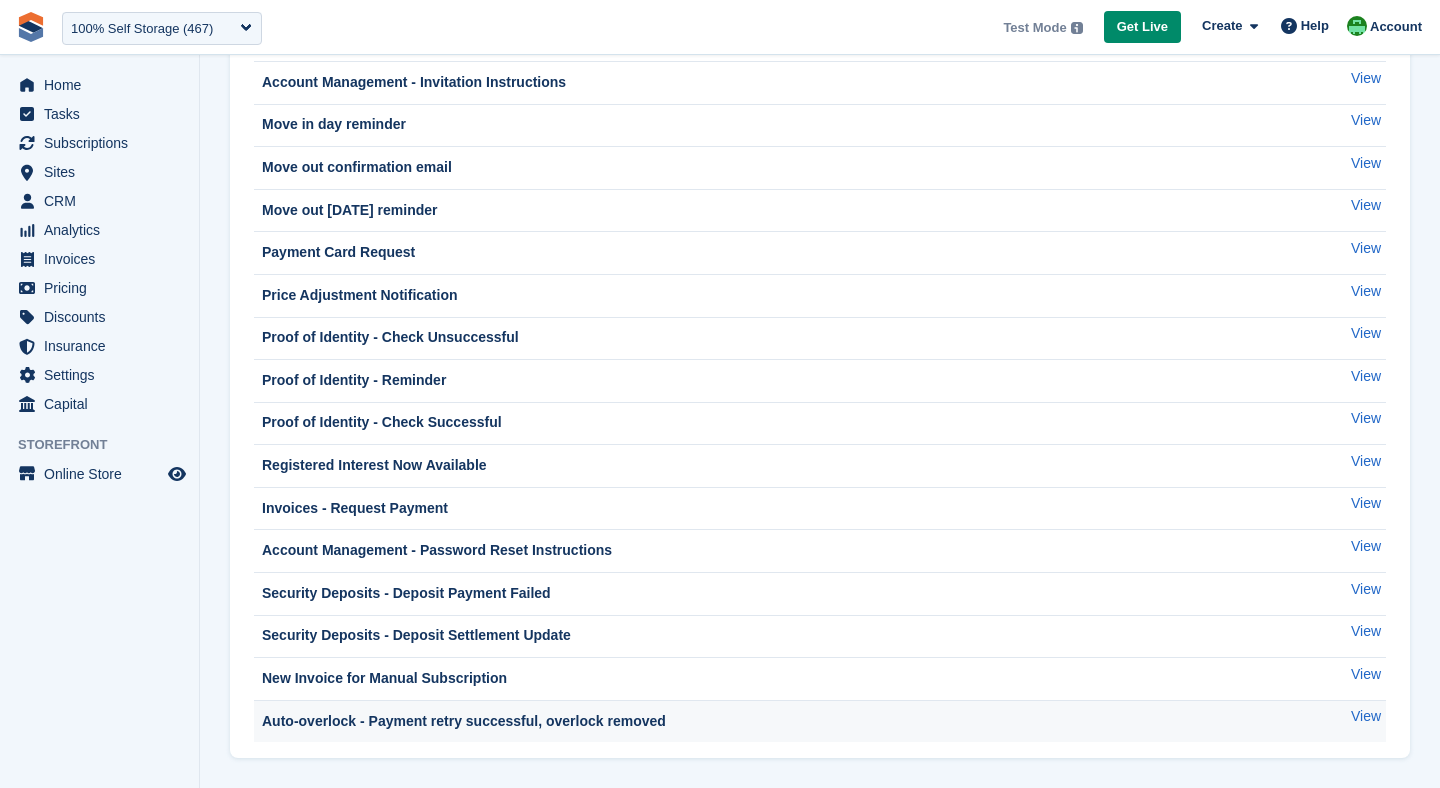 click on "Auto-overlock - Payment retry successful, overlock removed" at bounding box center (462, 721) 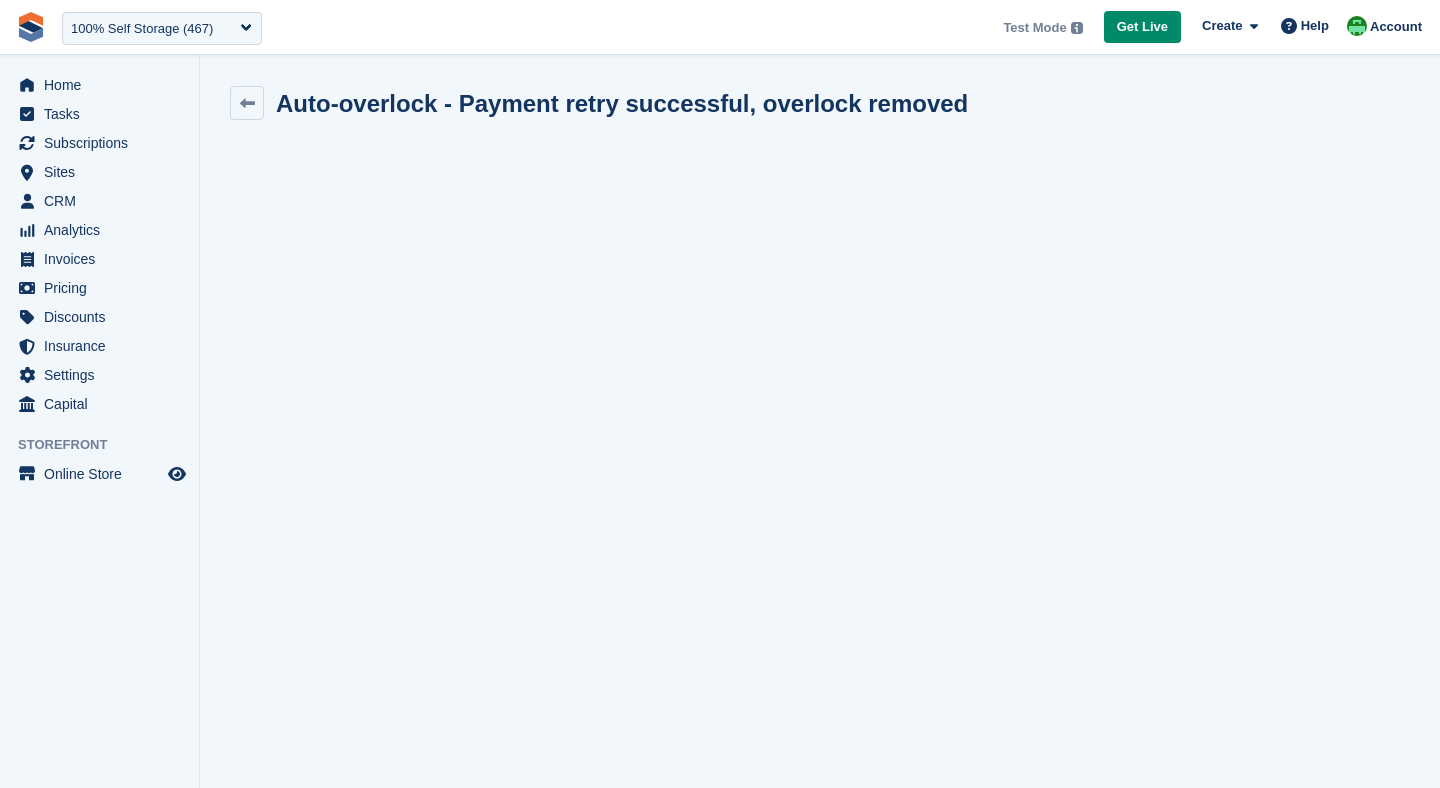 scroll, scrollTop: 0, scrollLeft: 0, axis: both 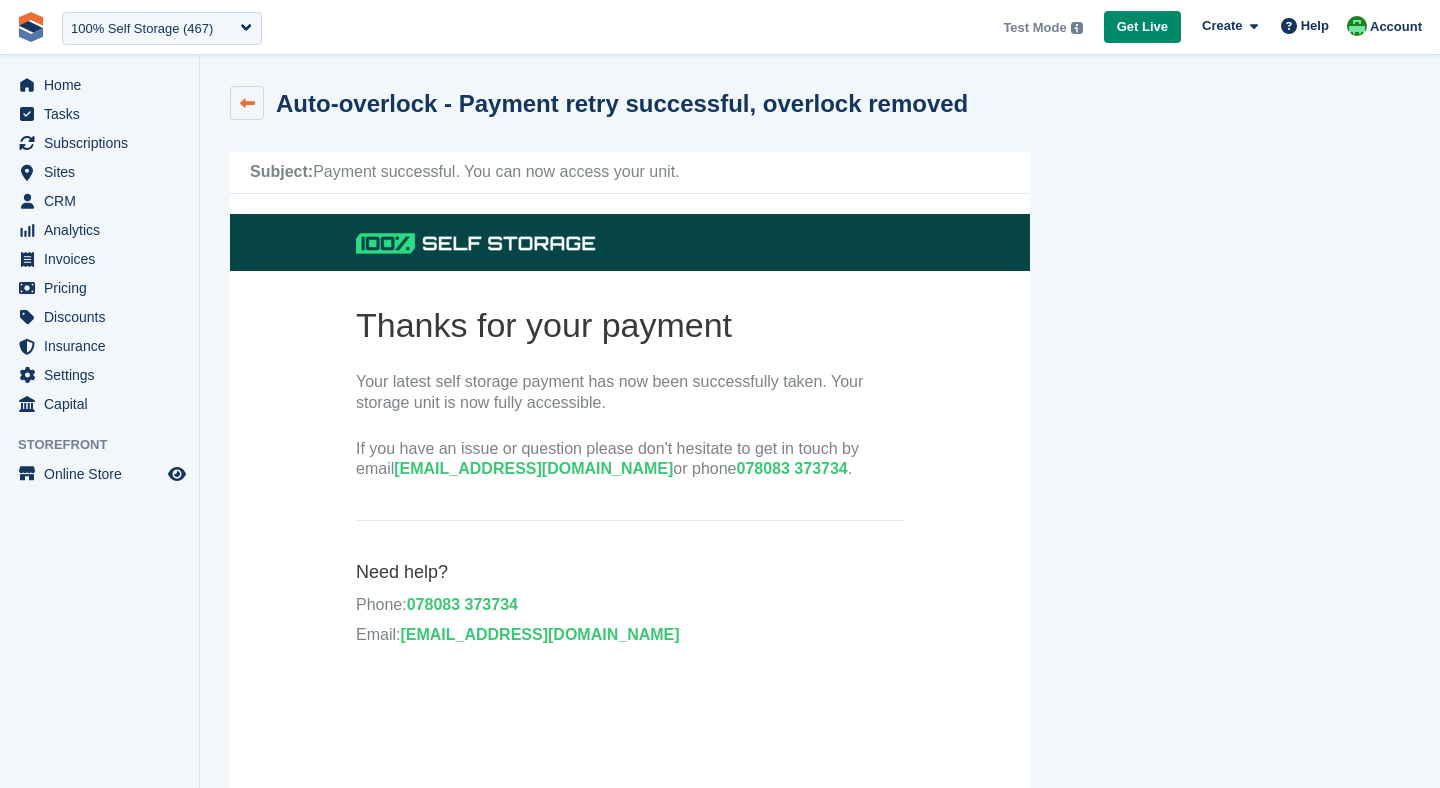 click at bounding box center [247, 103] 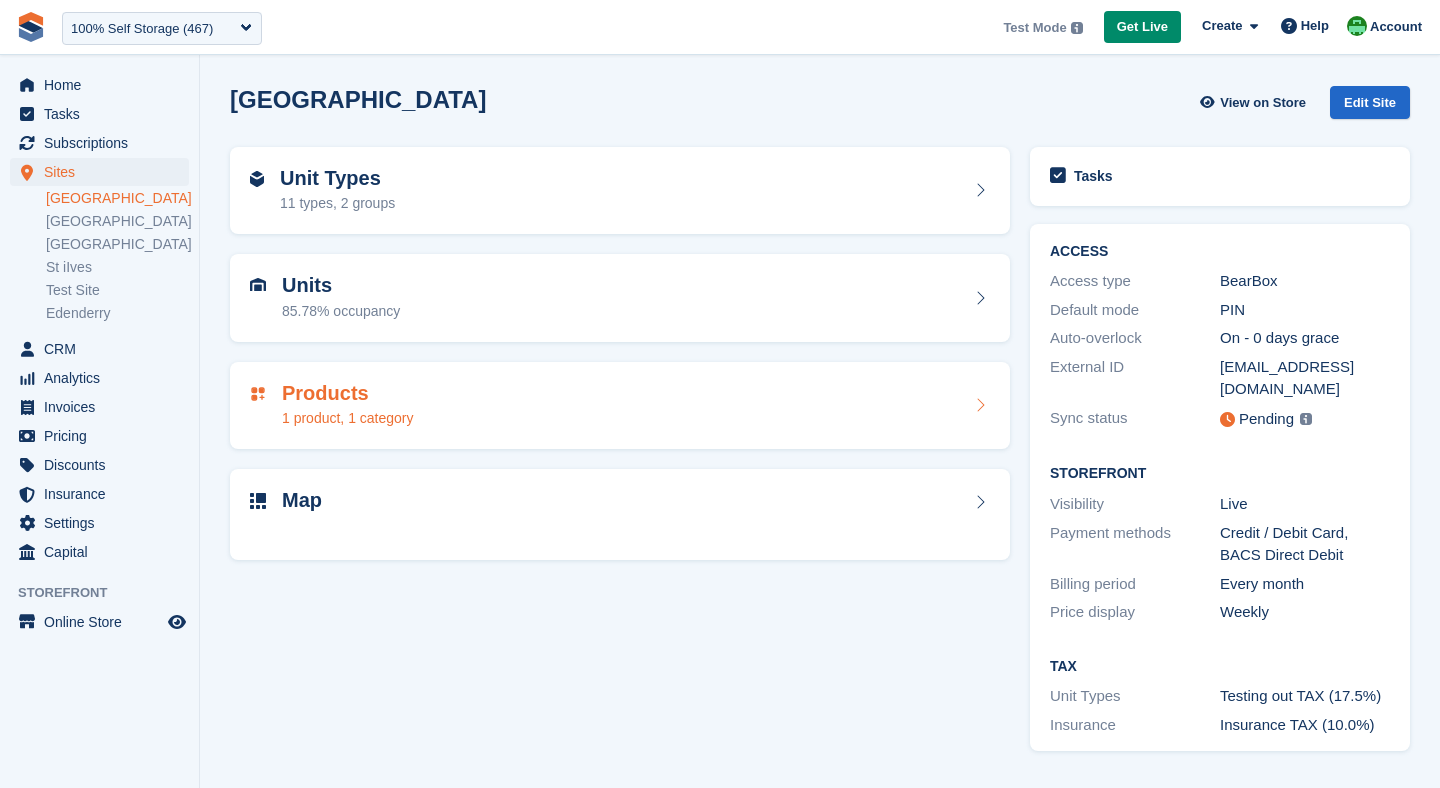 scroll, scrollTop: 0, scrollLeft: 0, axis: both 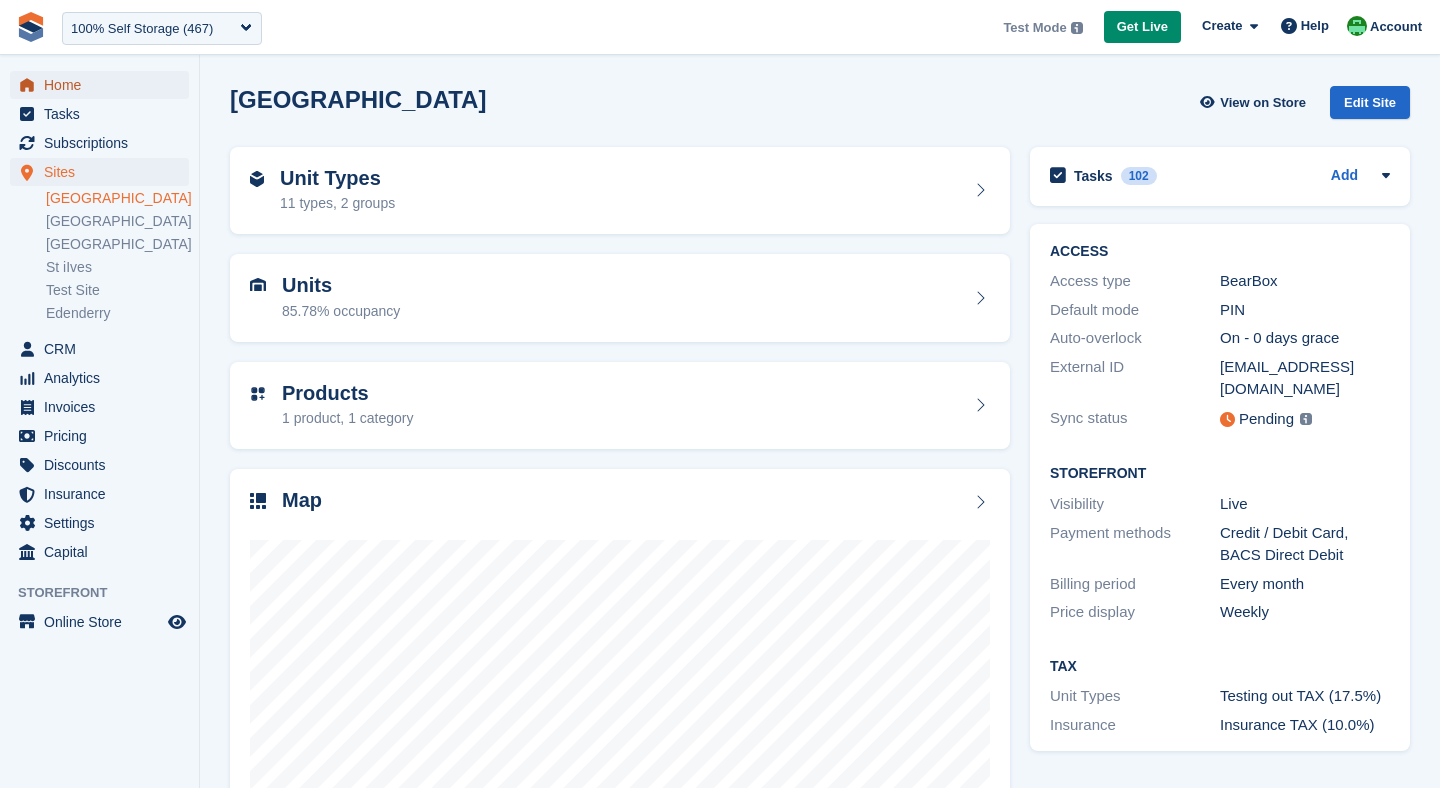 click on "Home" at bounding box center [104, 85] 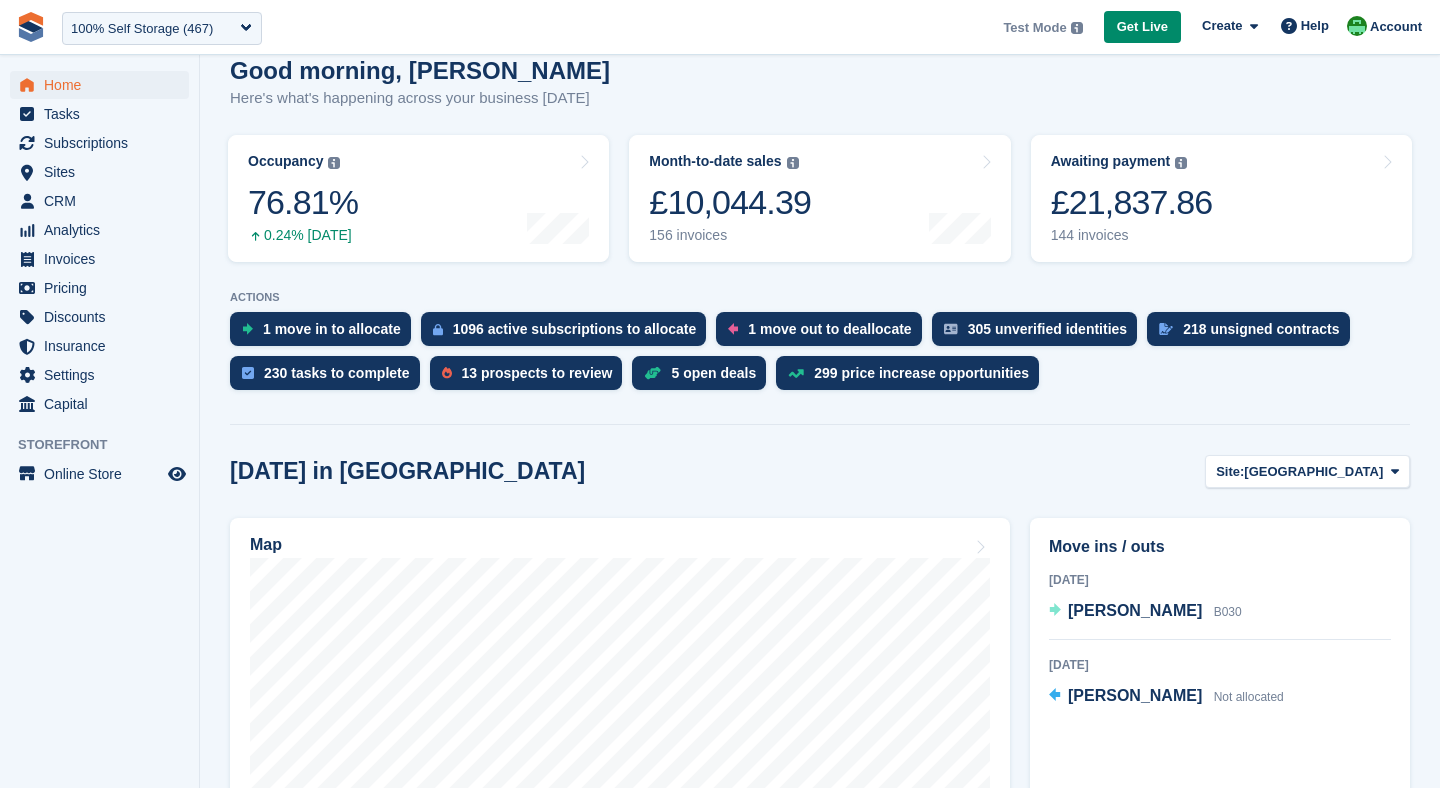 scroll, scrollTop: 184, scrollLeft: 0, axis: vertical 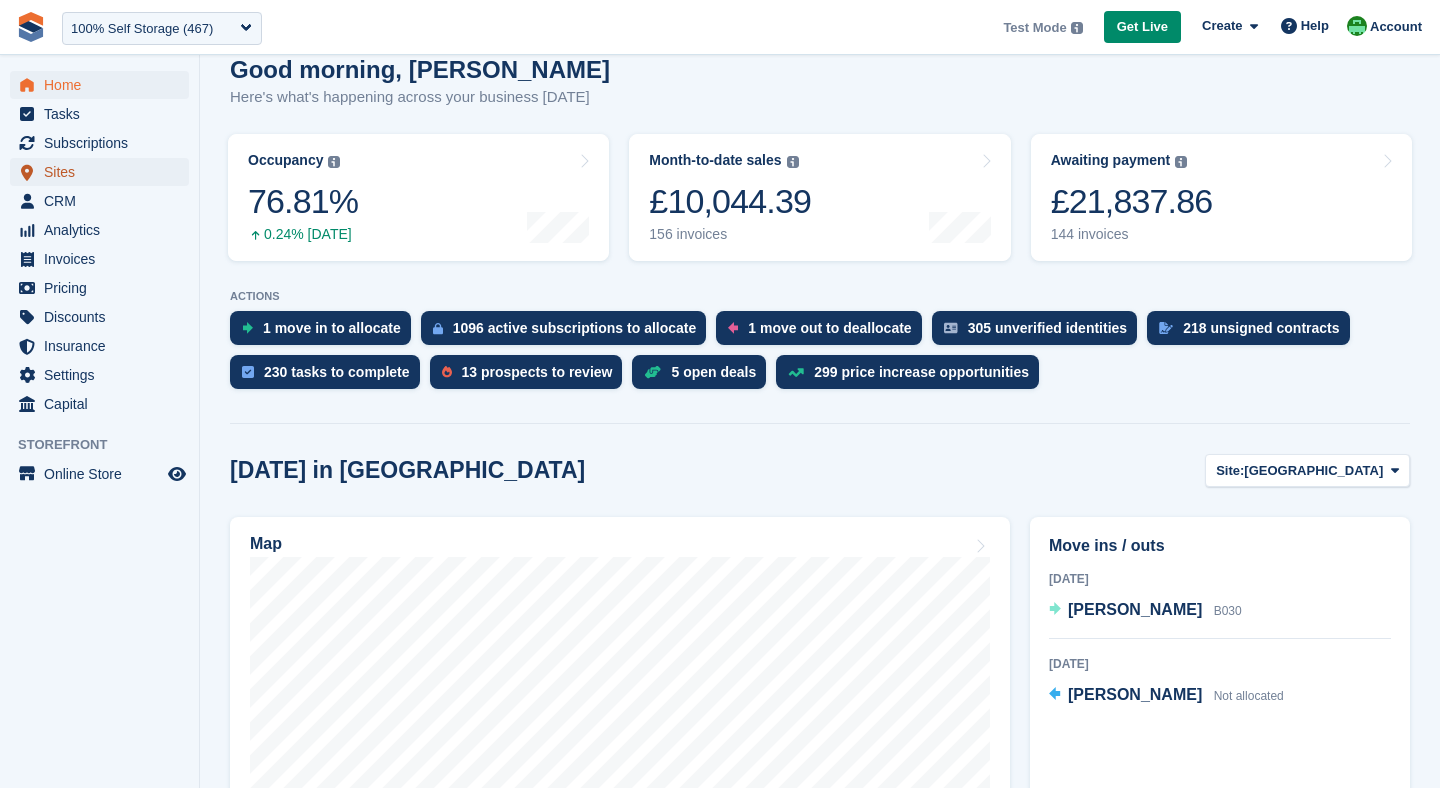click at bounding box center [27, 172] 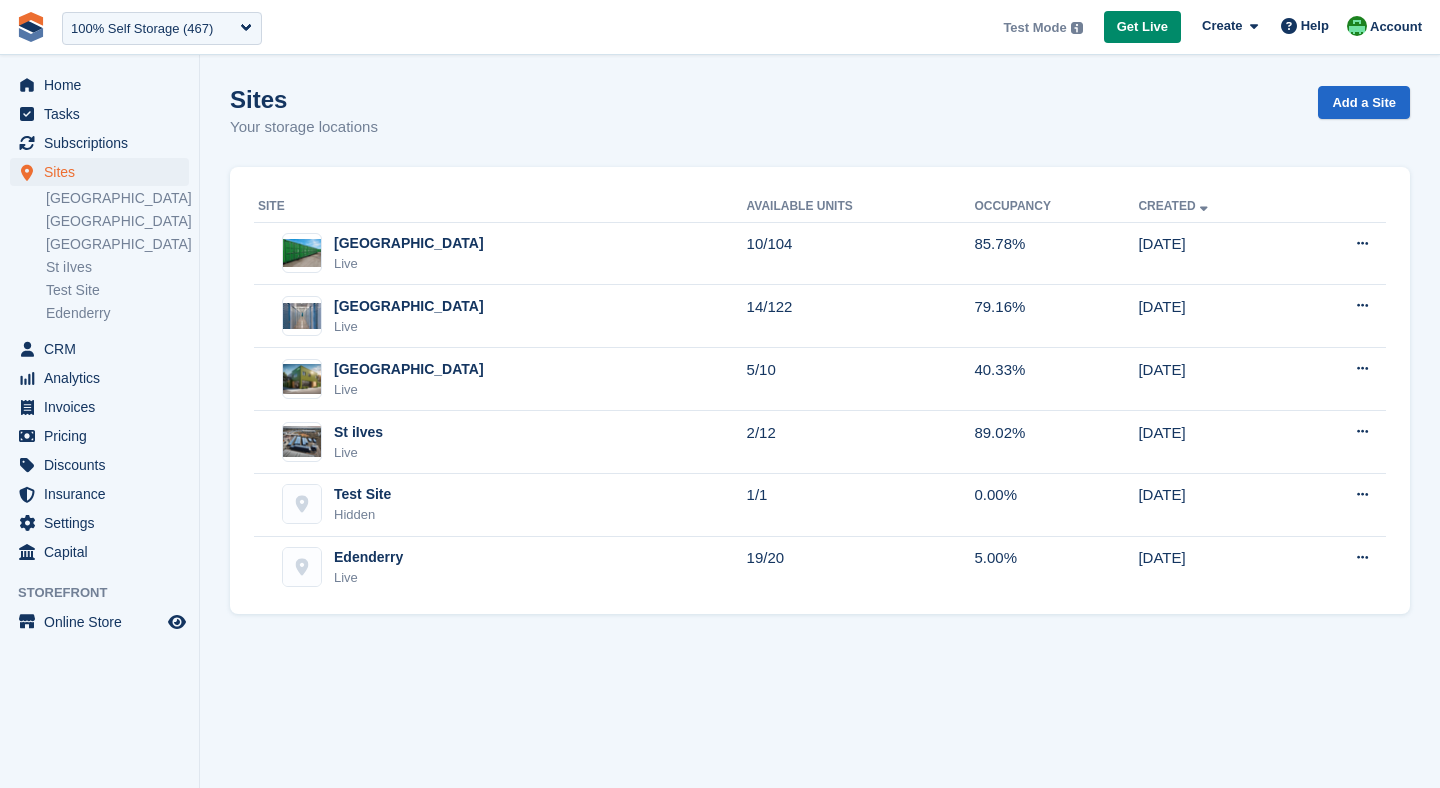 scroll, scrollTop: 0, scrollLeft: 0, axis: both 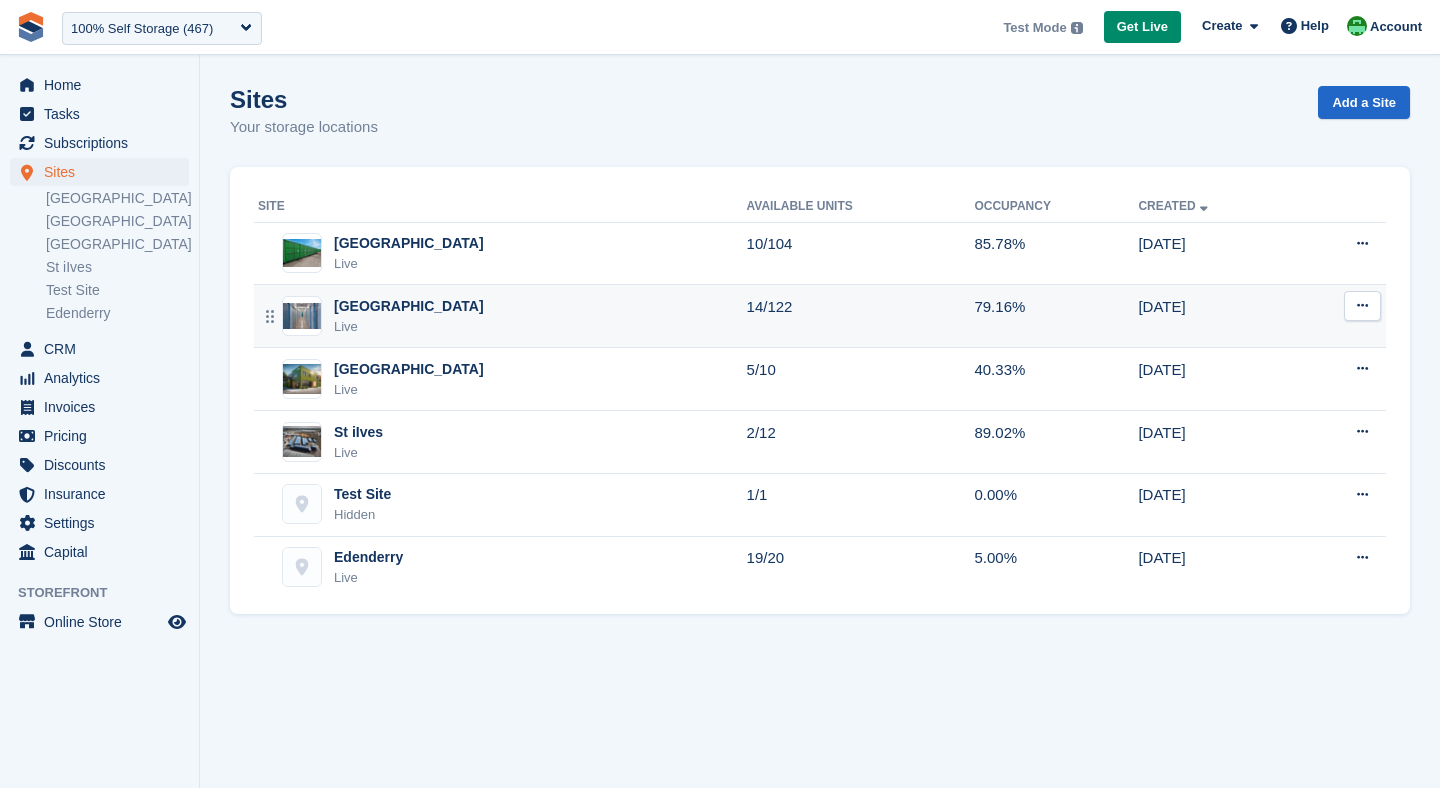 click on "Leicester
Live" at bounding box center [502, 316] 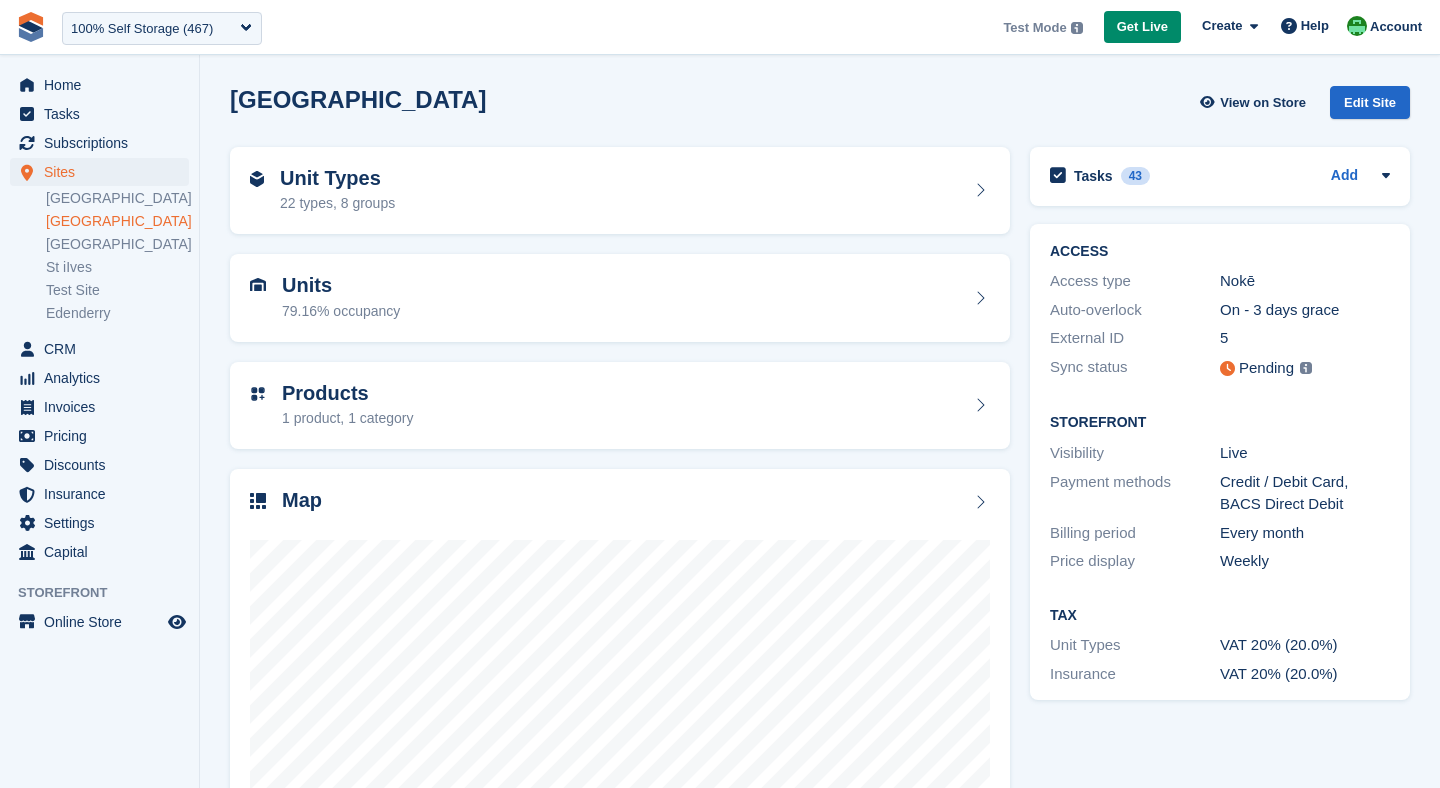 scroll, scrollTop: 0, scrollLeft: 0, axis: both 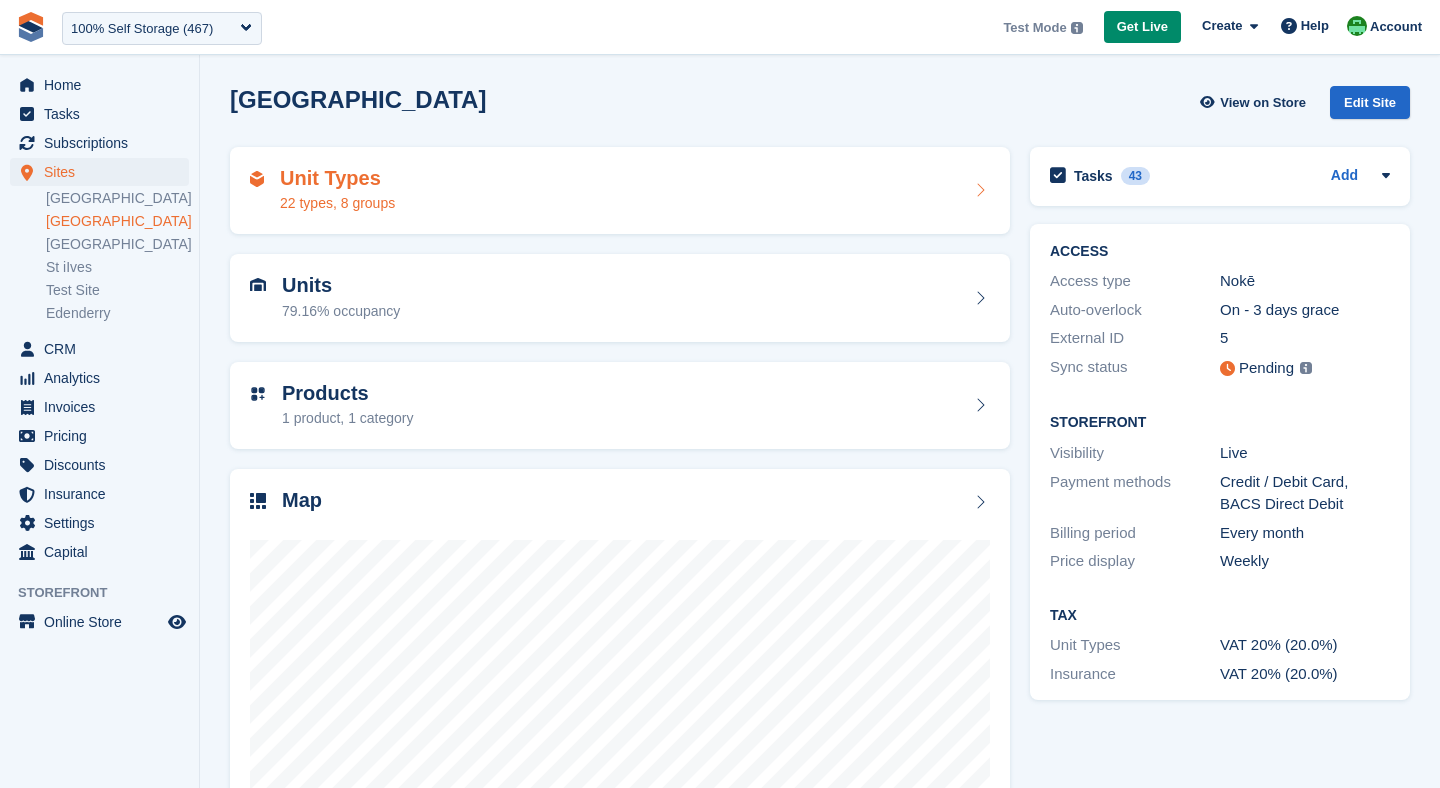 click on "Unit Types
22 types, 8 groups" at bounding box center [620, 191] 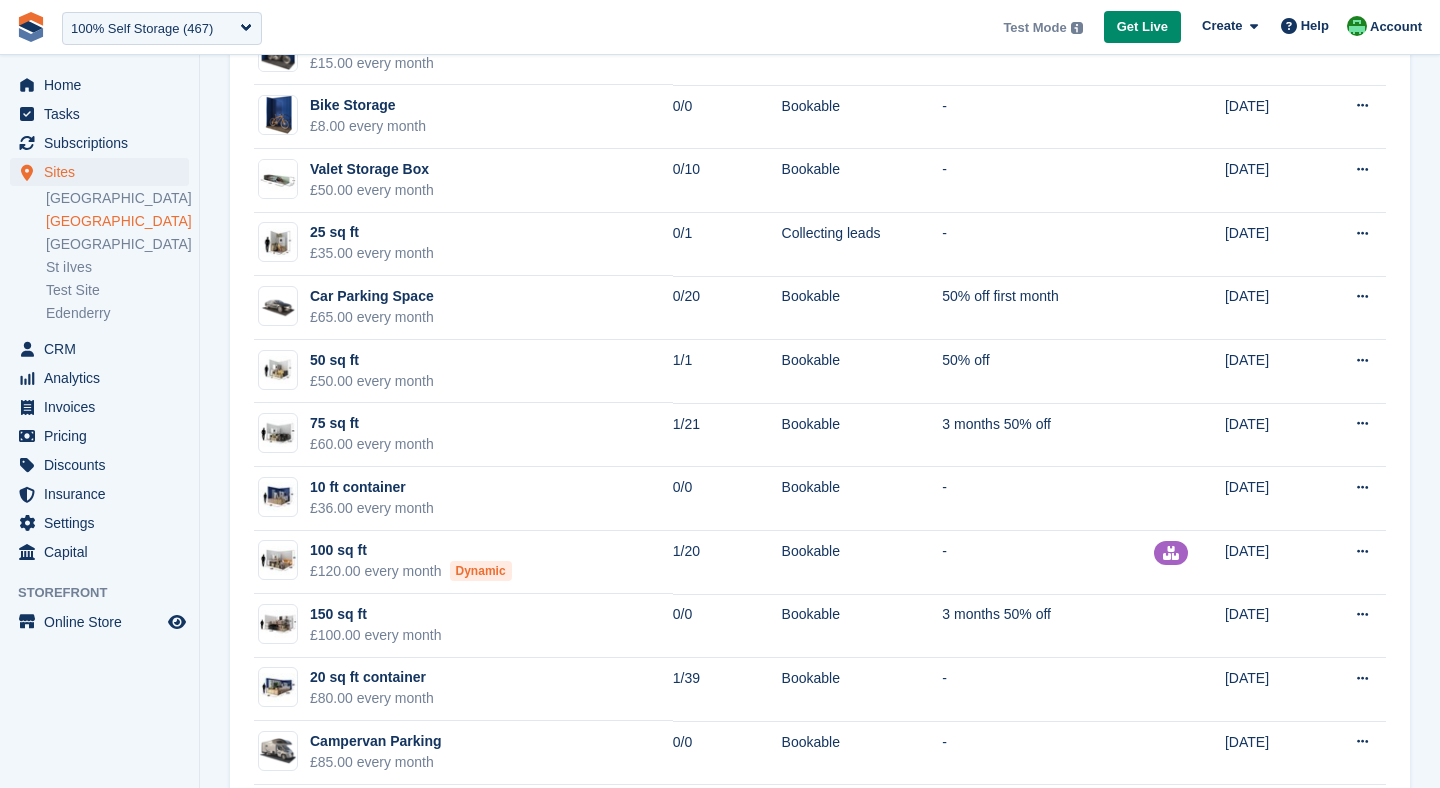 scroll, scrollTop: 615, scrollLeft: 0, axis: vertical 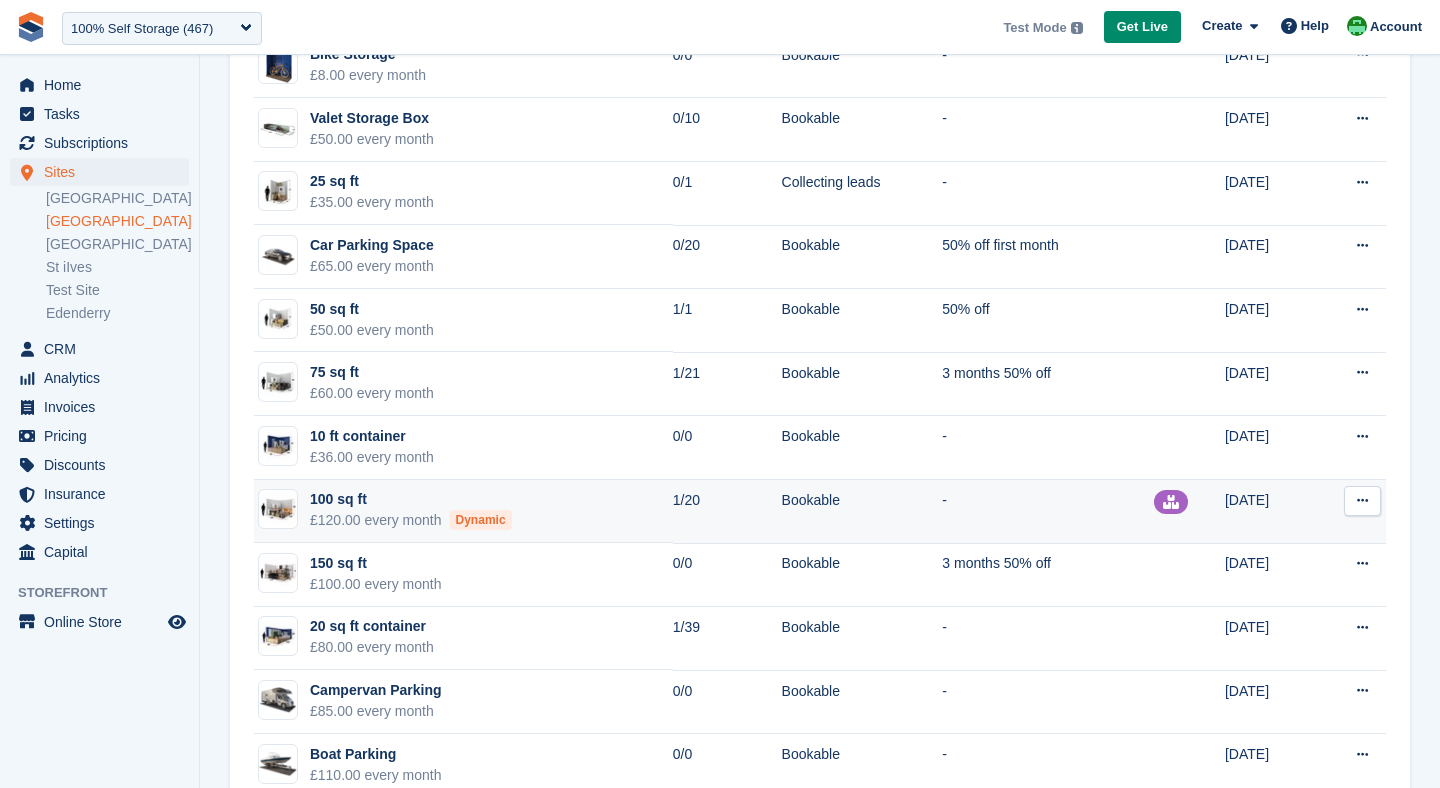 click on "Edit unit type
View on Store" at bounding box center [1352, 512] 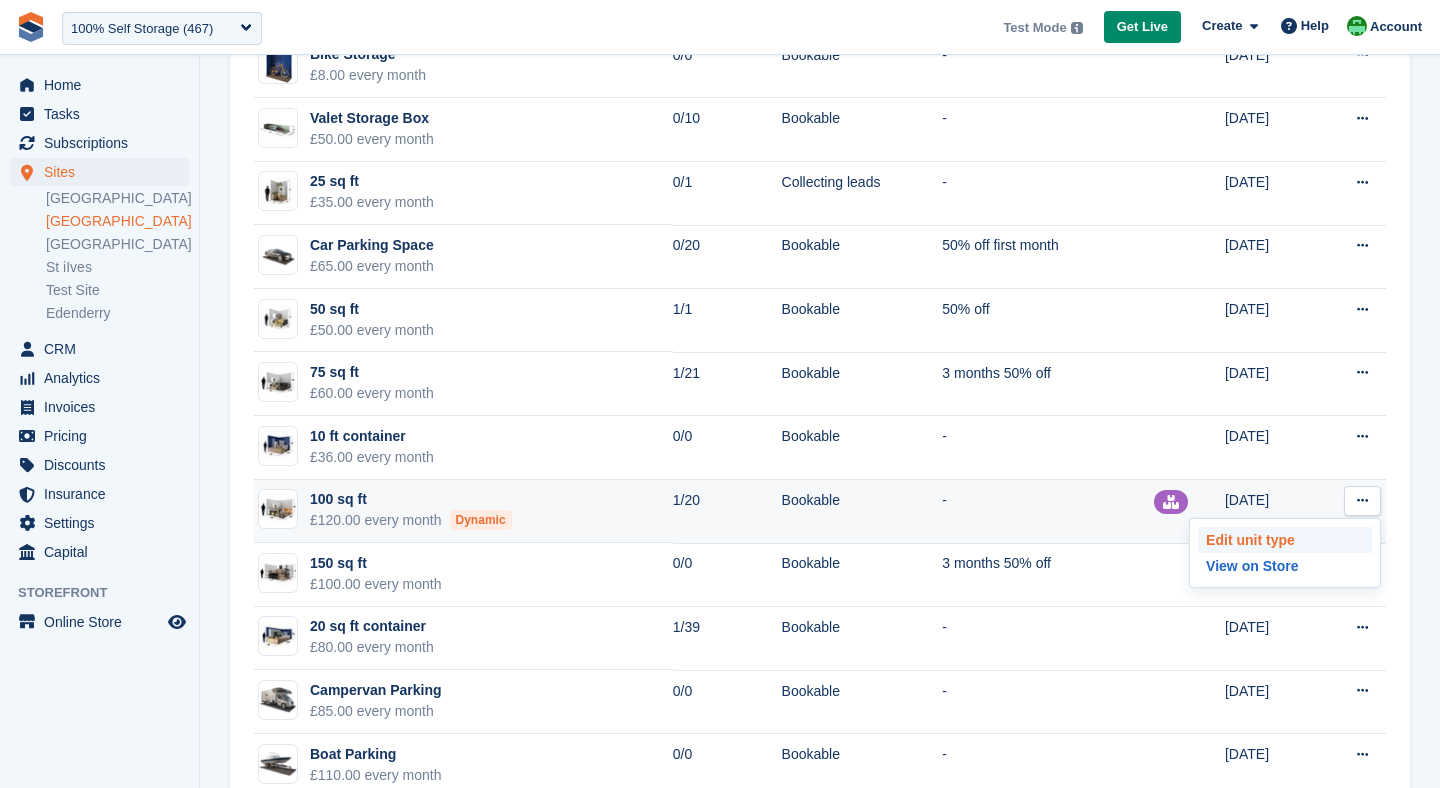 click on "Edit unit type" at bounding box center [1285, 540] 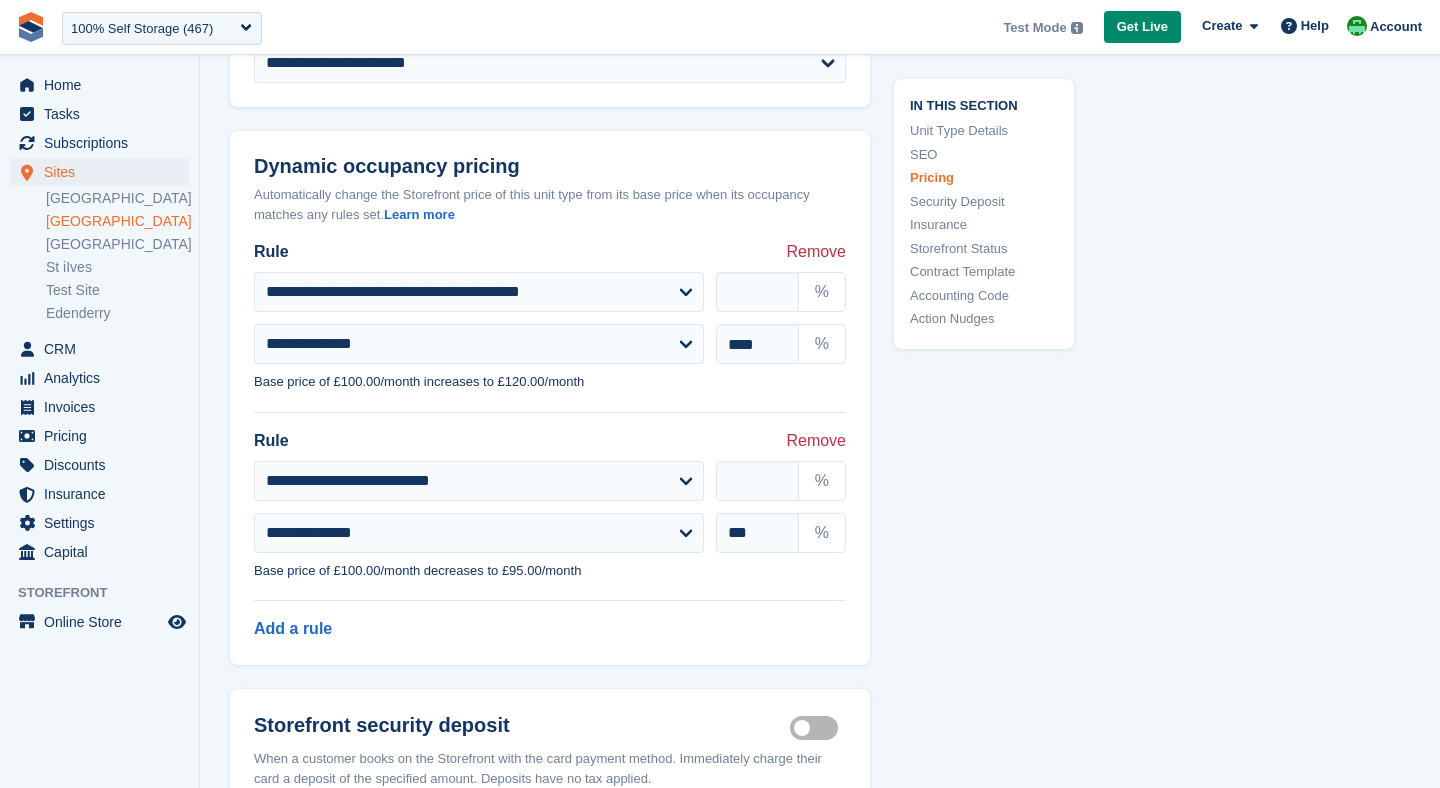 scroll, scrollTop: 2354, scrollLeft: 0, axis: vertical 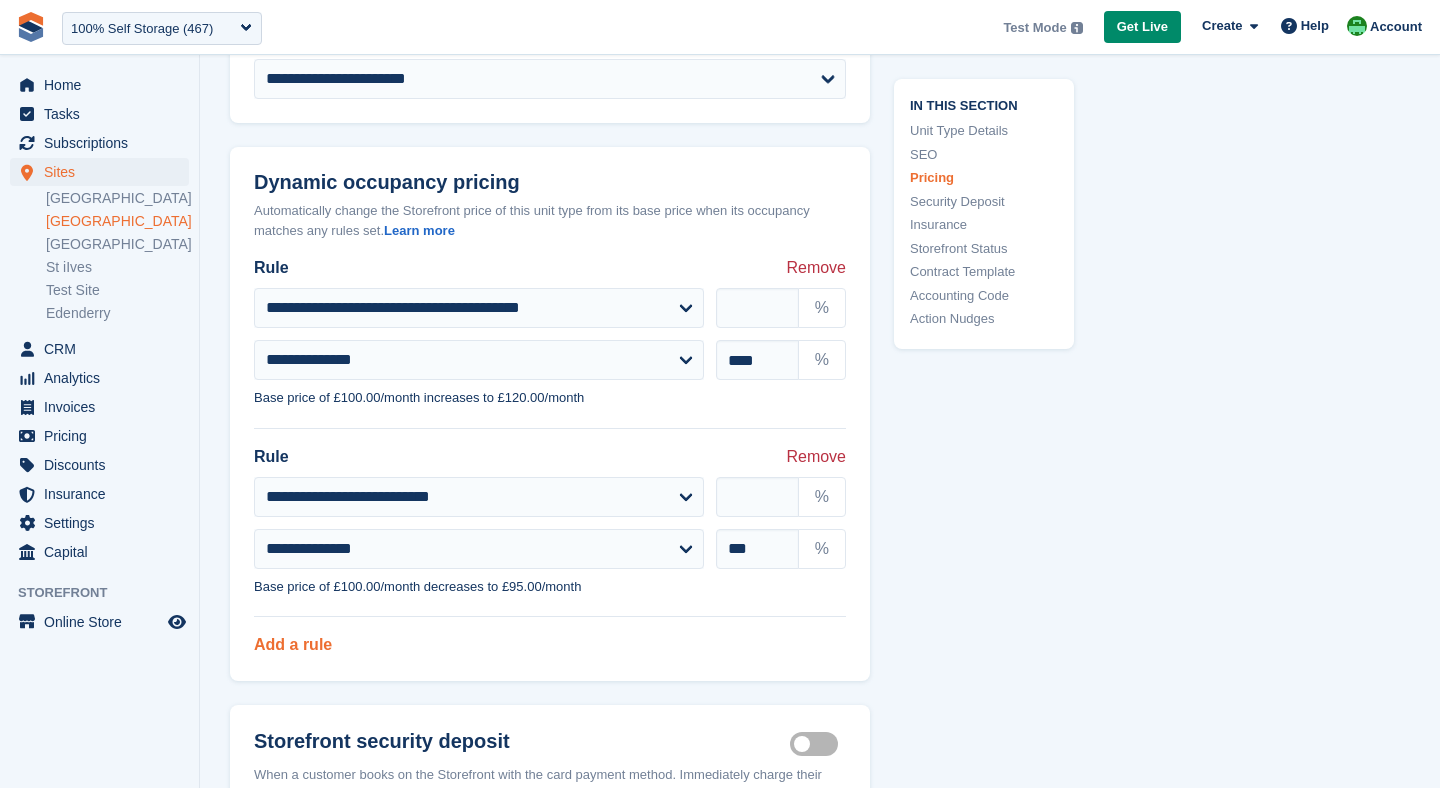 click on "Add a rule" at bounding box center [293, 644] 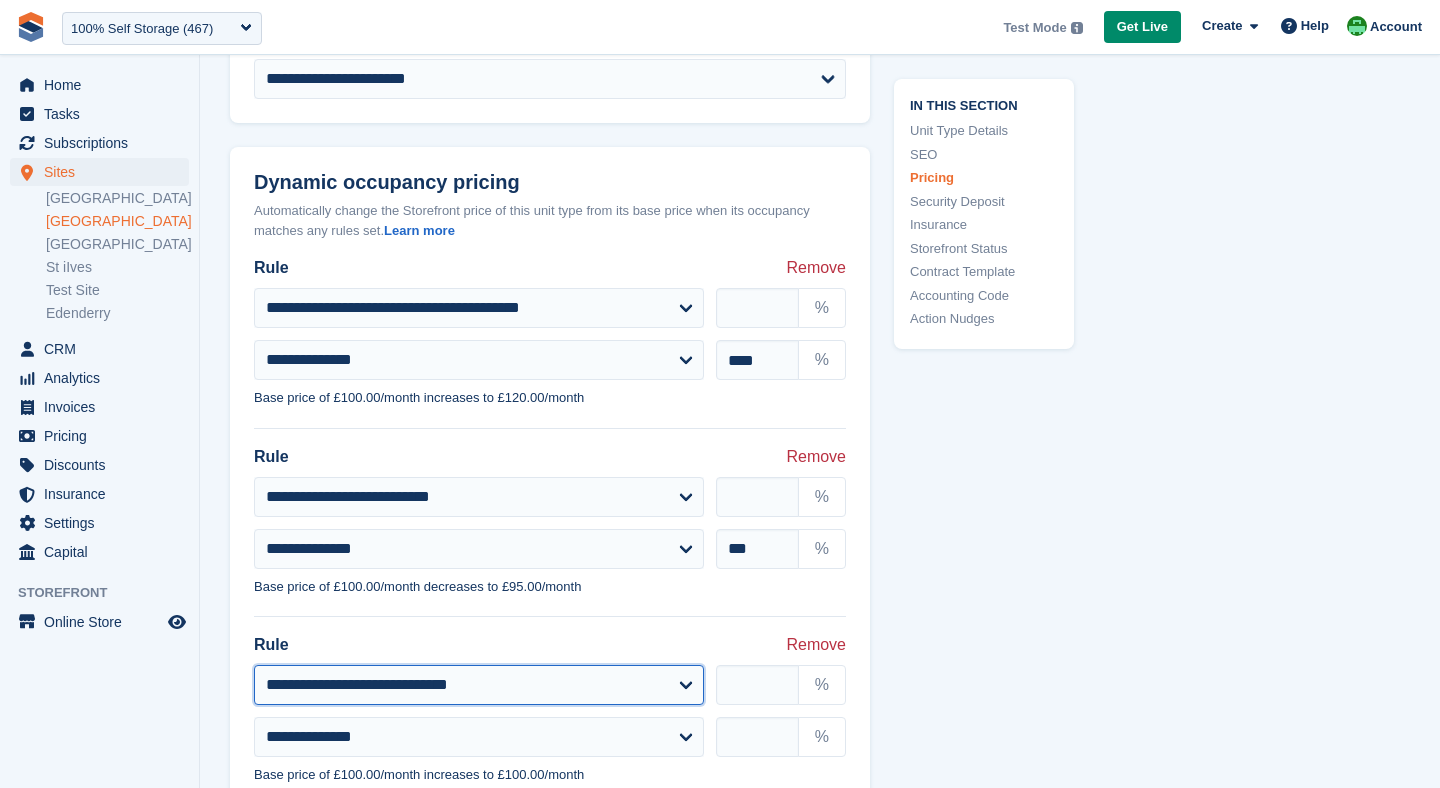 click on "**********" at bounding box center (479, 685) 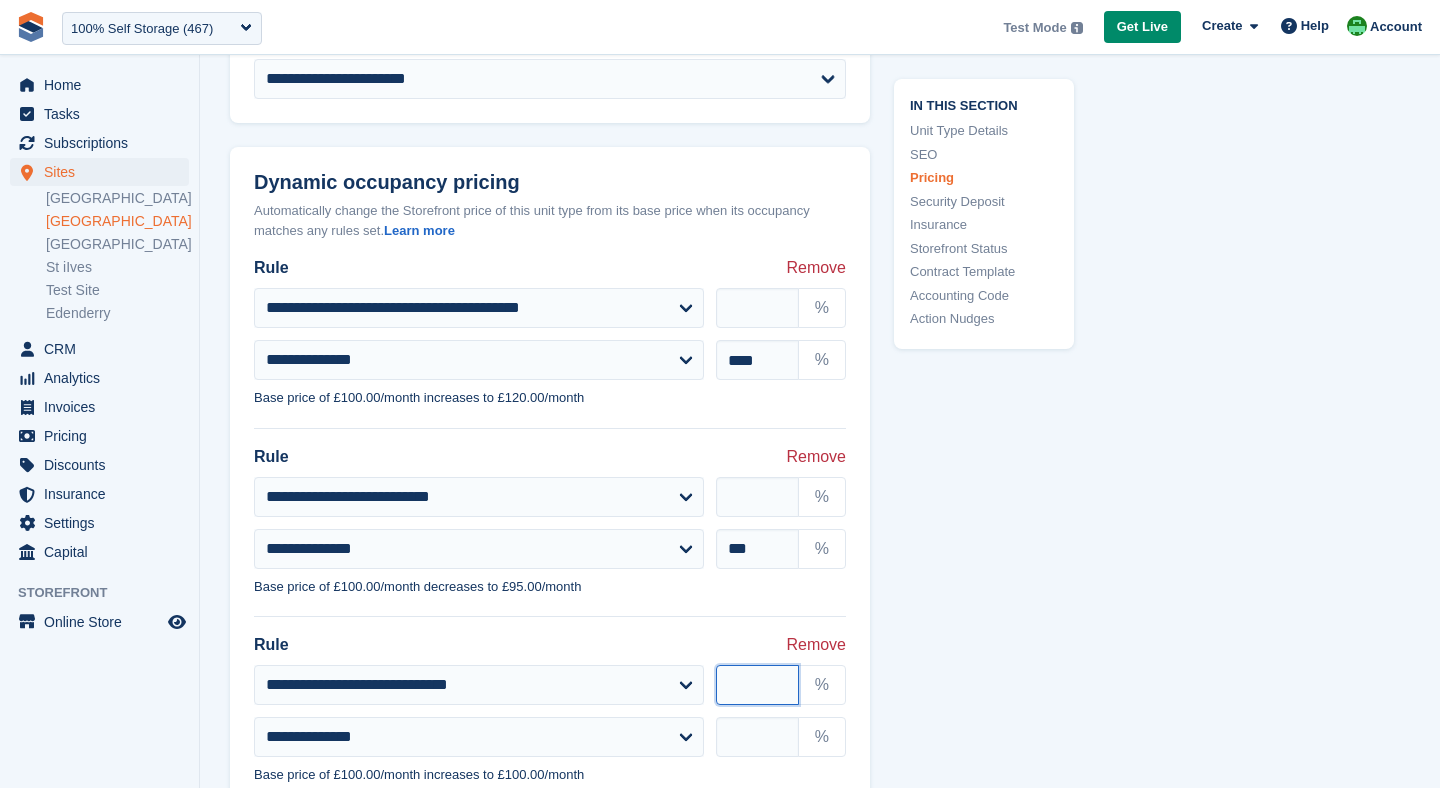 click at bounding box center (757, 685) 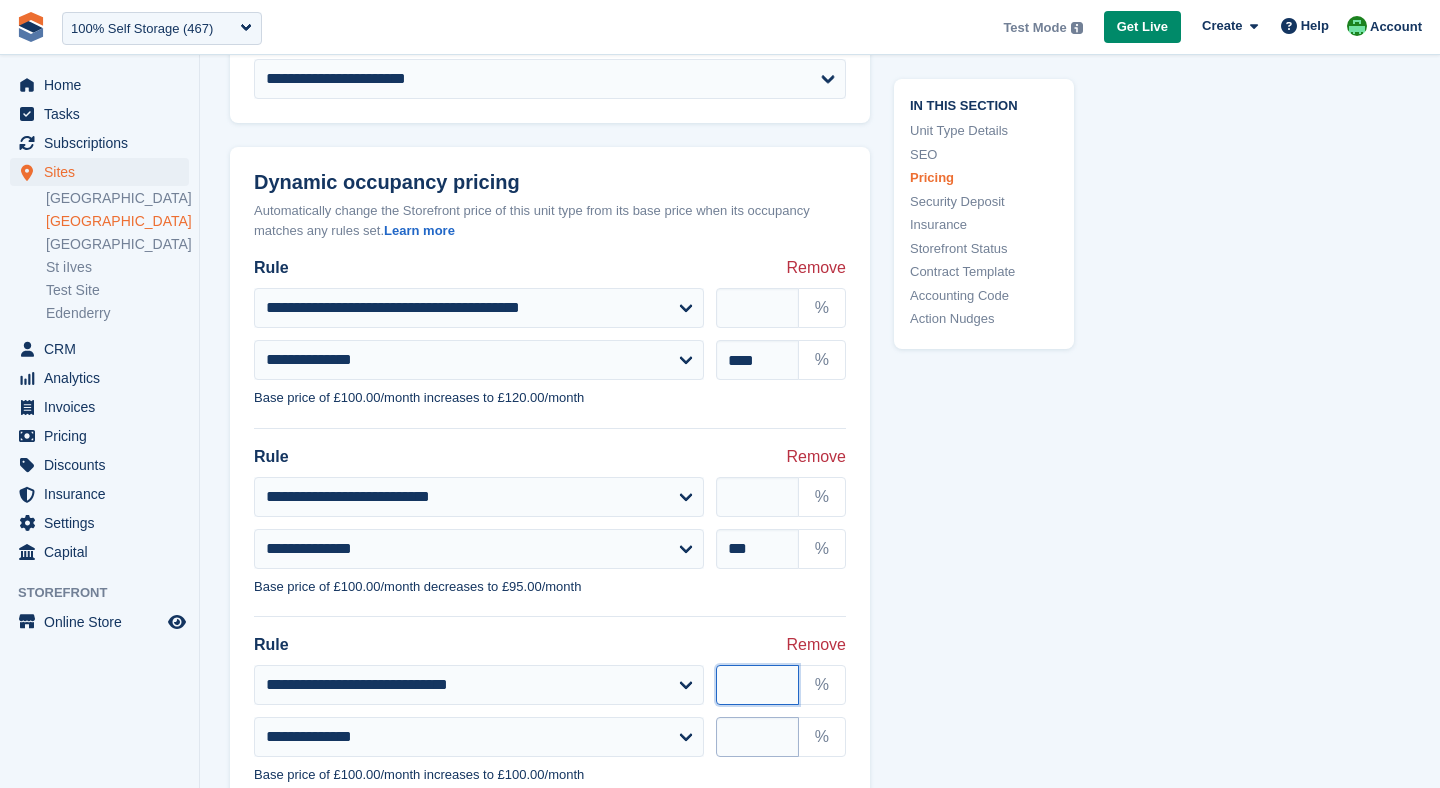 type on "**" 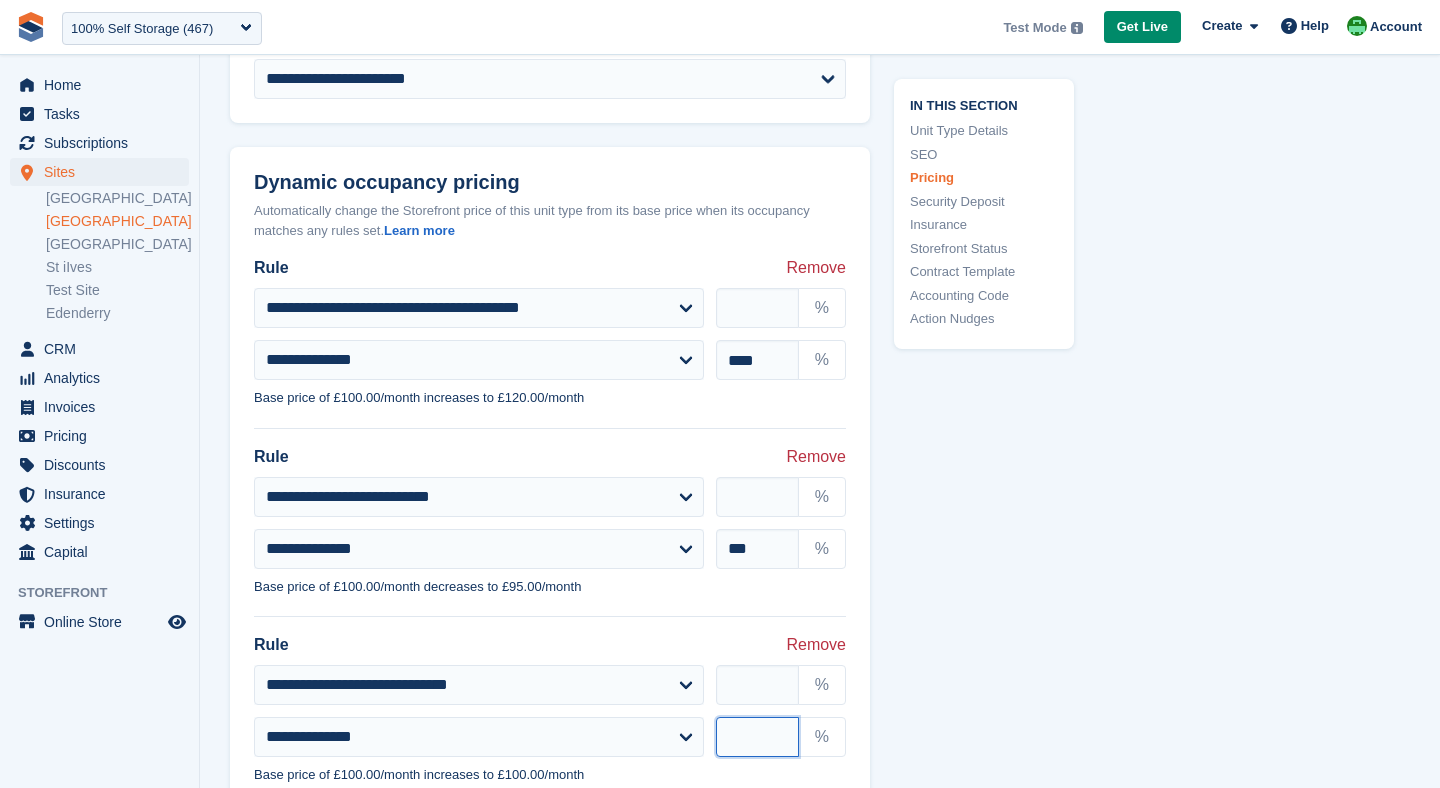 click at bounding box center [757, 737] 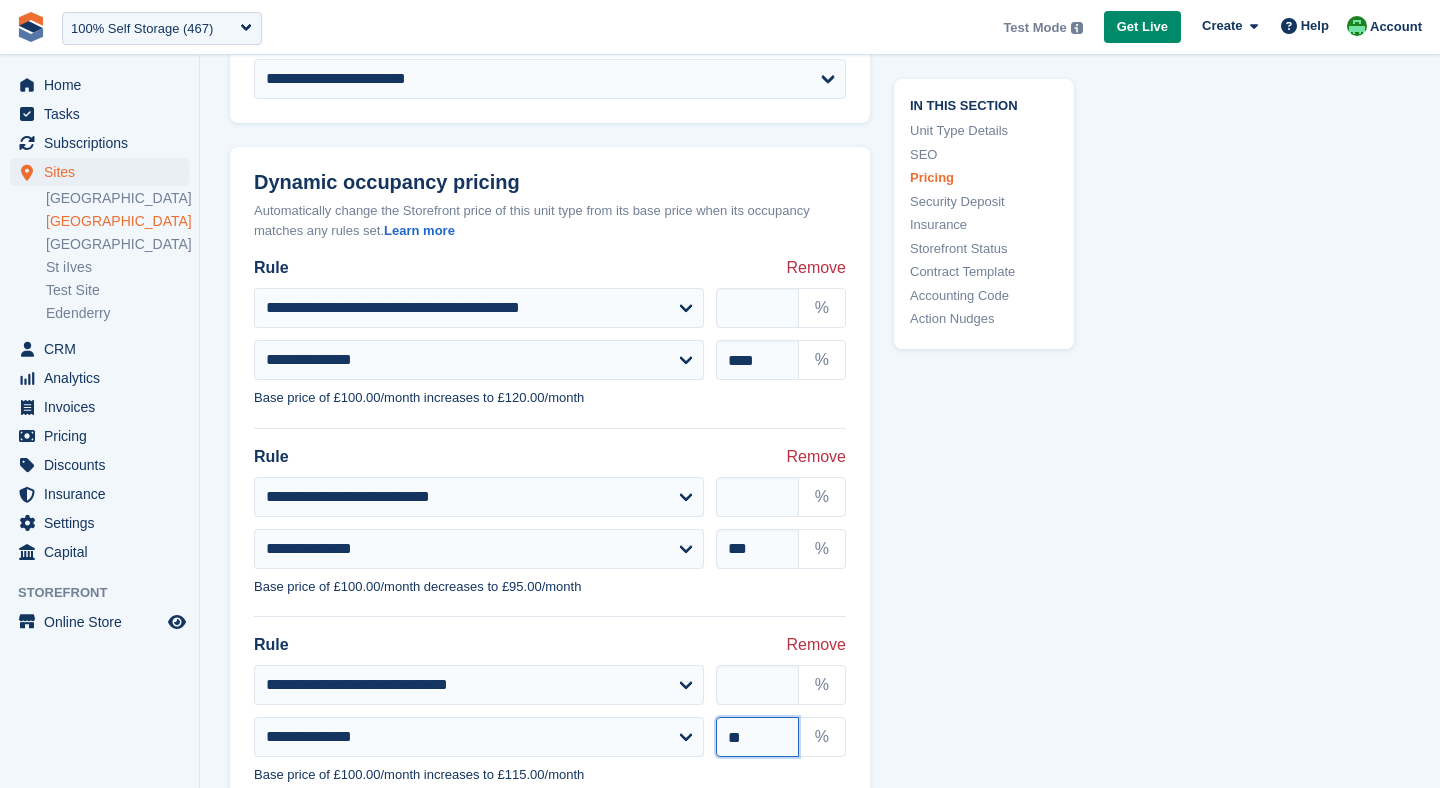 type on "**" 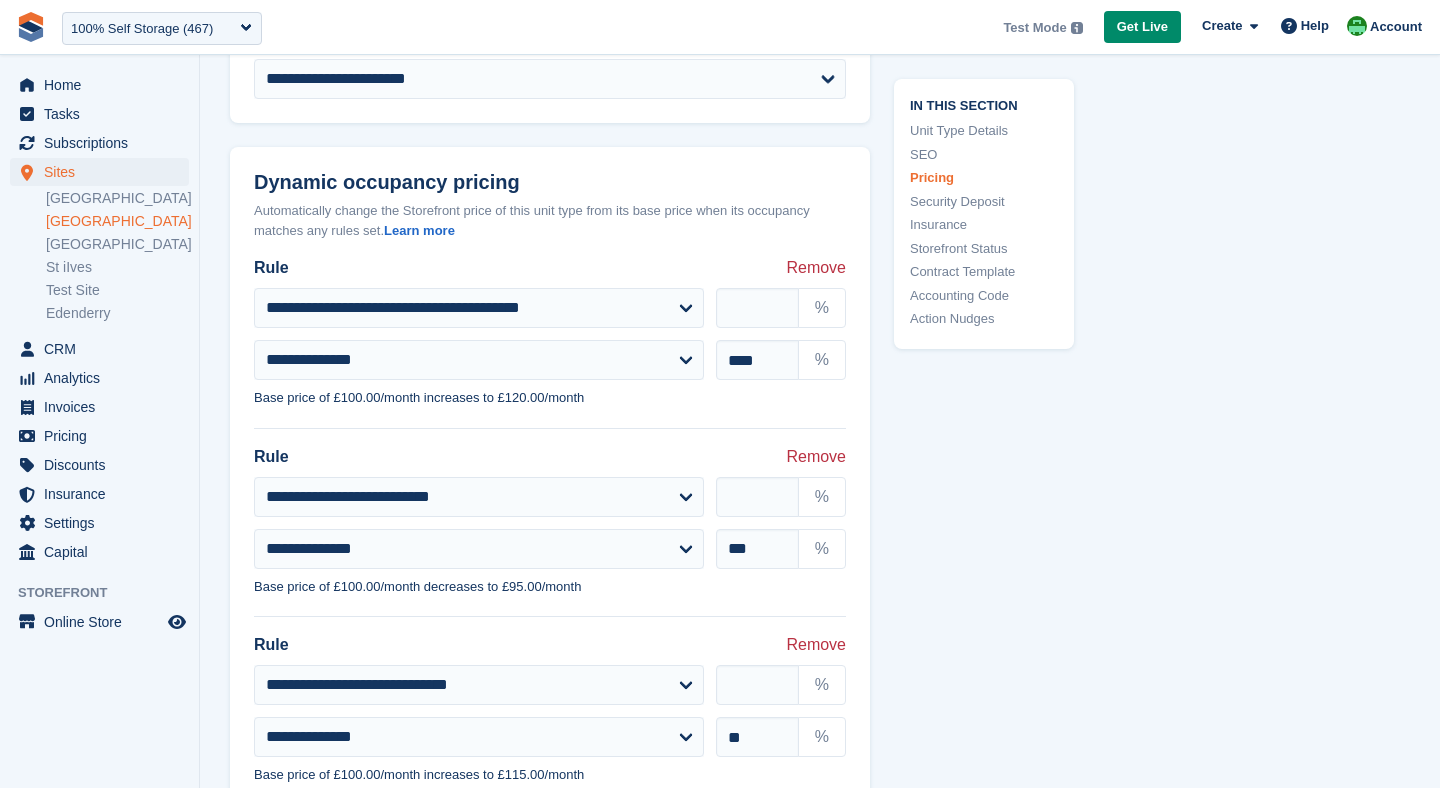 click on "In this section
Unit Type Details
SEO
Pricing
Security Deposit
Insurance
Storefront Status
Contract Template
Accounting Code
Action Nudges" at bounding box center [972, 687] 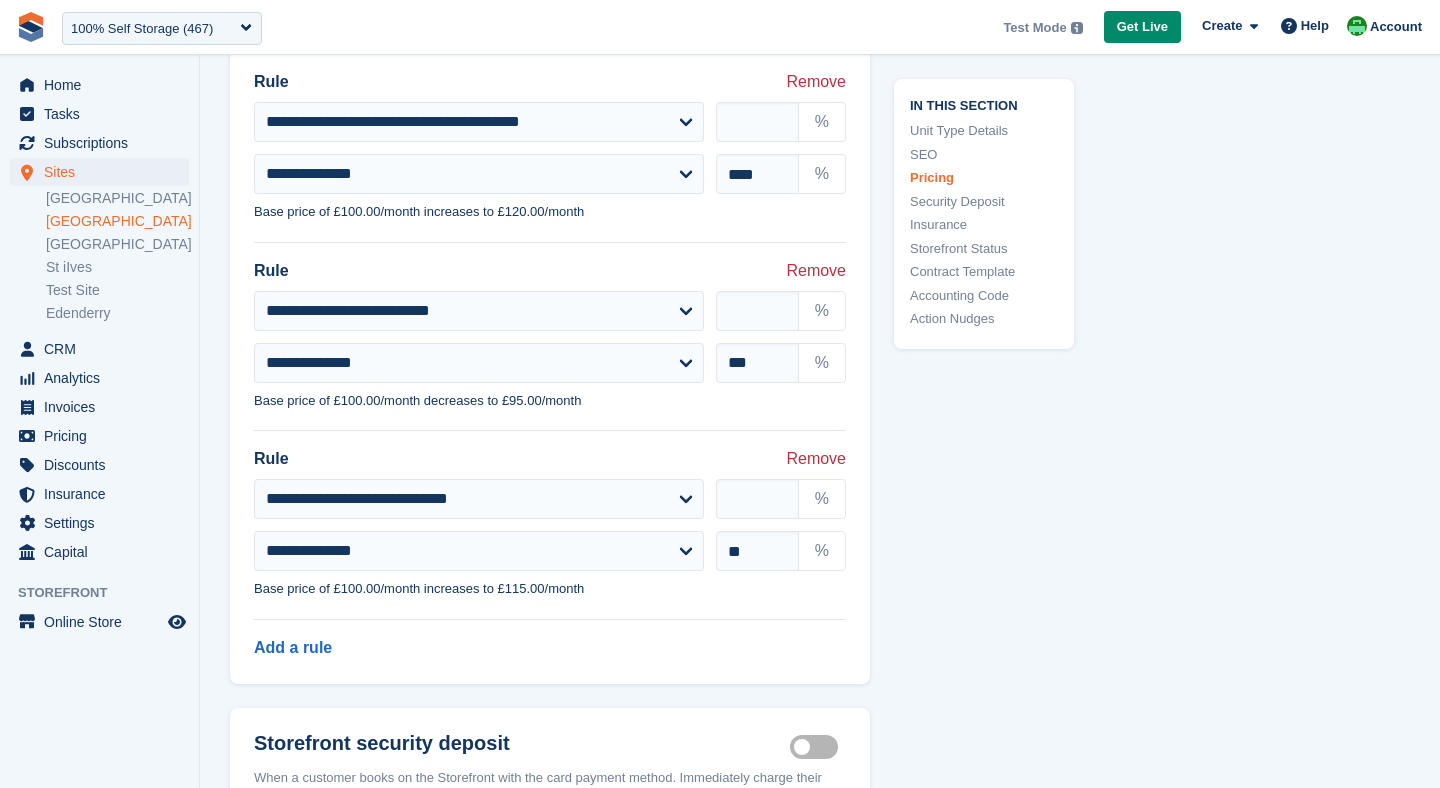 scroll, scrollTop: 2510, scrollLeft: 0, axis: vertical 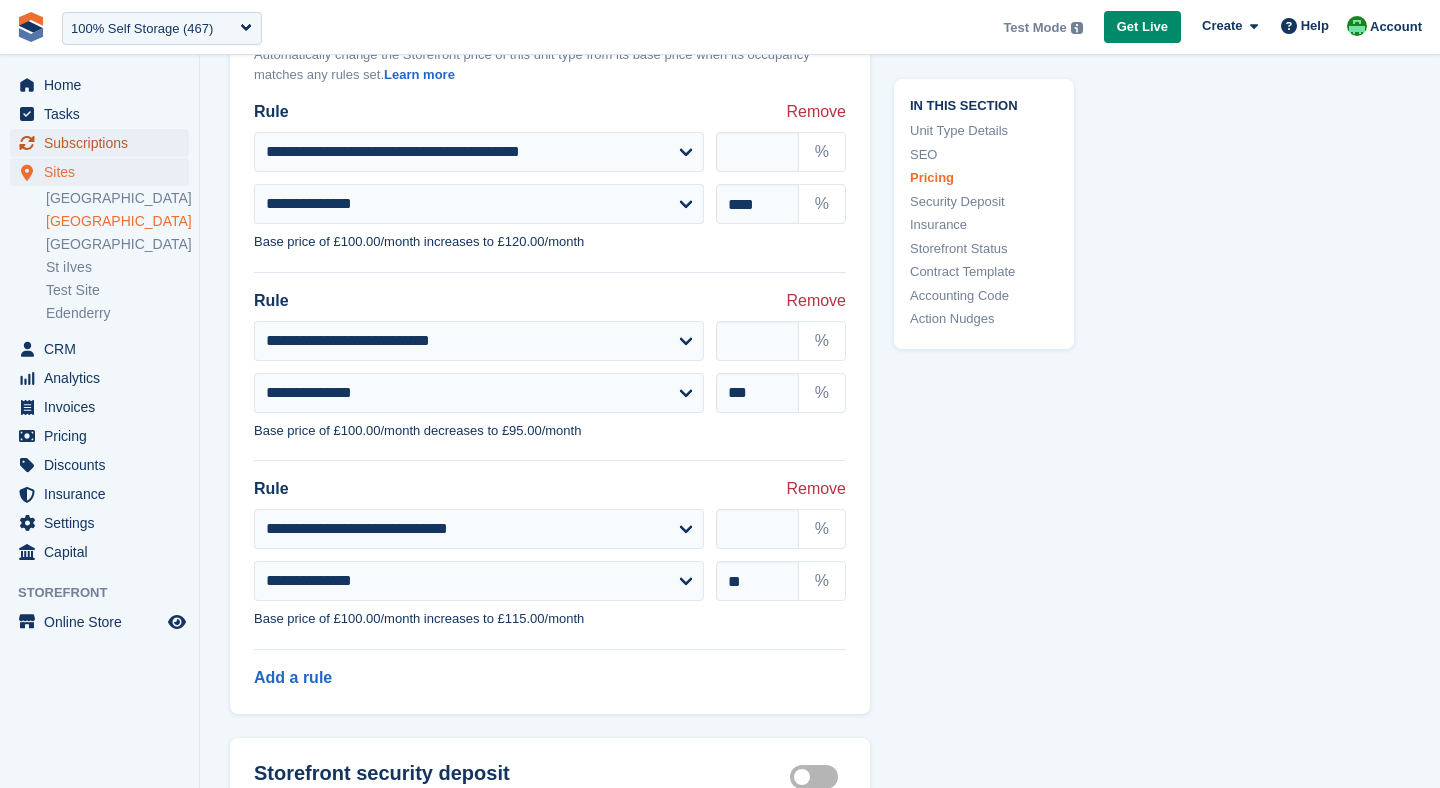 click on "Subscriptions" at bounding box center [104, 143] 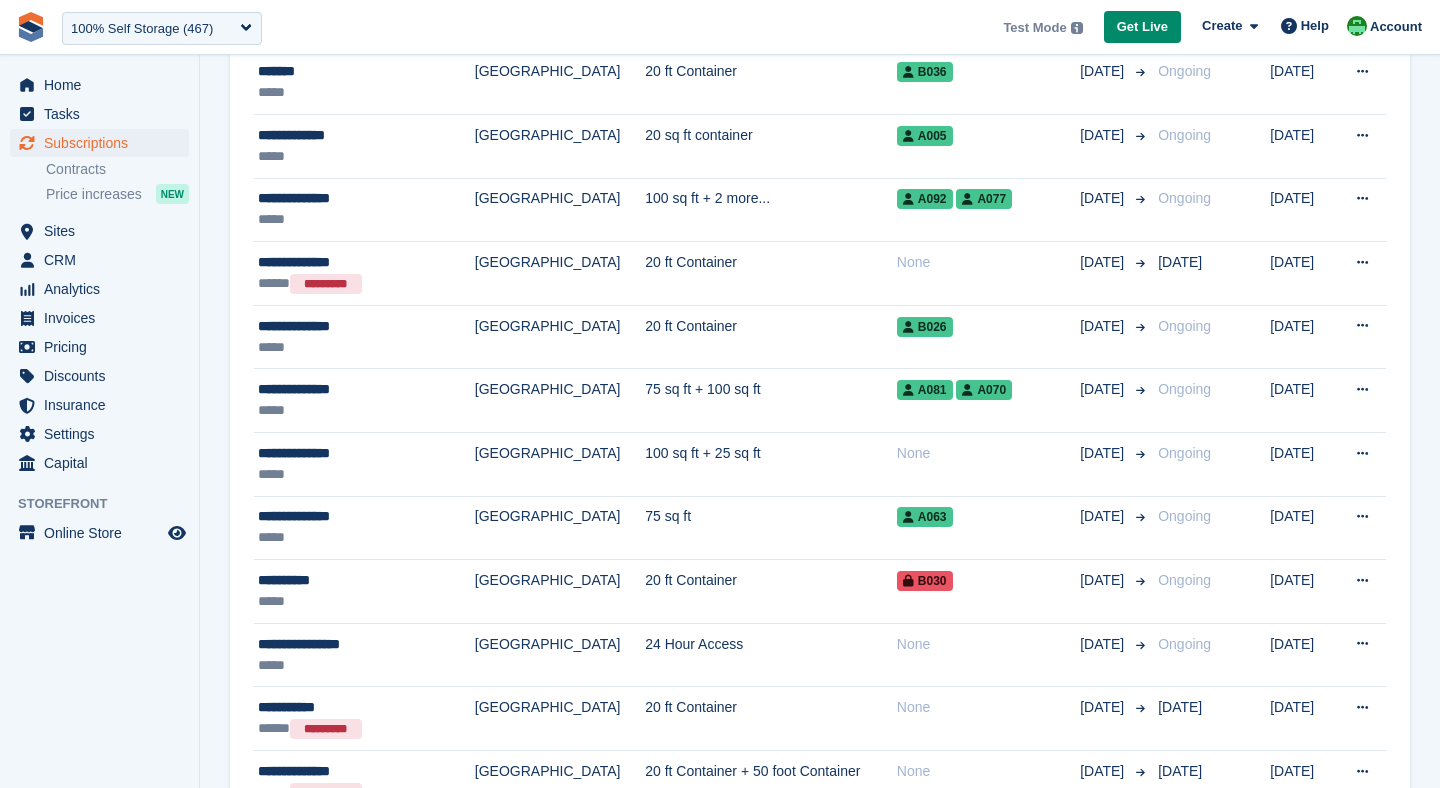 scroll, scrollTop: 0, scrollLeft: 0, axis: both 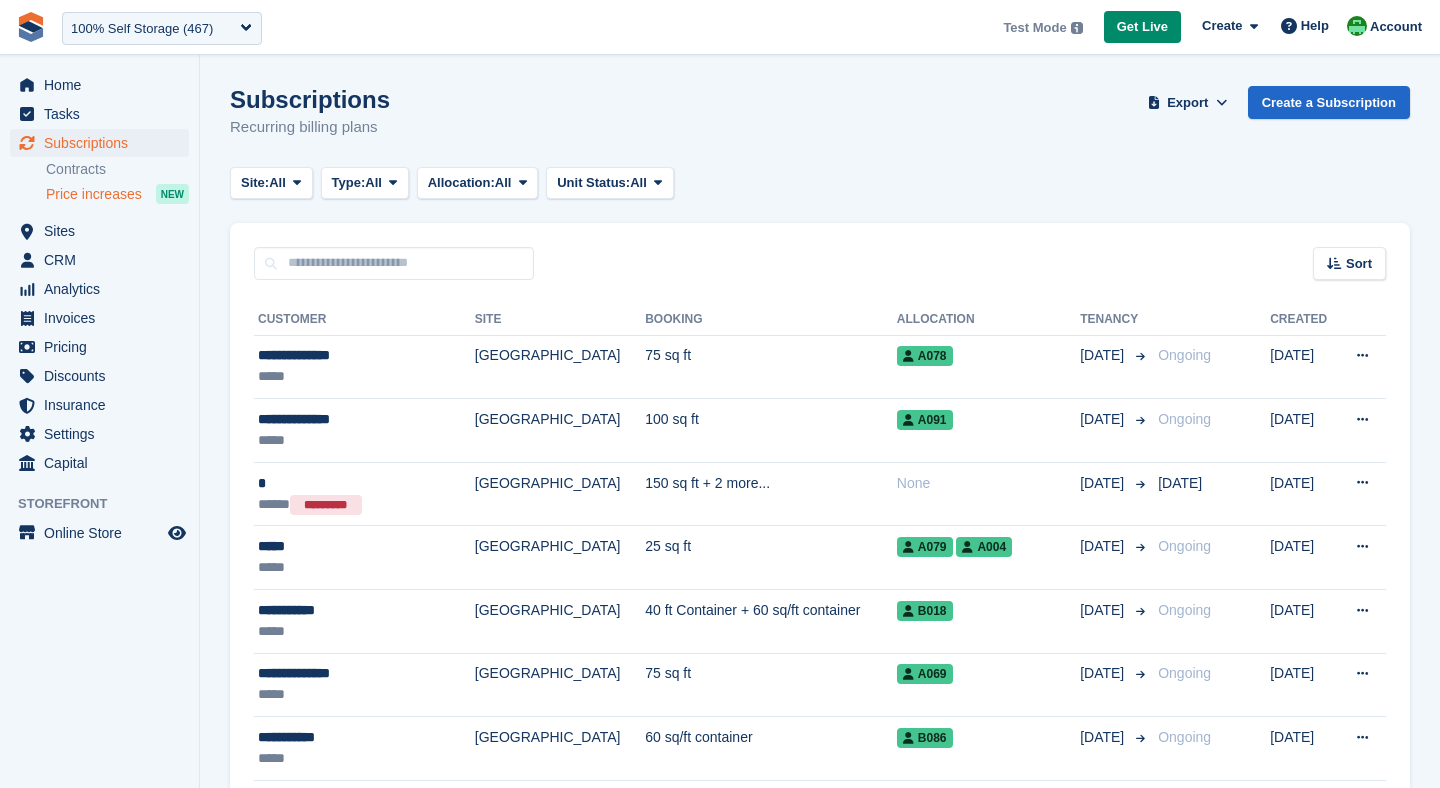 click on "Price increases" at bounding box center (94, 194) 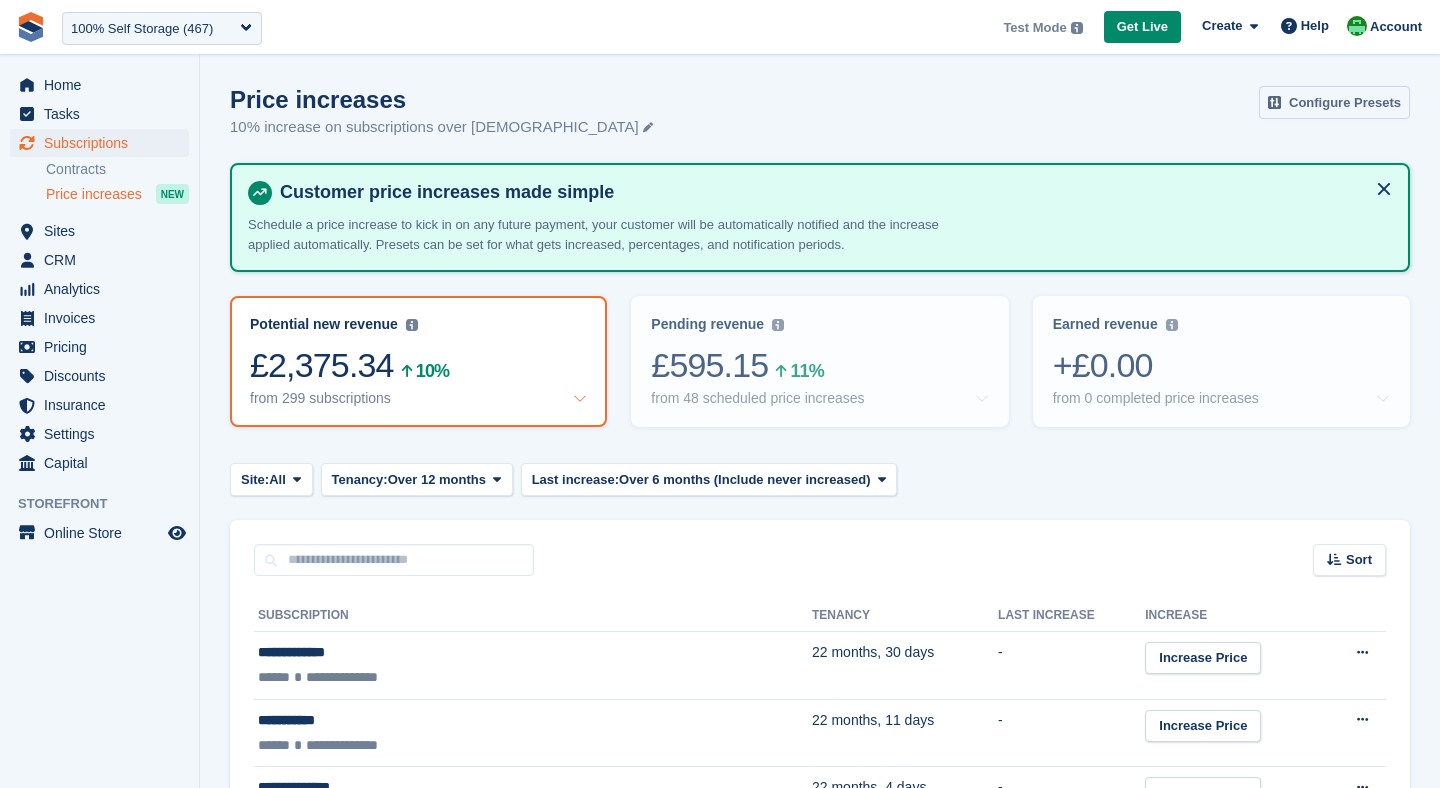 click on "Configure Presets" at bounding box center [1334, 102] 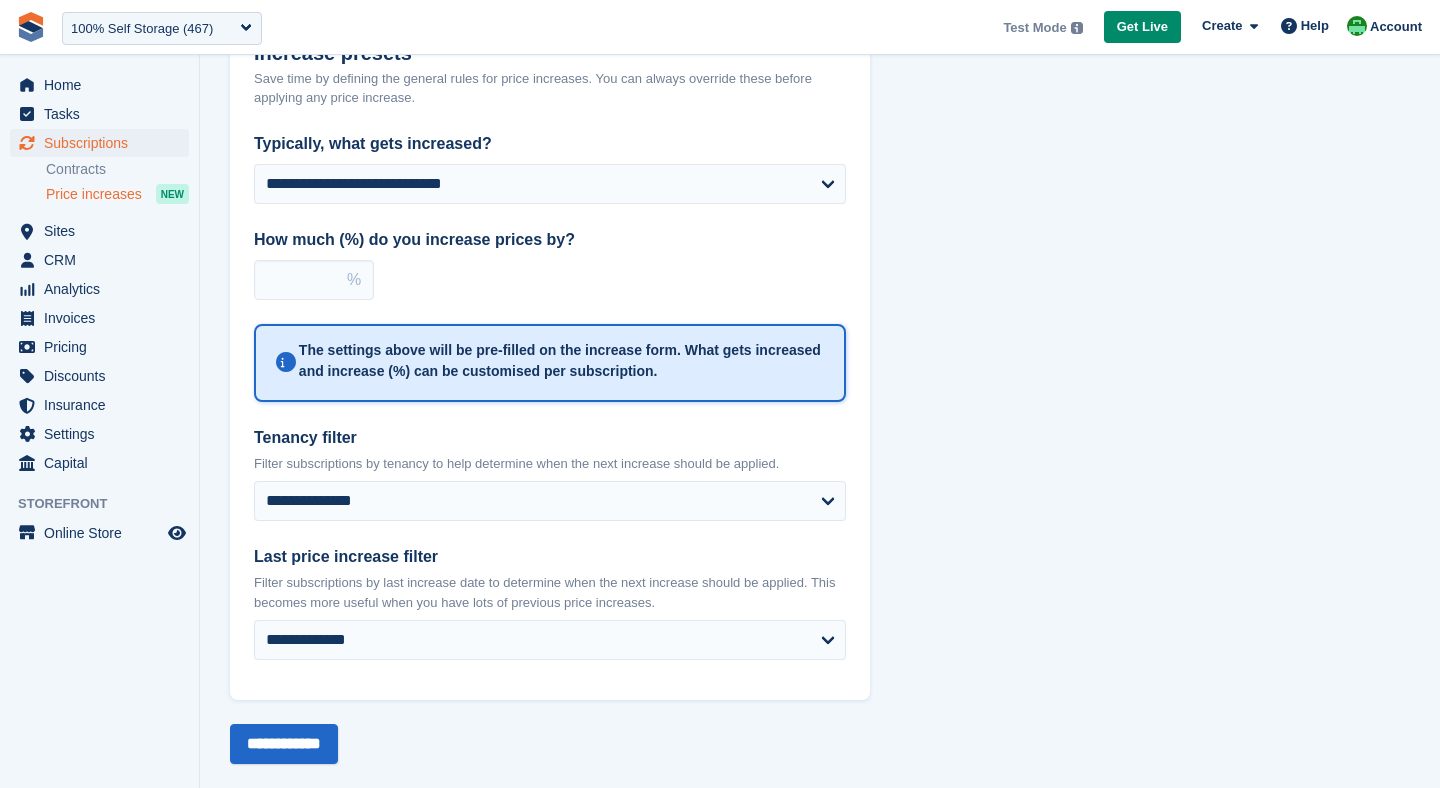 scroll, scrollTop: 129, scrollLeft: 0, axis: vertical 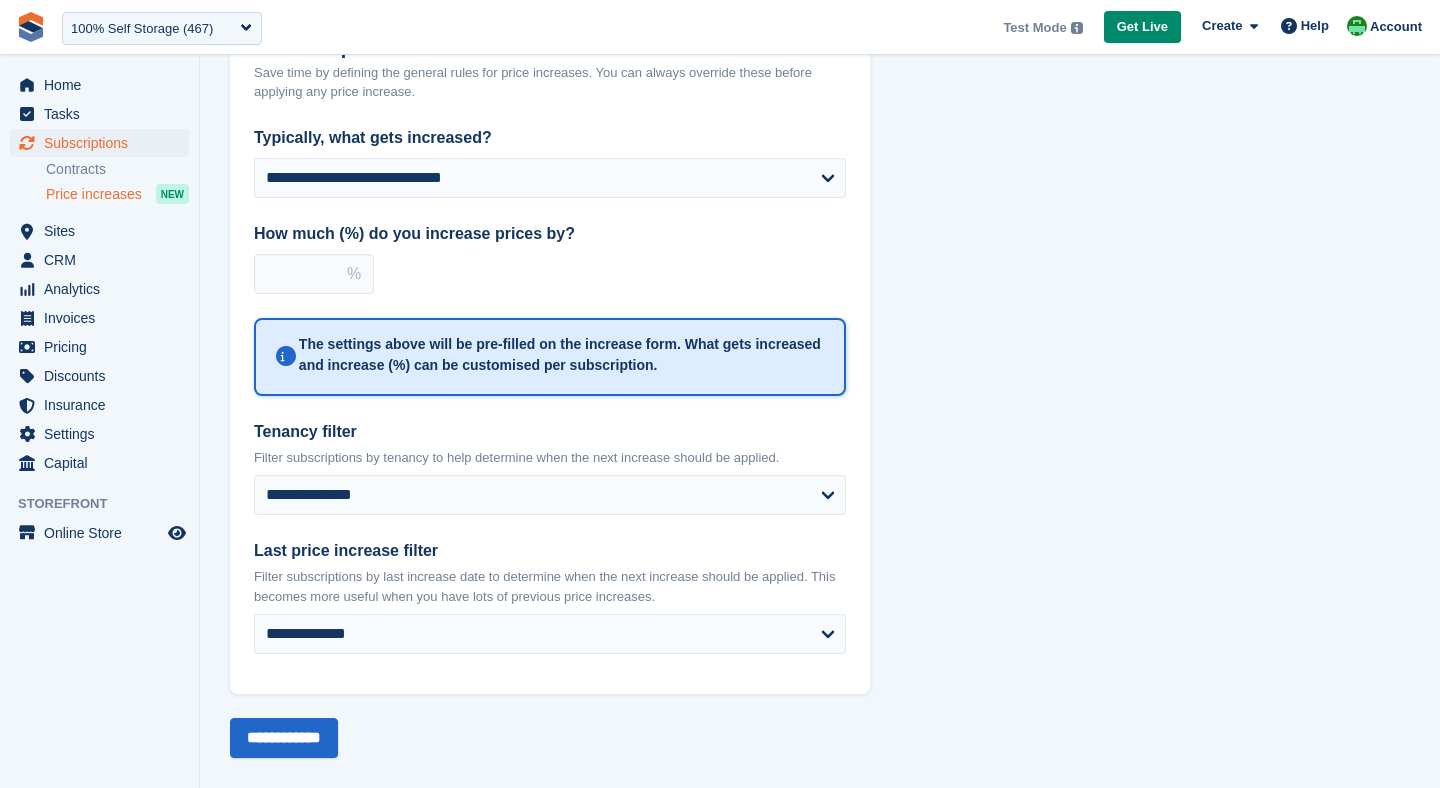 click on "Price increases" at bounding box center [94, 194] 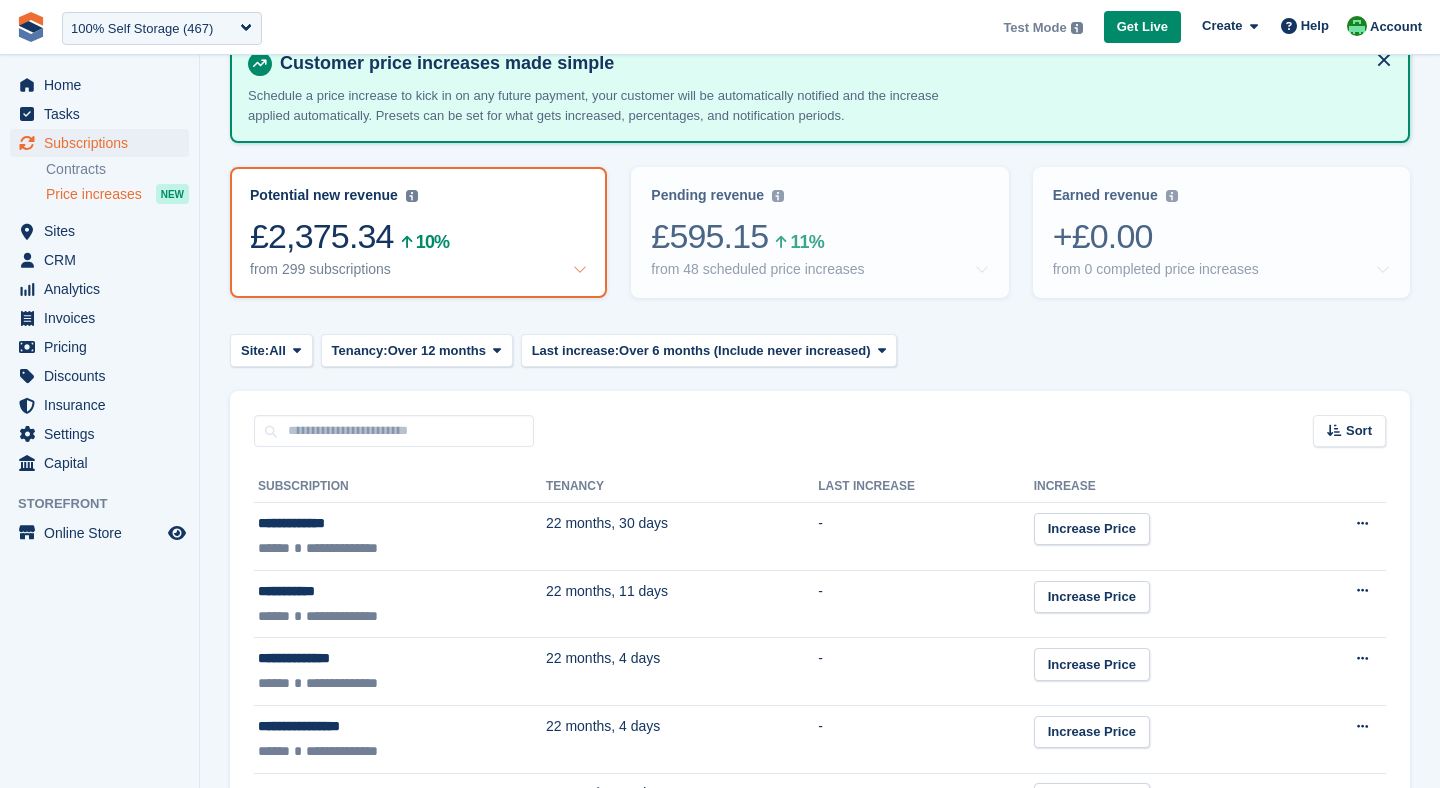 scroll, scrollTop: 0, scrollLeft: 0, axis: both 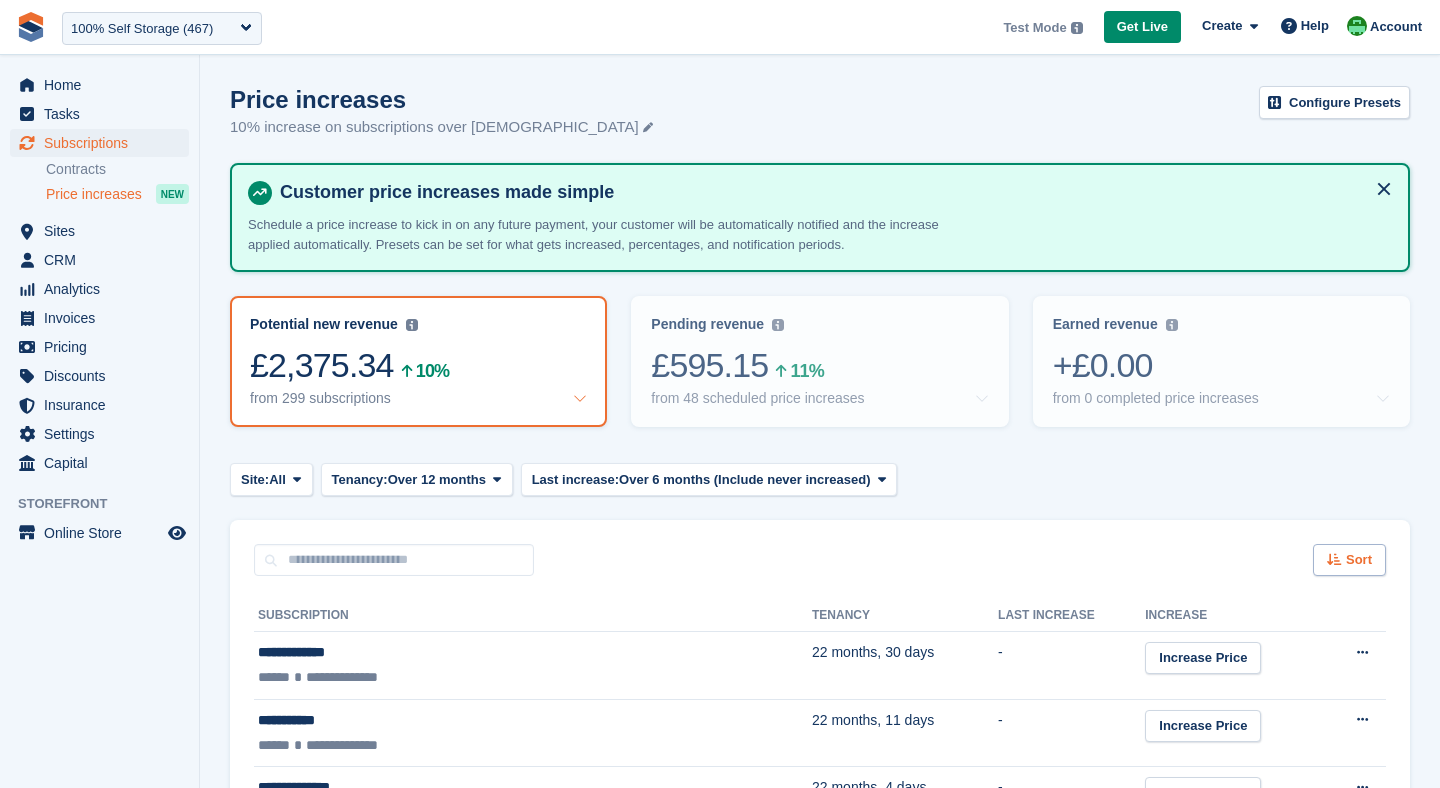 click on "Sort" at bounding box center [1359, 560] 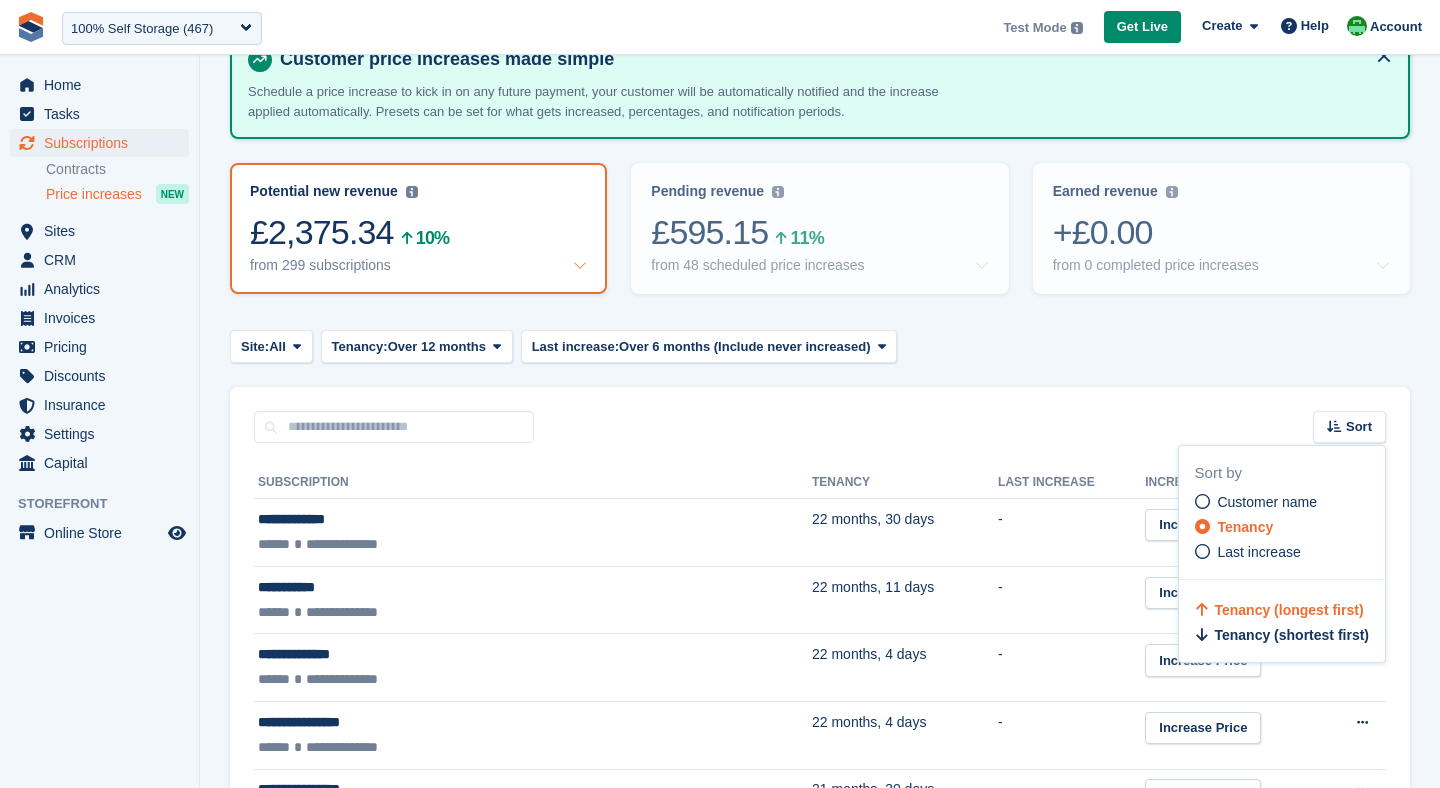 scroll, scrollTop: 158, scrollLeft: 0, axis: vertical 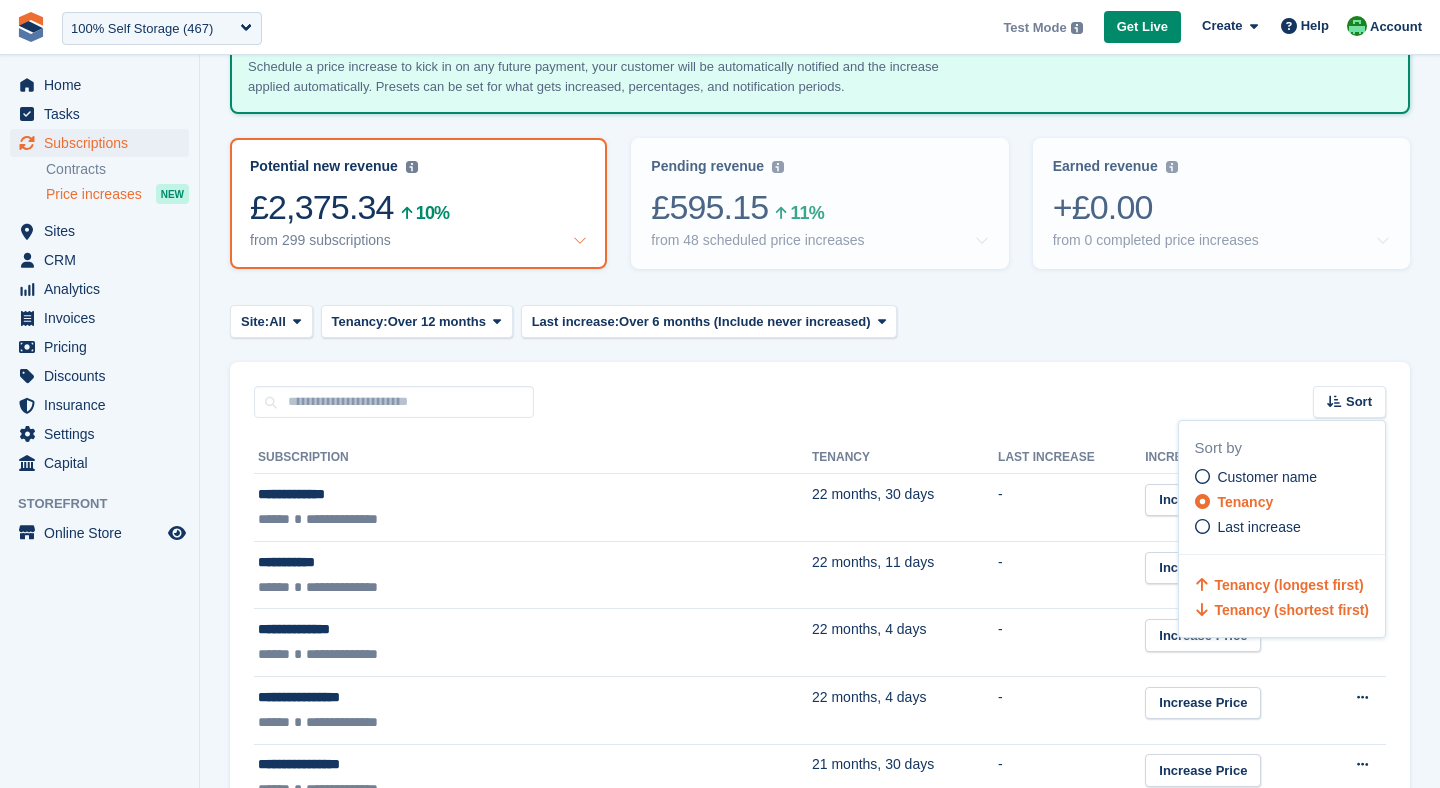 click on "Tenancy (shortest first)" at bounding box center [1291, 610] 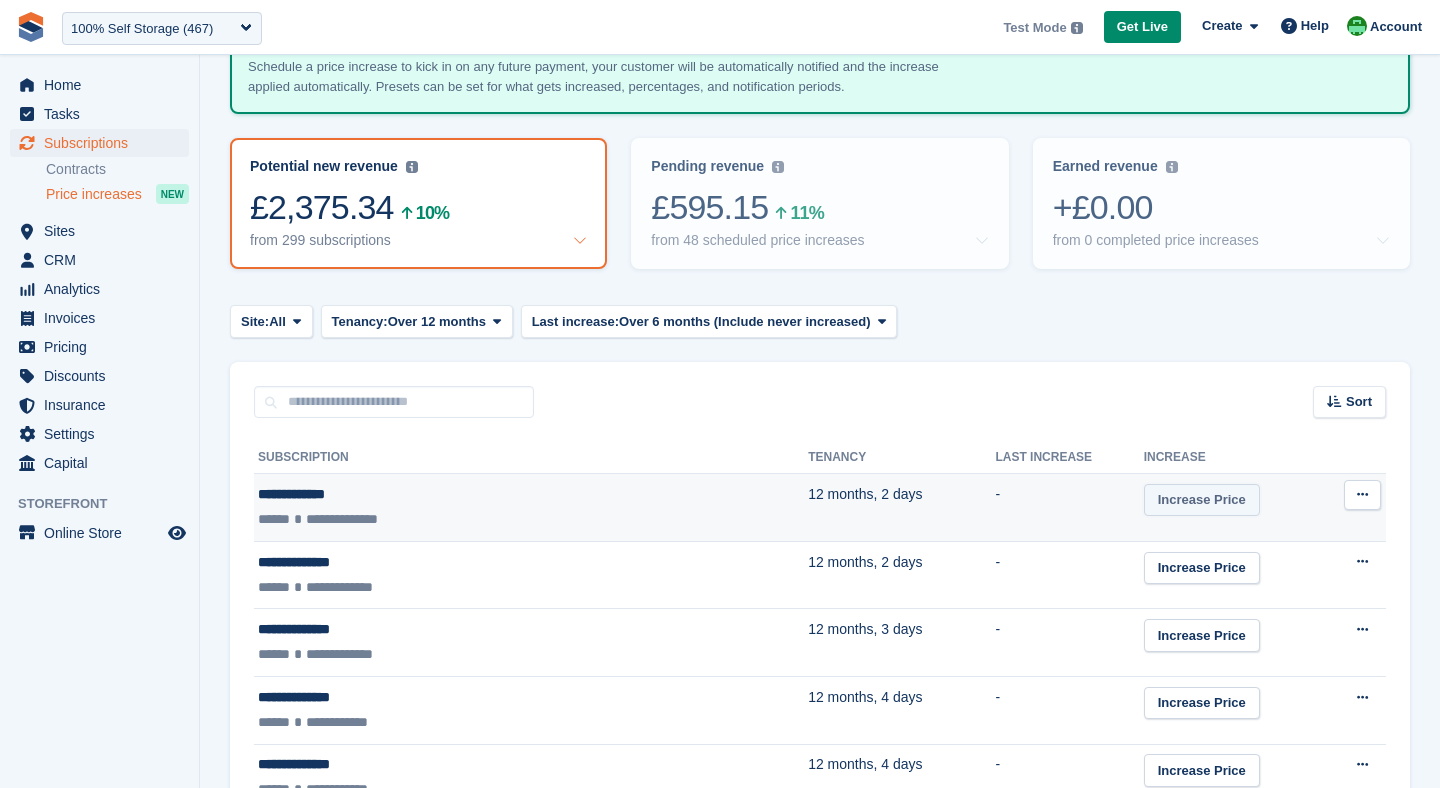 click on "Increase Price" at bounding box center [1202, 500] 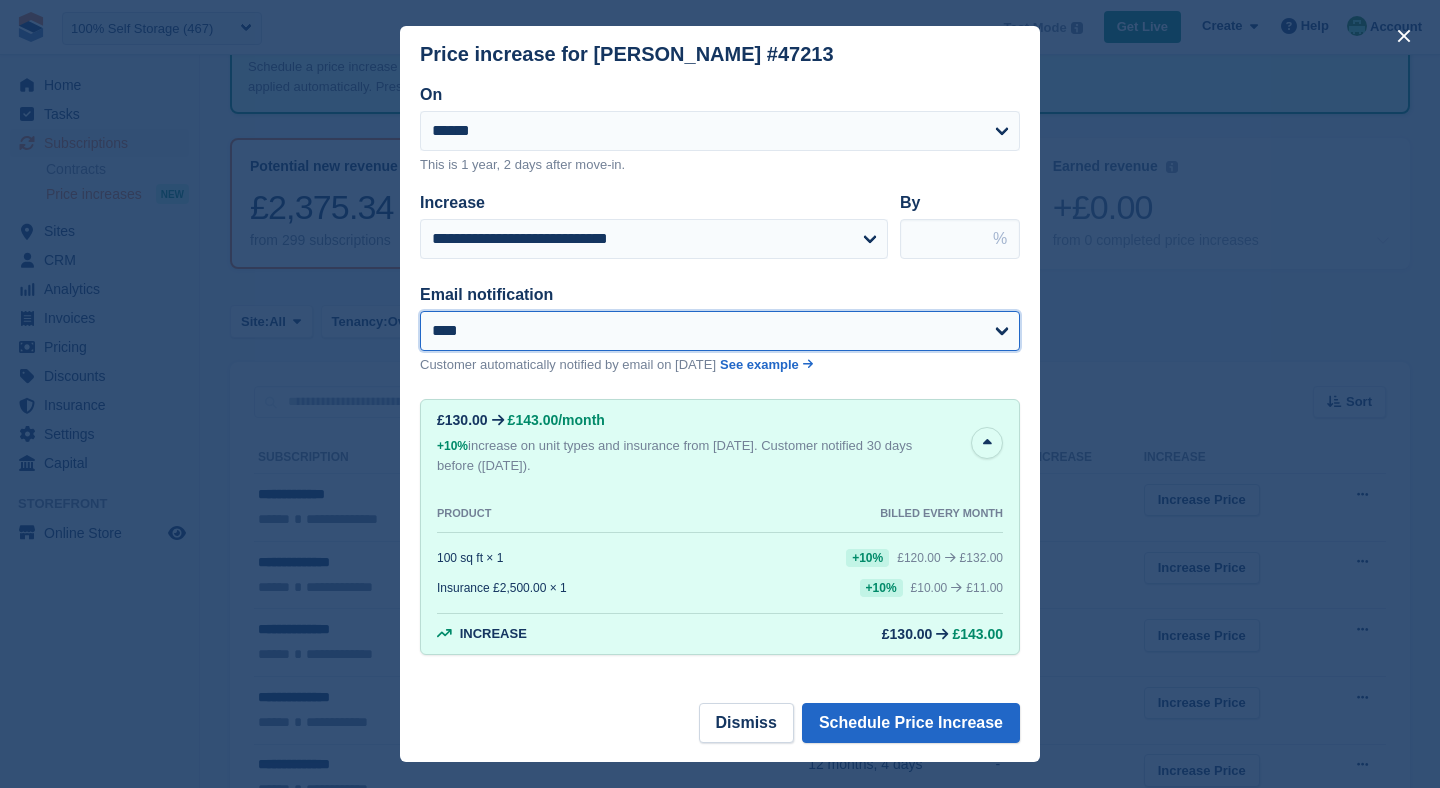 click on "**********" at bounding box center (720, 331) 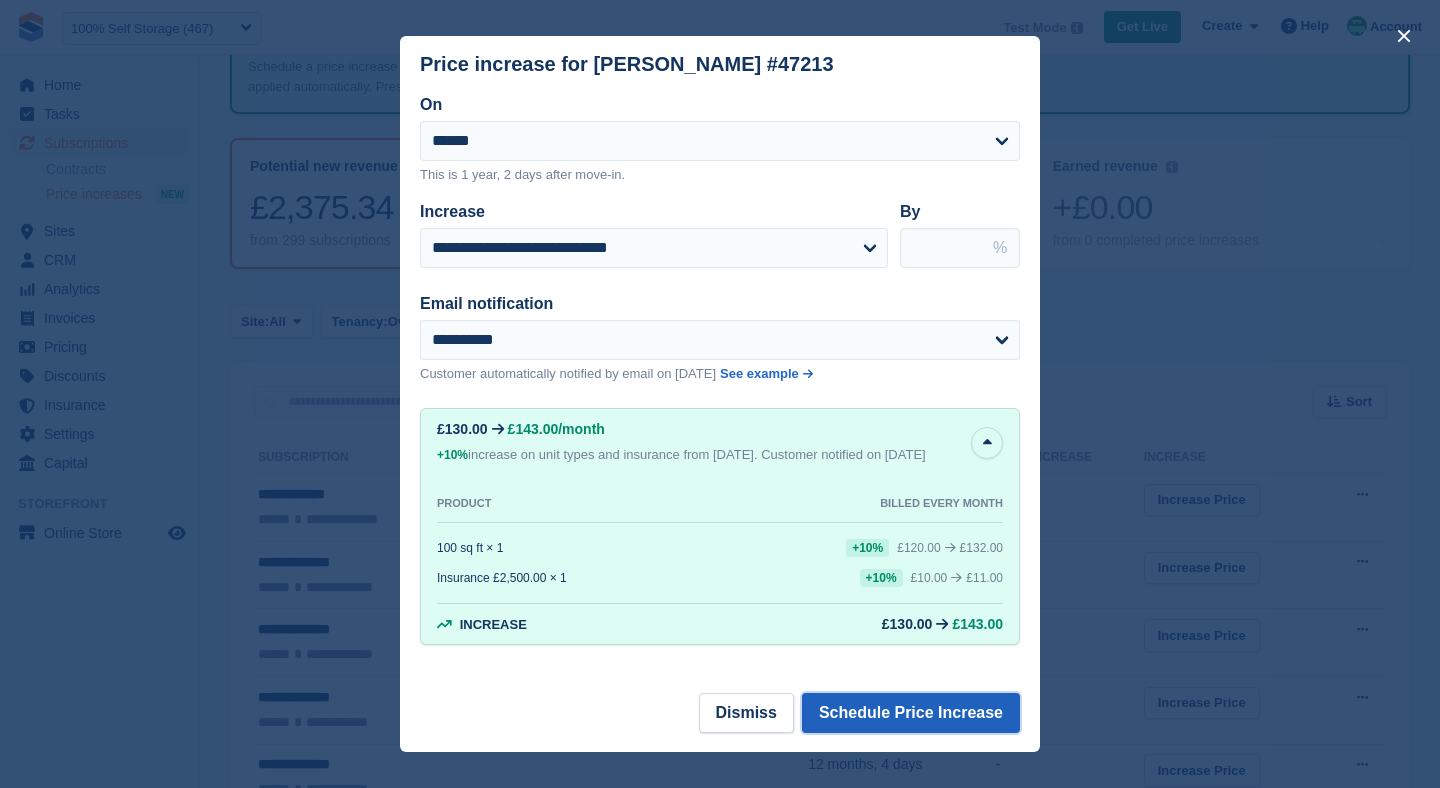 click on "Schedule Price Increase" at bounding box center [911, 713] 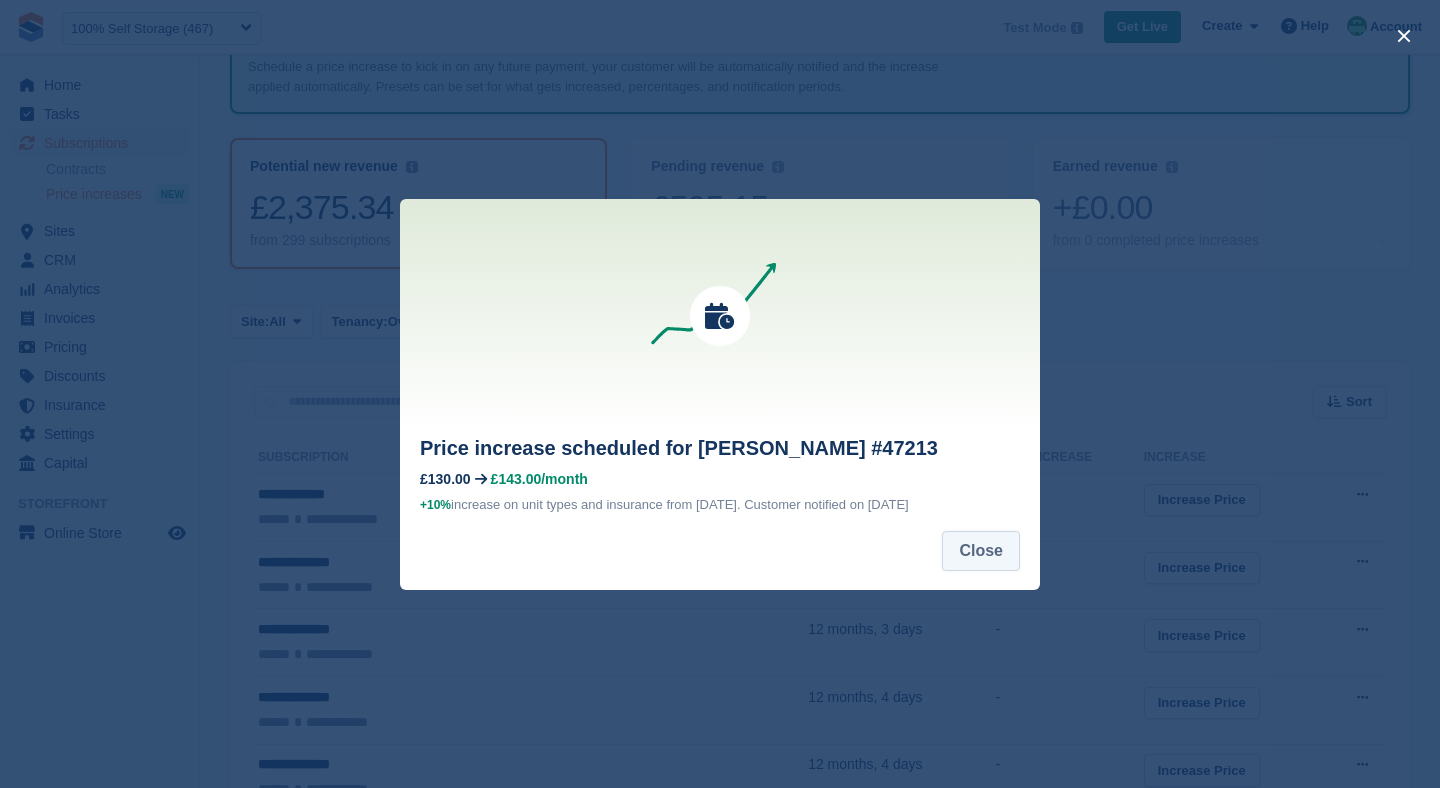 click on "Close" at bounding box center (981, 551) 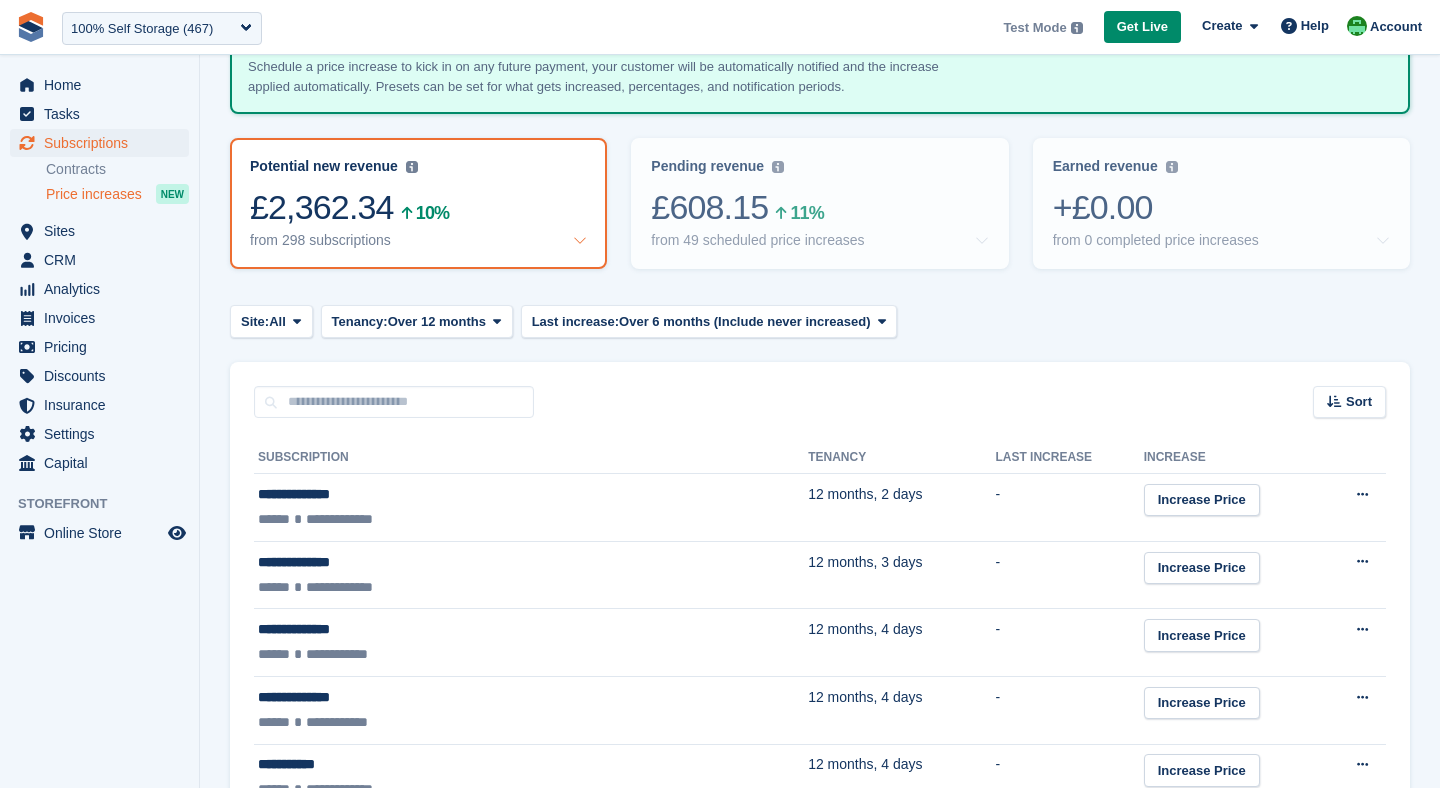 click on "**********" at bounding box center (820, 2143) 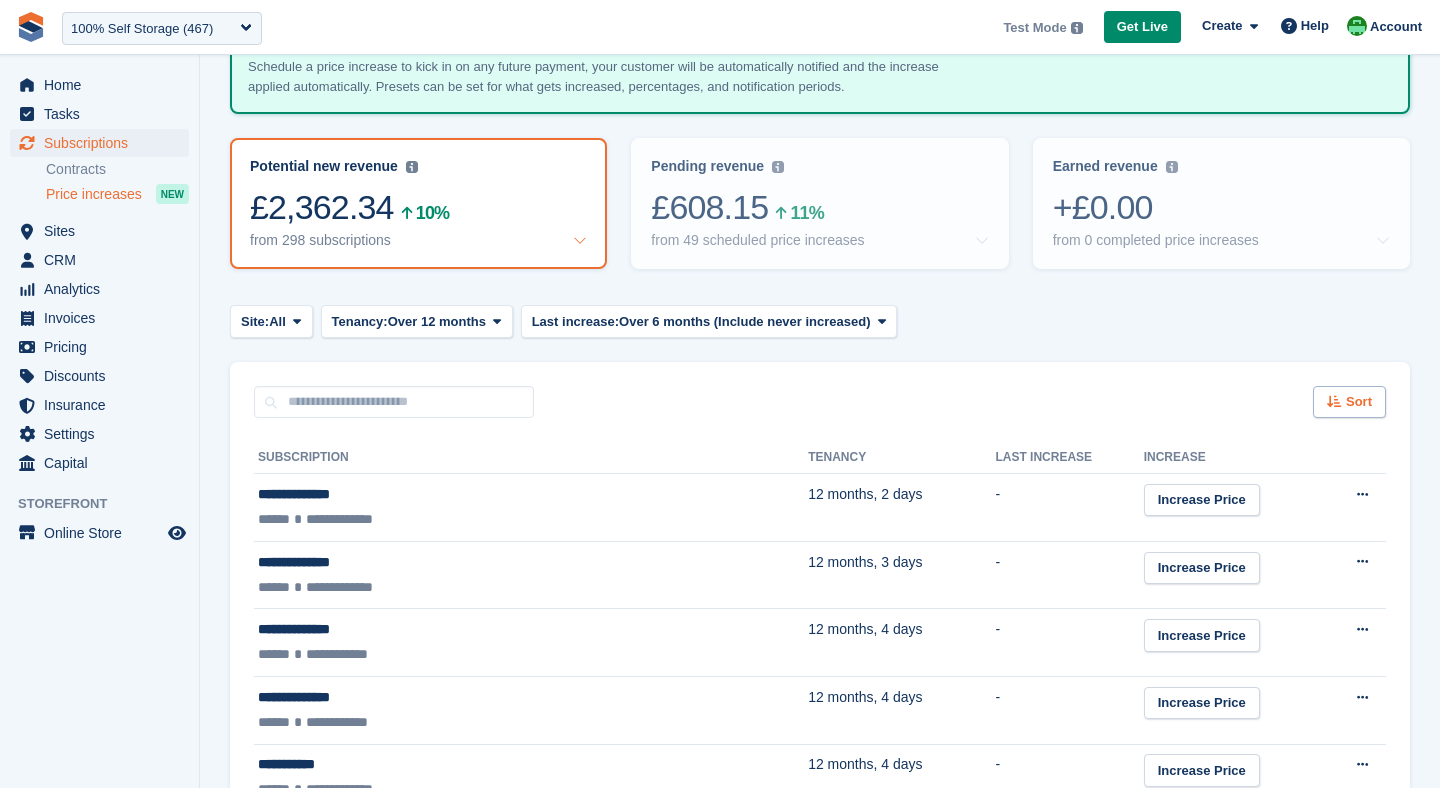 click on "Sort" at bounding box center [1349, 402] 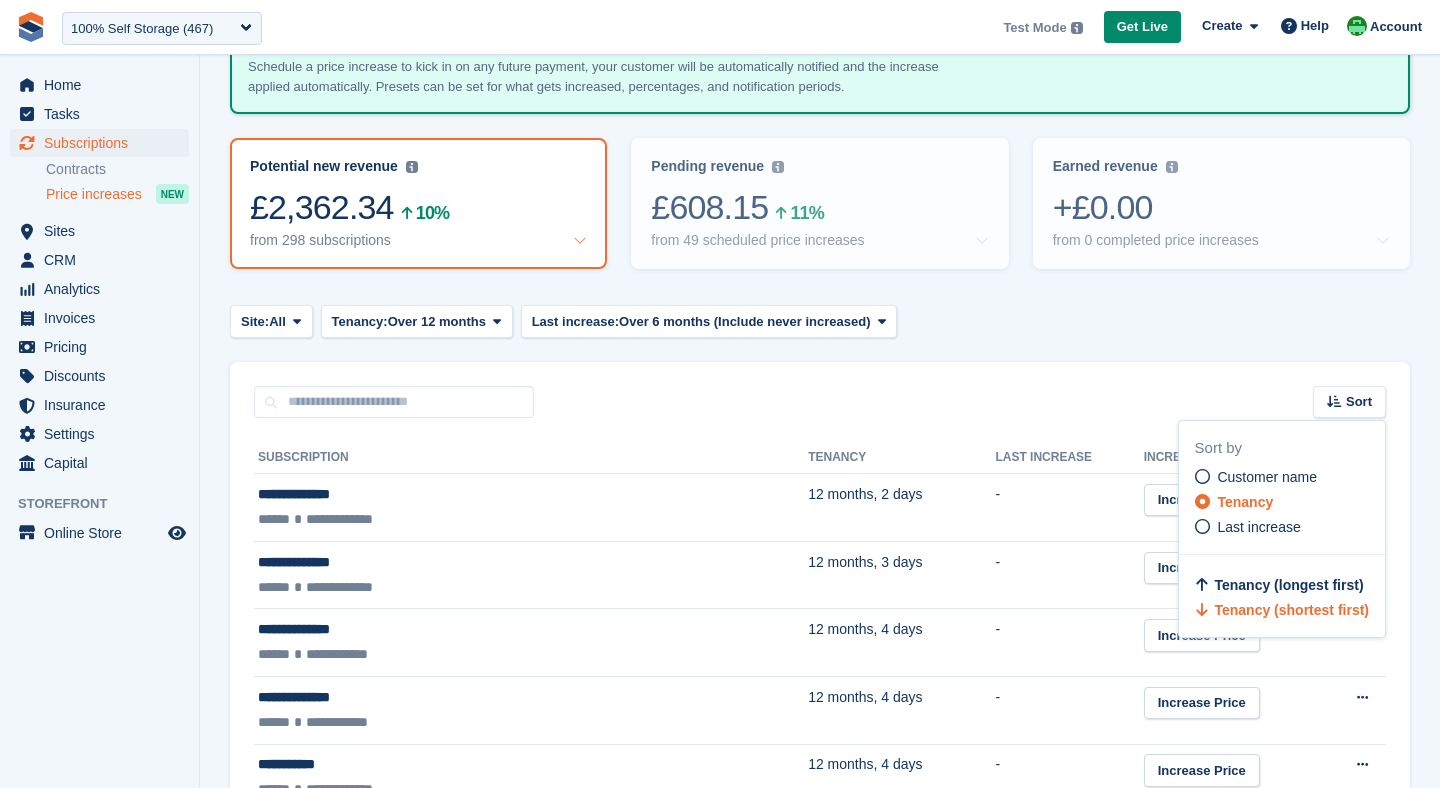 click at bounding box center (1203, 609) 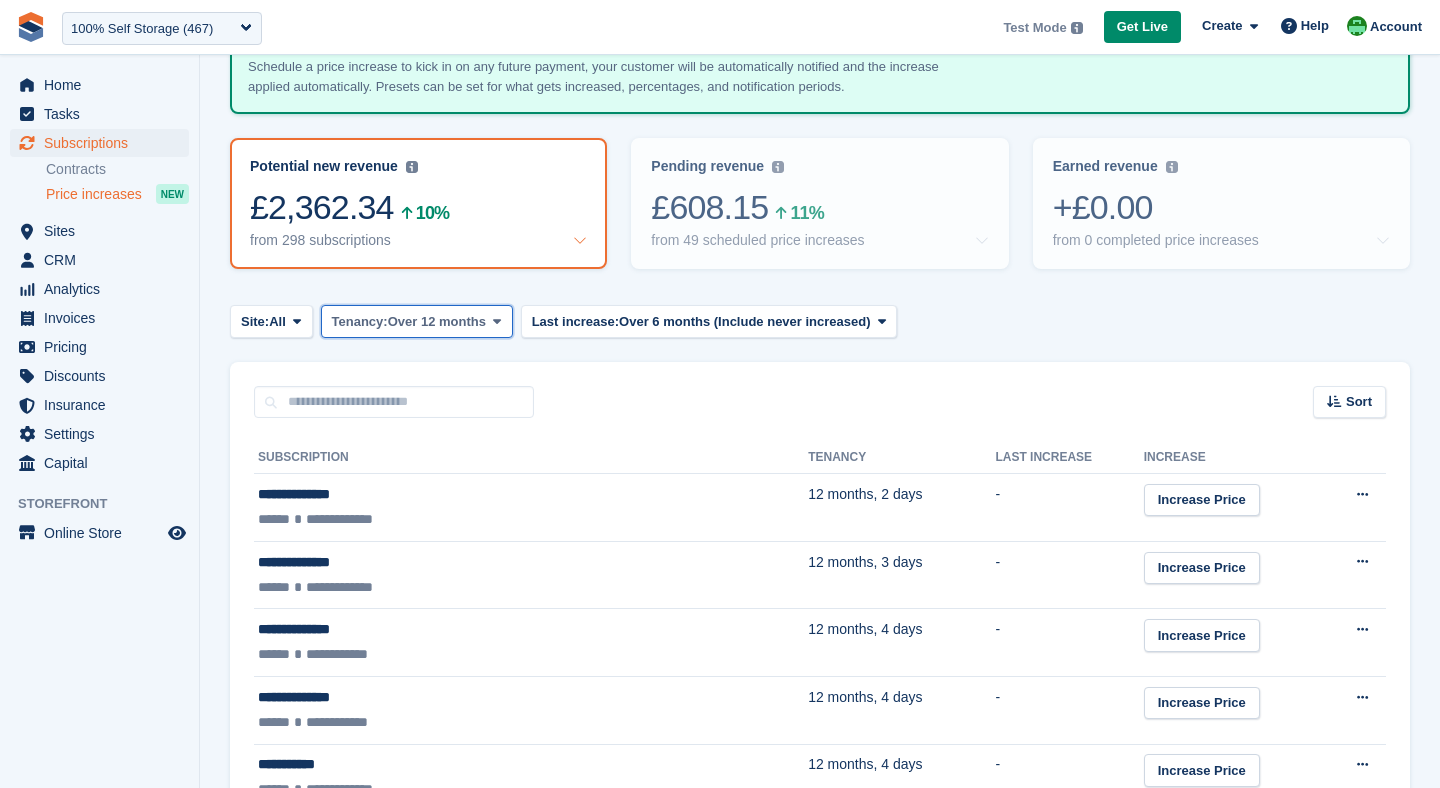 click on "Over 12 months" at bounding box center (437, 322) 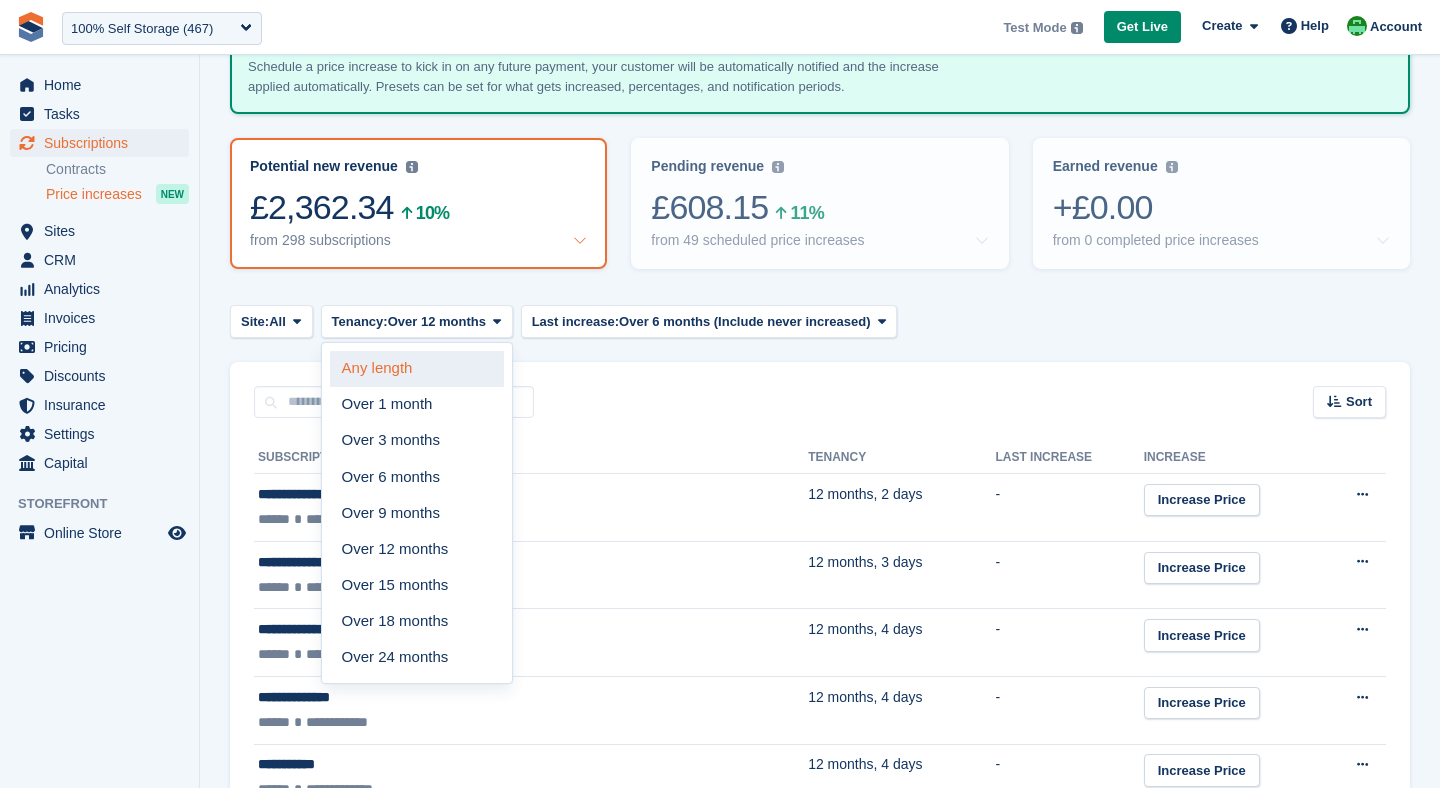 click on "Any length" at bounding box center [417, 369] 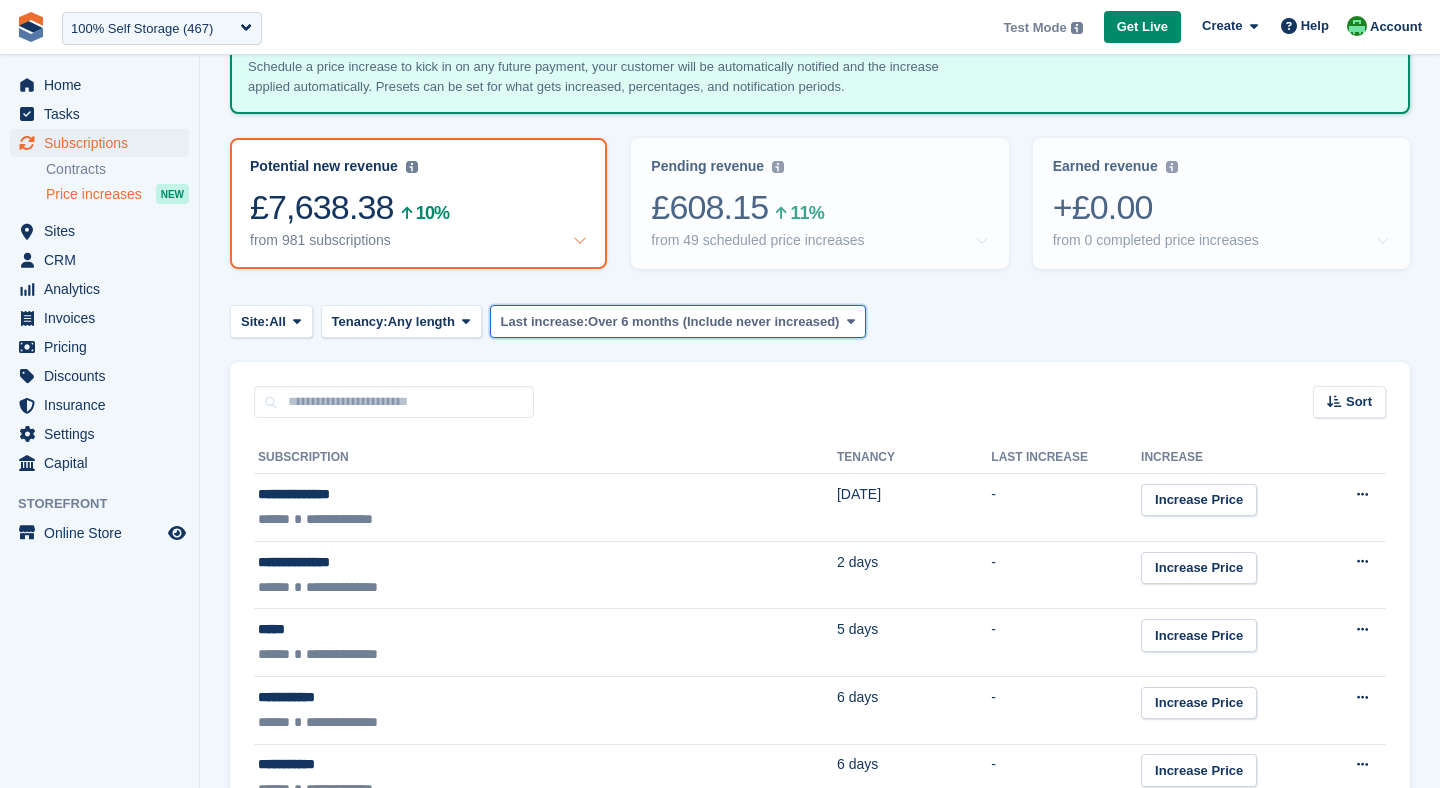 click on "Over 6 months (Include never increased)" at bounding box center [713, 322] 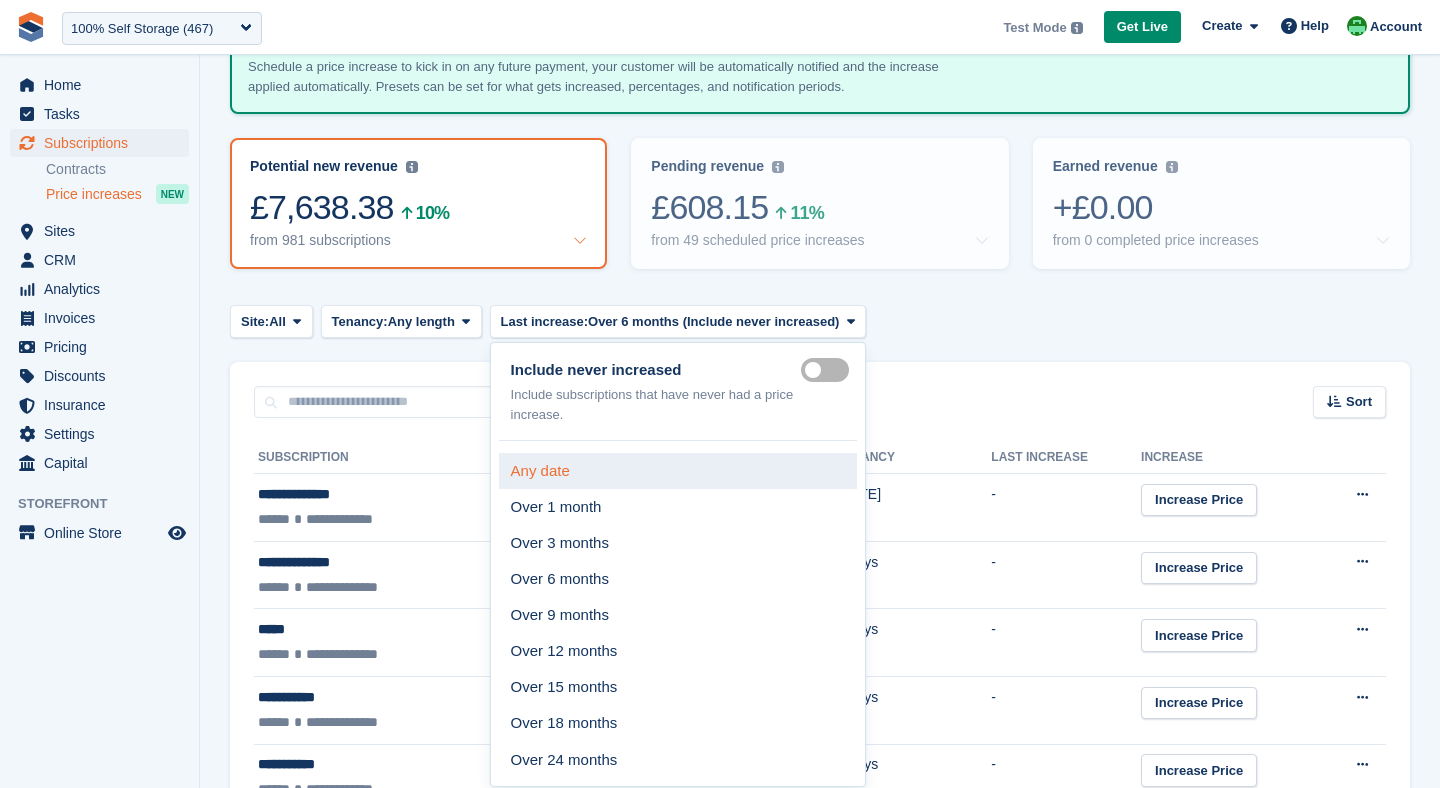 click on "Any date" at bounding box center [678, 471] 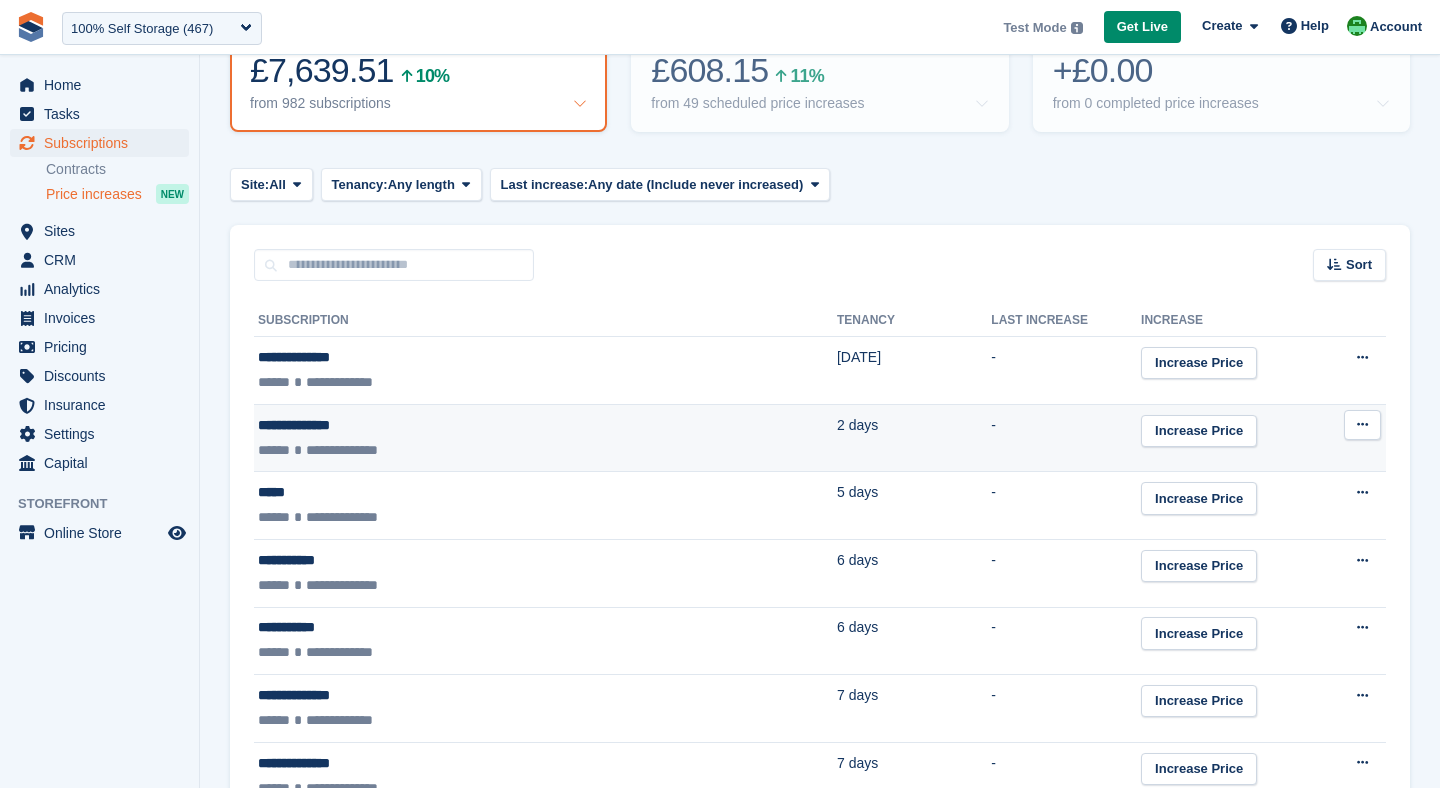 scroll, scrollTop: 344, scrollLeft: 0, axis: vertical 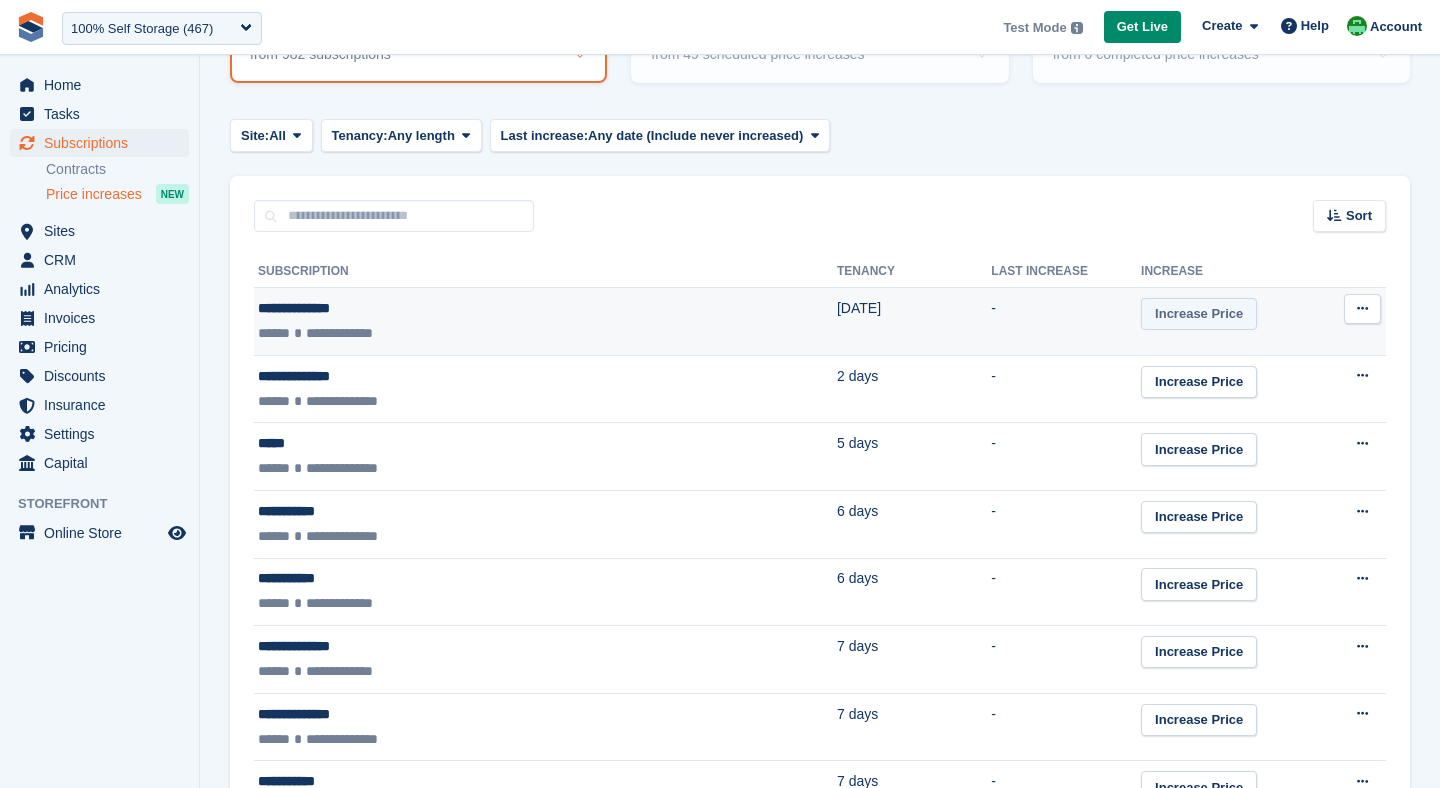 click on "Increase Price" at bounding box center [1199, 314] 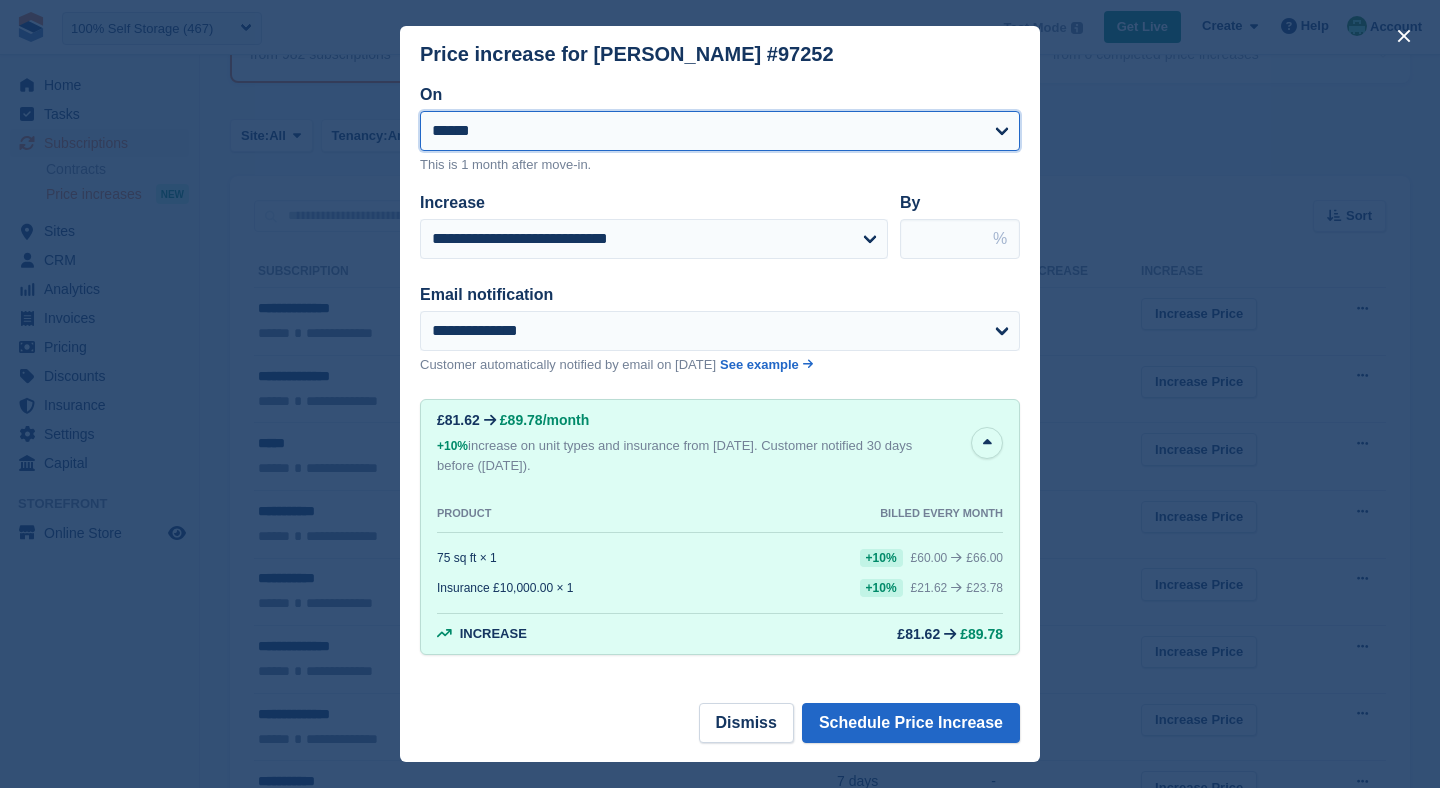 click on "**********" at bounding box center [720, 131] 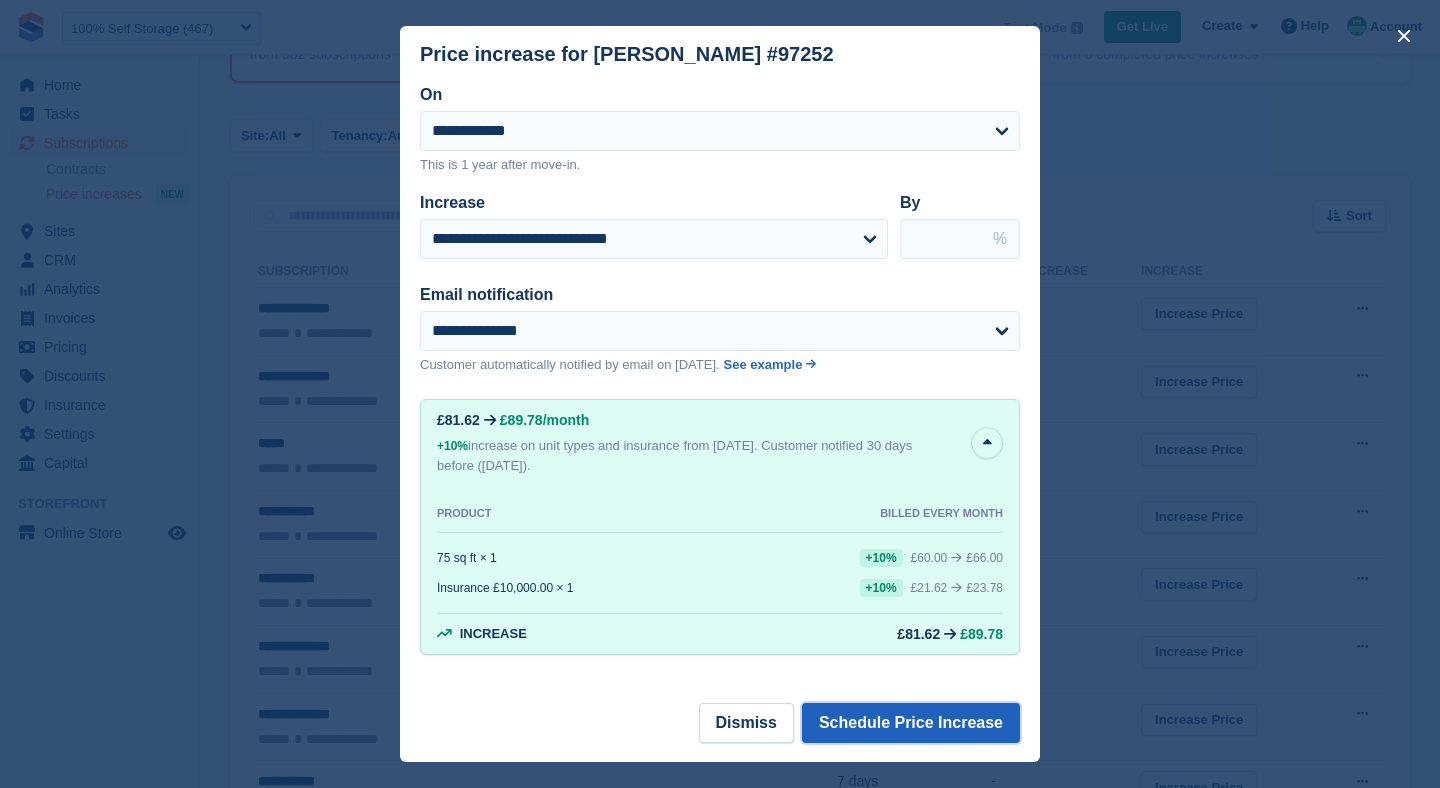 click on "Schedule Price Increase" at bounding box center (911, 723) 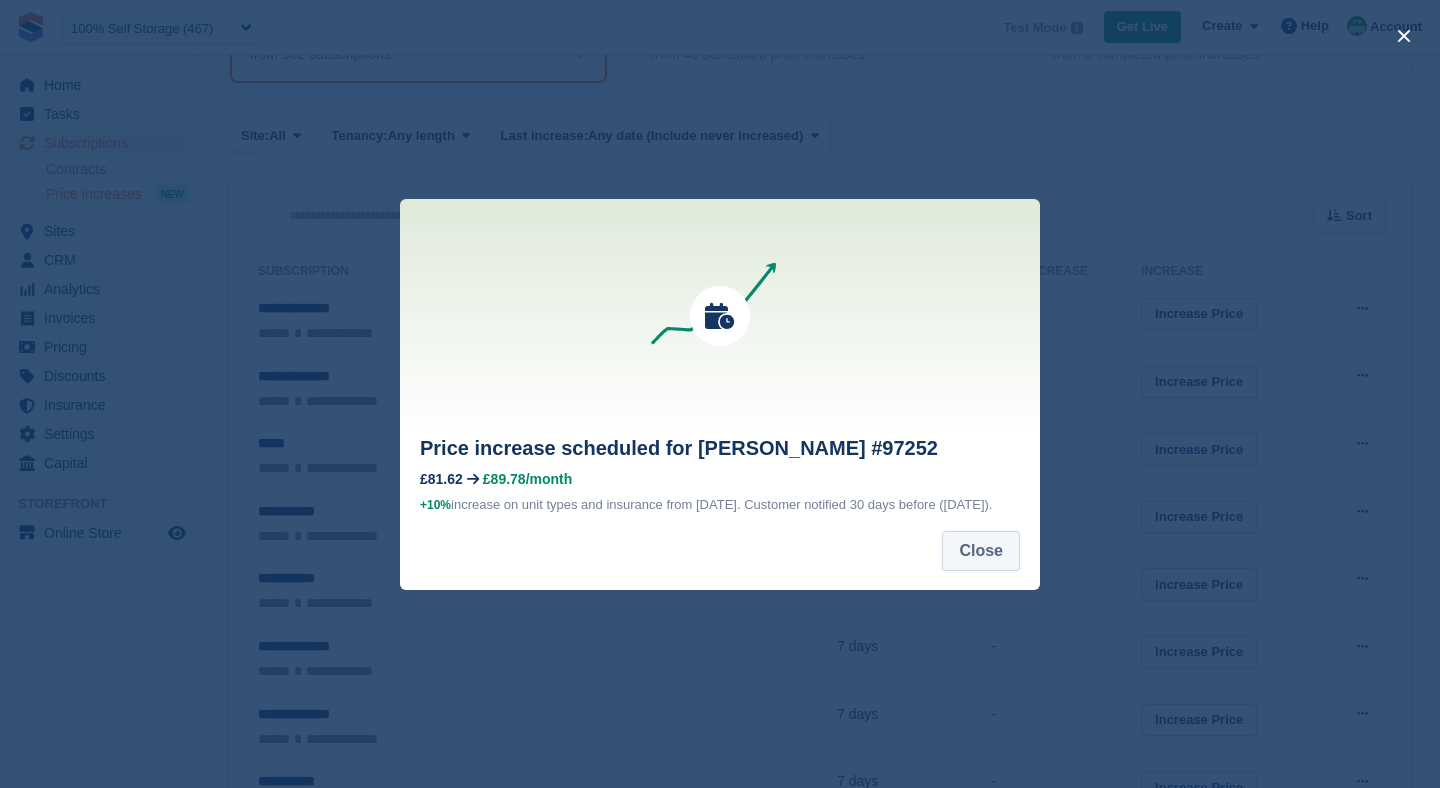 click on "Close" at bounding box center [981, 551] 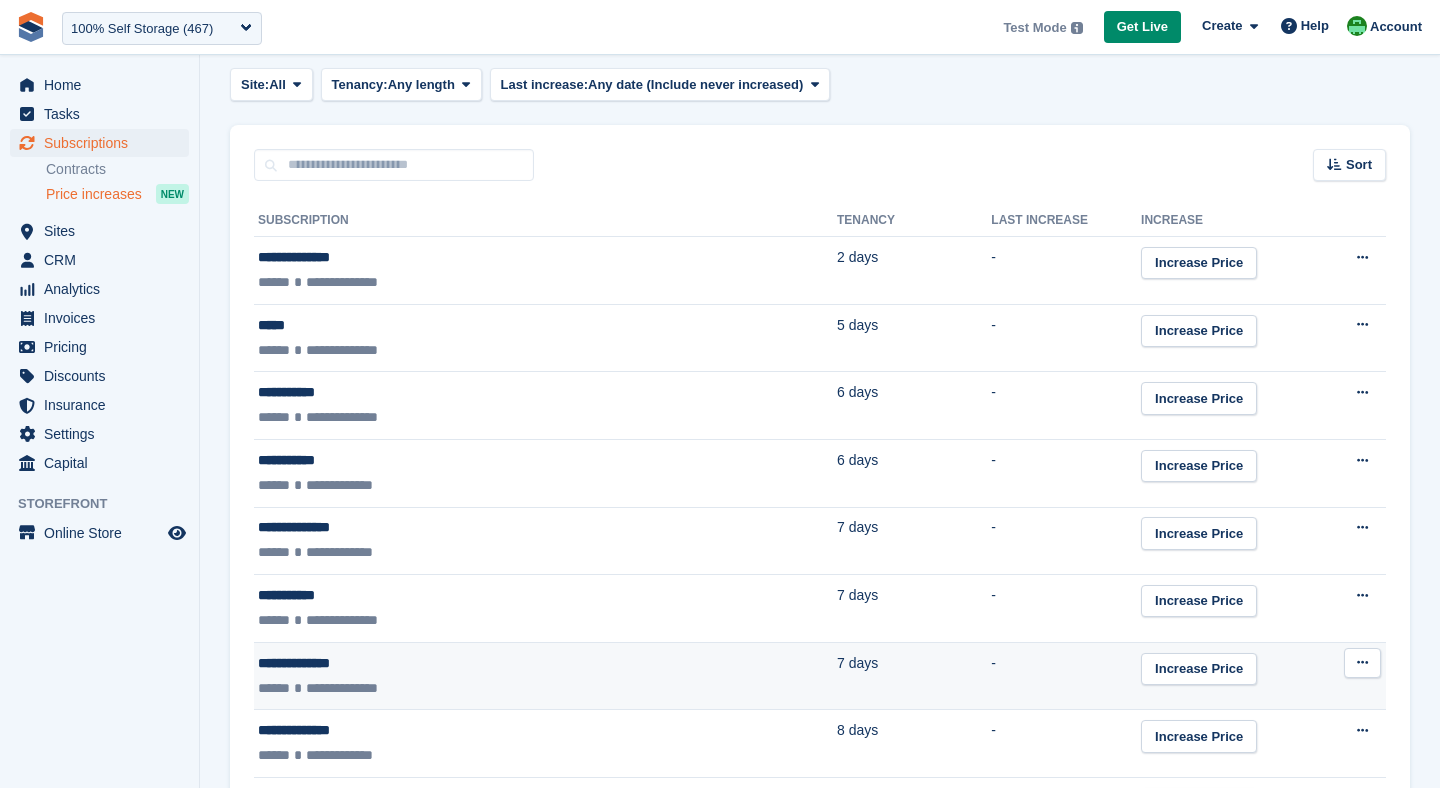 scroll, scrollTop: 151, scrollLeft: 0, axis: vertical 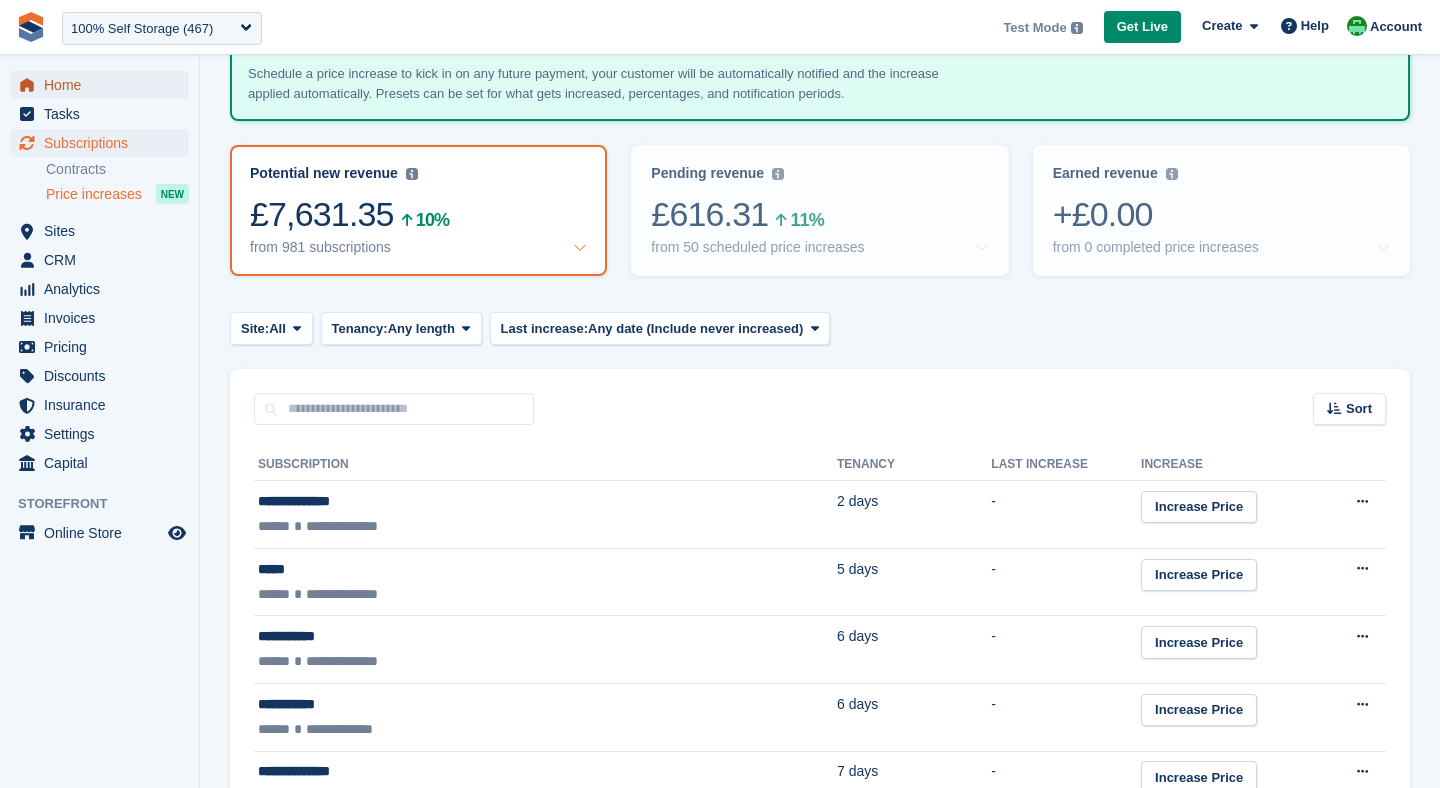 click on "Home" at bounding box center [104, 85] 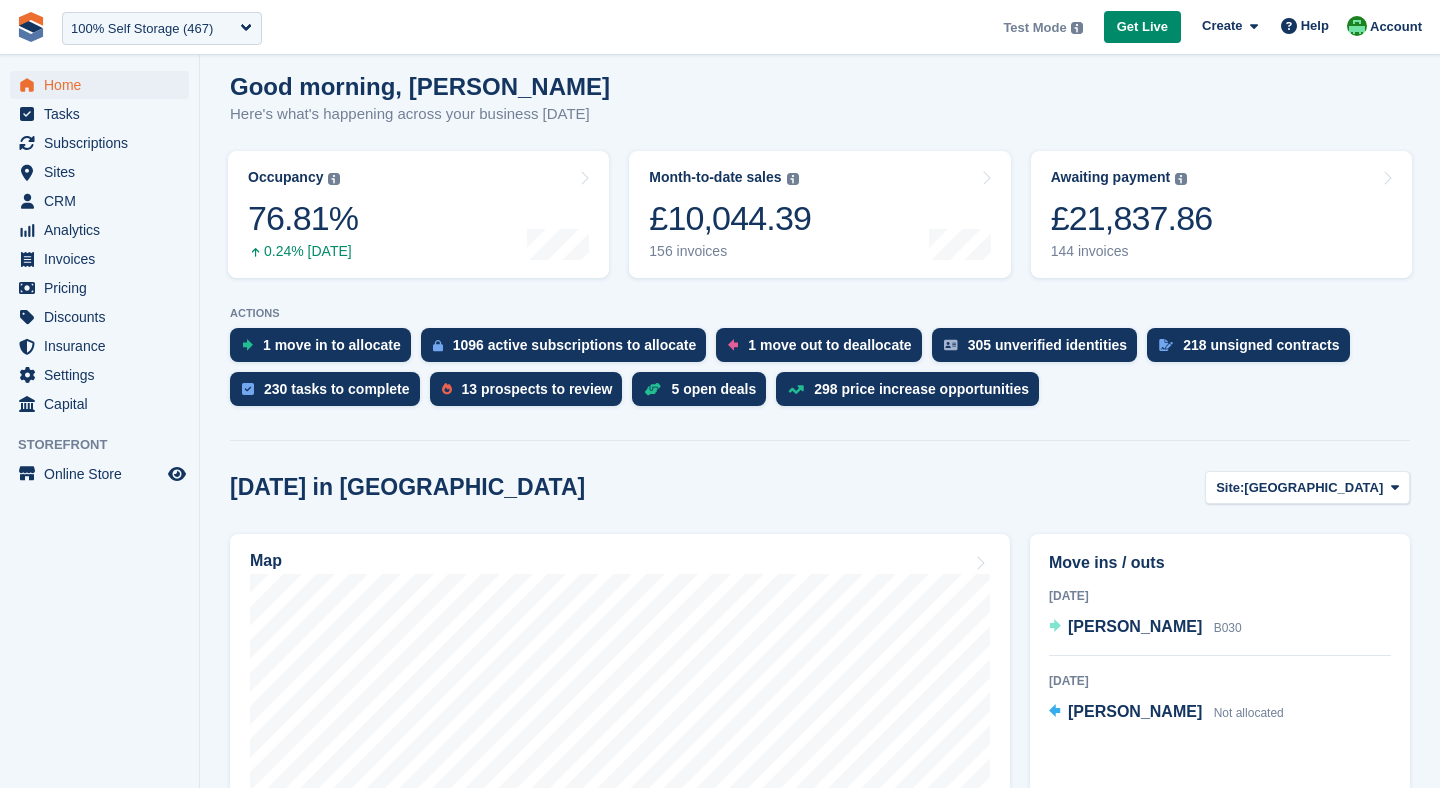scroll, scrollTop: 169, scrollLeft: 0, axis: vertical 